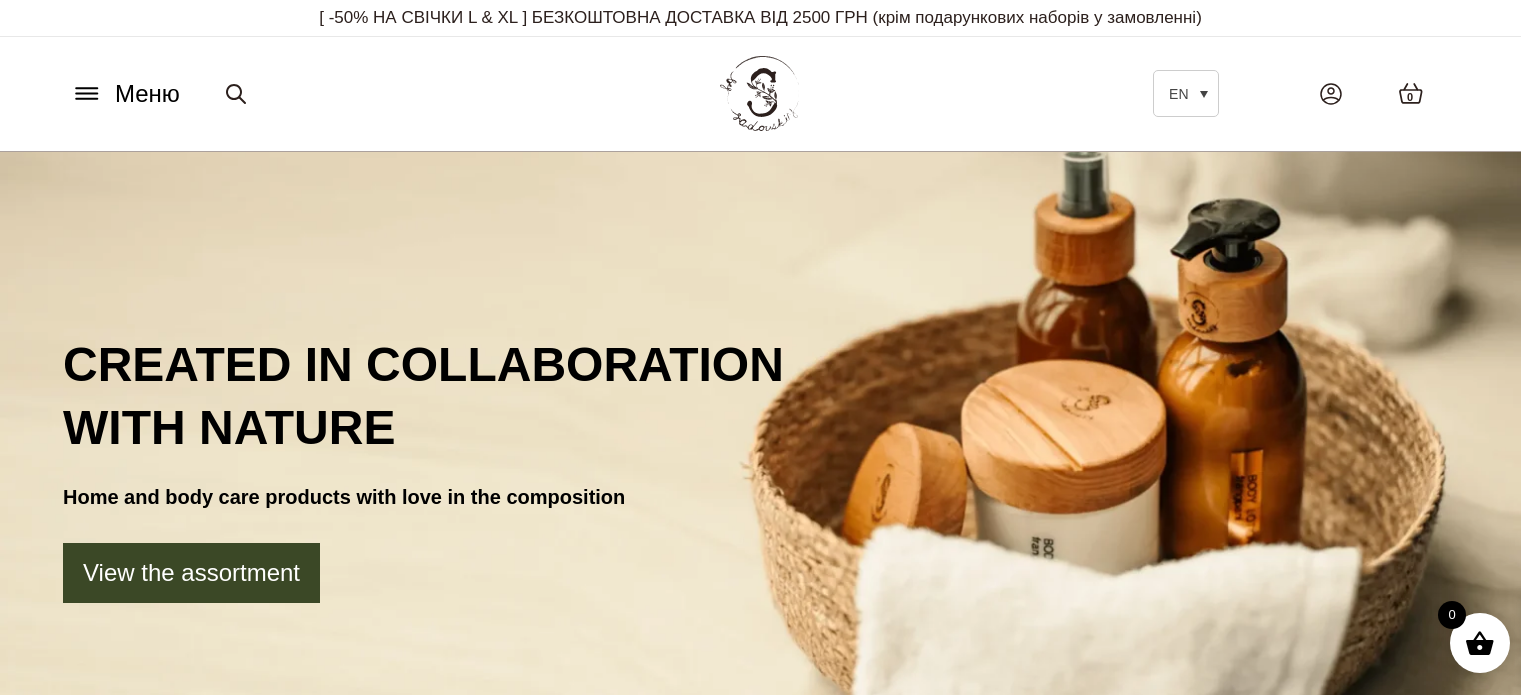scroll, scrollTop: 0, scrollLeft: 0, axis: both 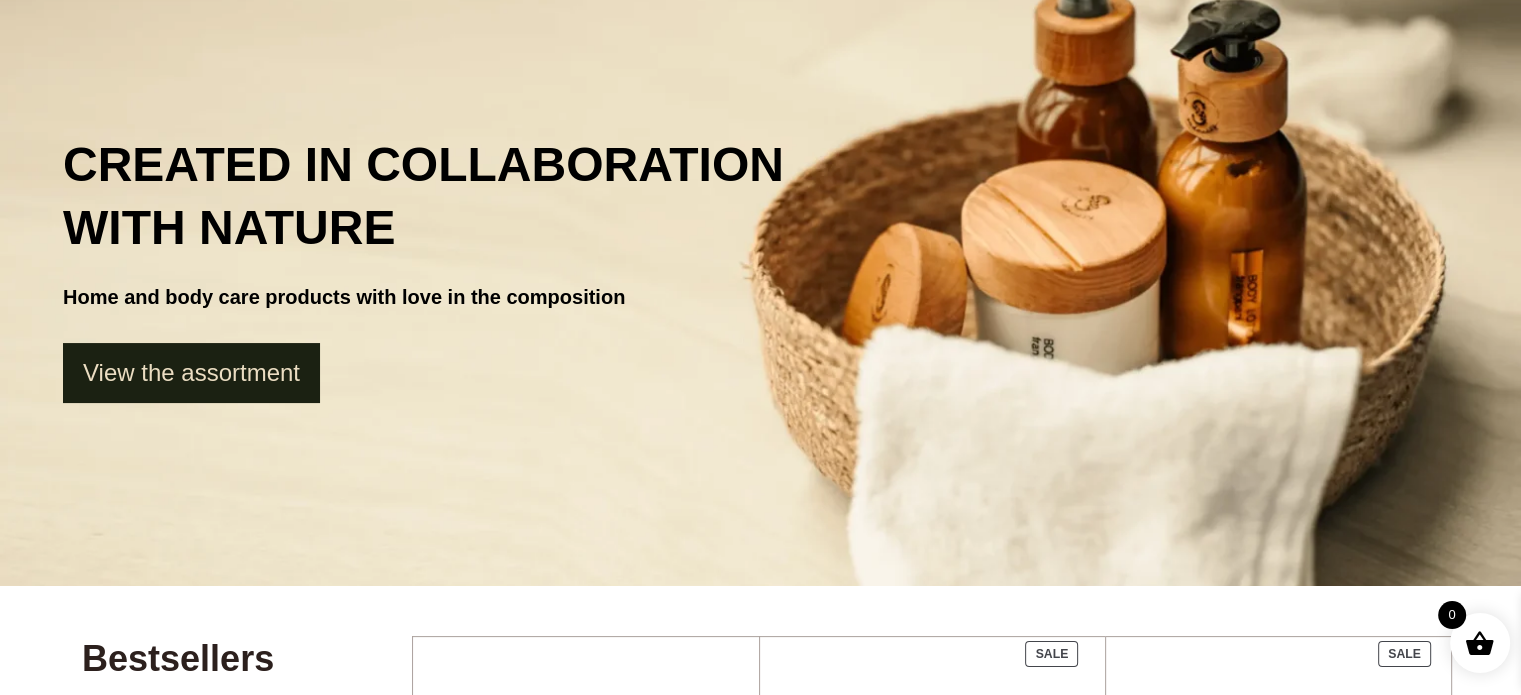 click on "View the assortment" at bounding box center (191, 373) 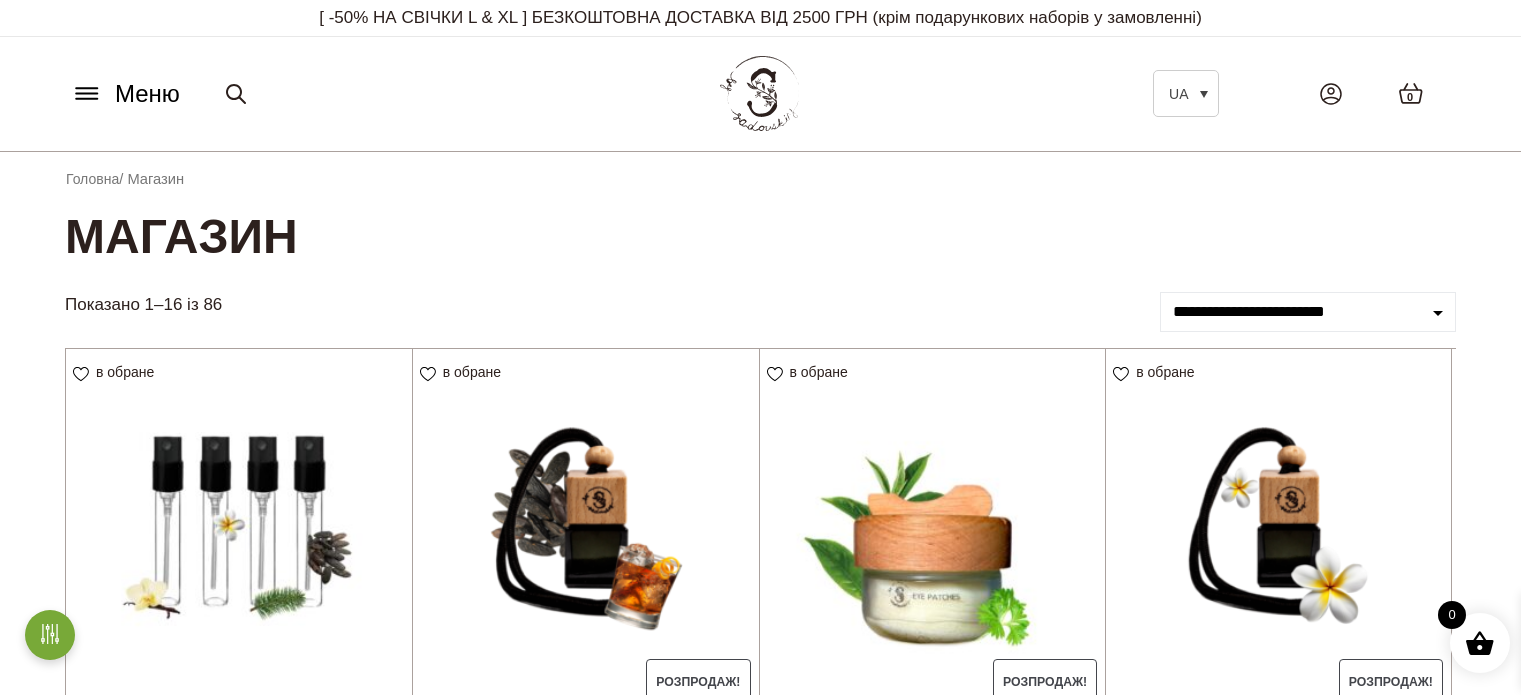 scroll, scrollTop: 0, scrollLeft: 0, axis: both 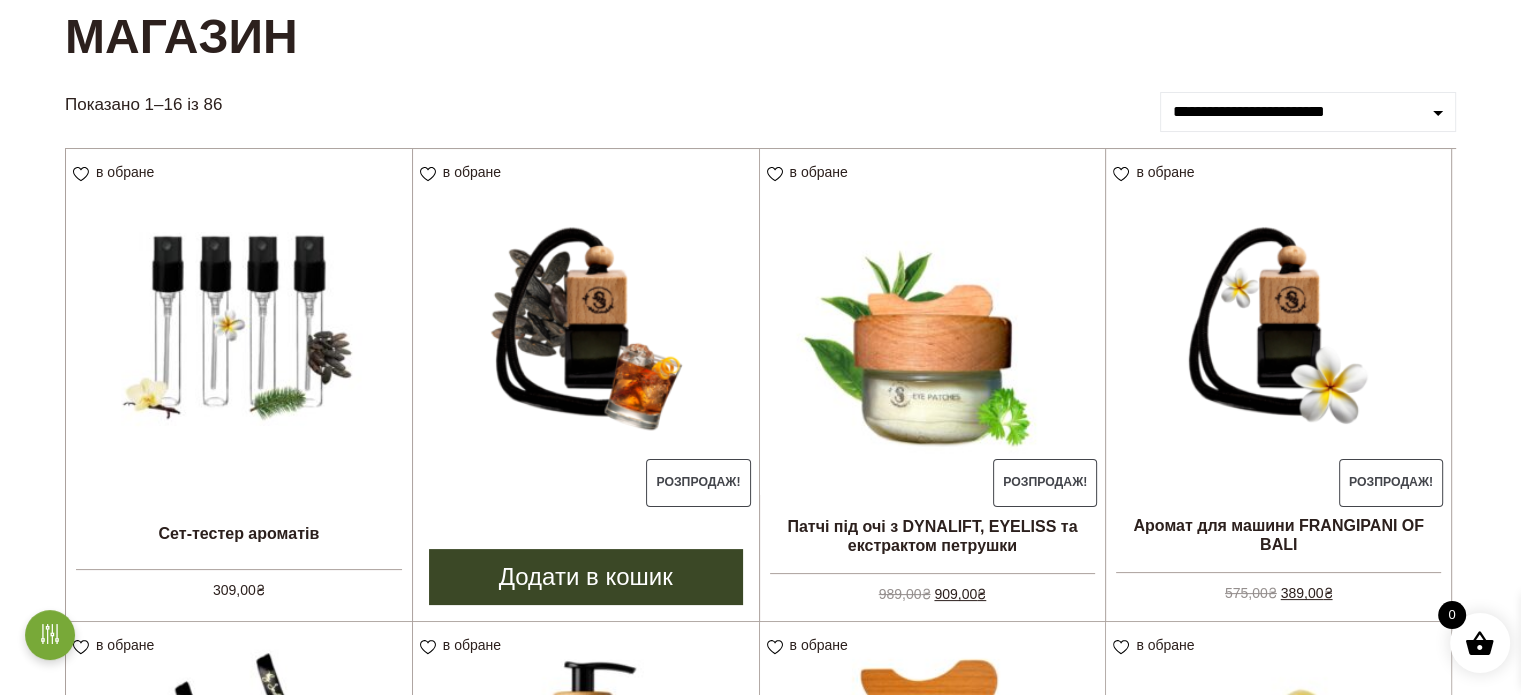 click on "Додати в кошик" at bounding box center [586, 577] 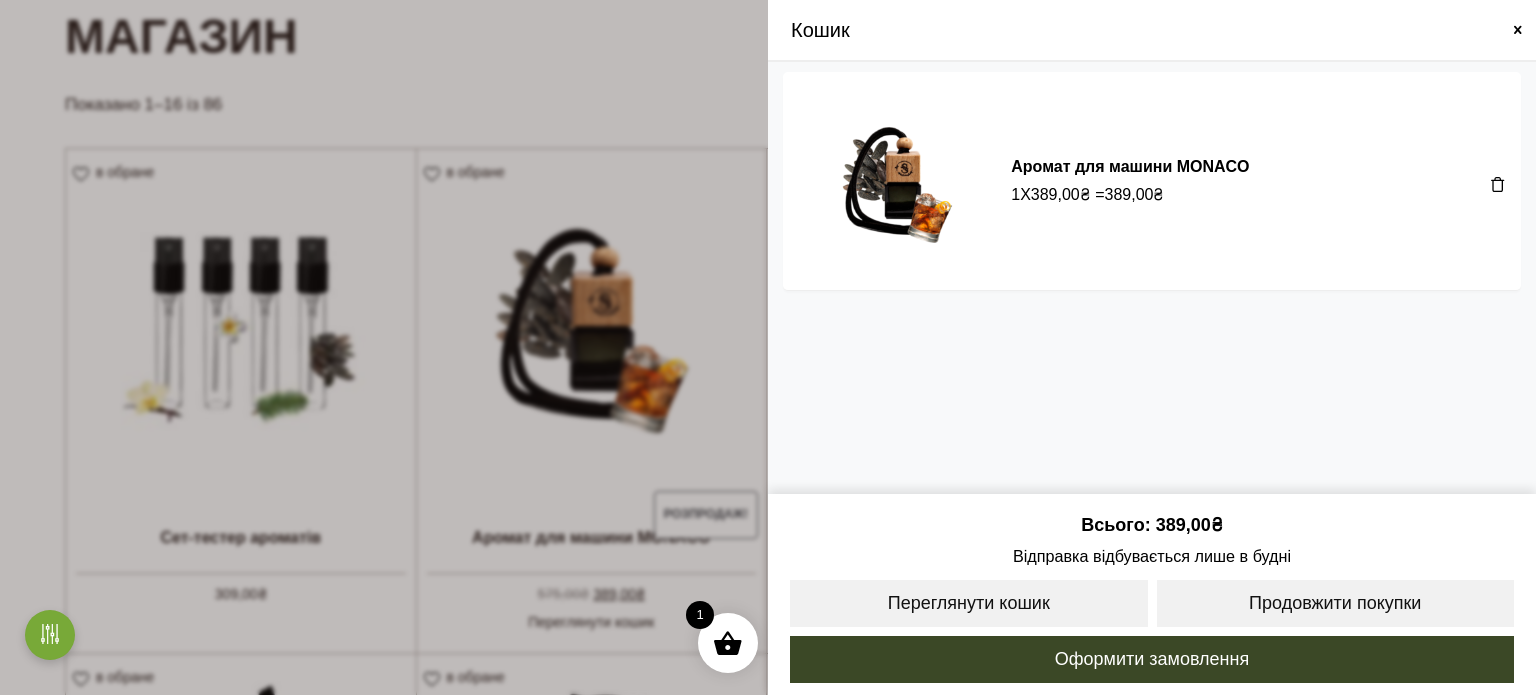 click at bounding box center (1518, 30) 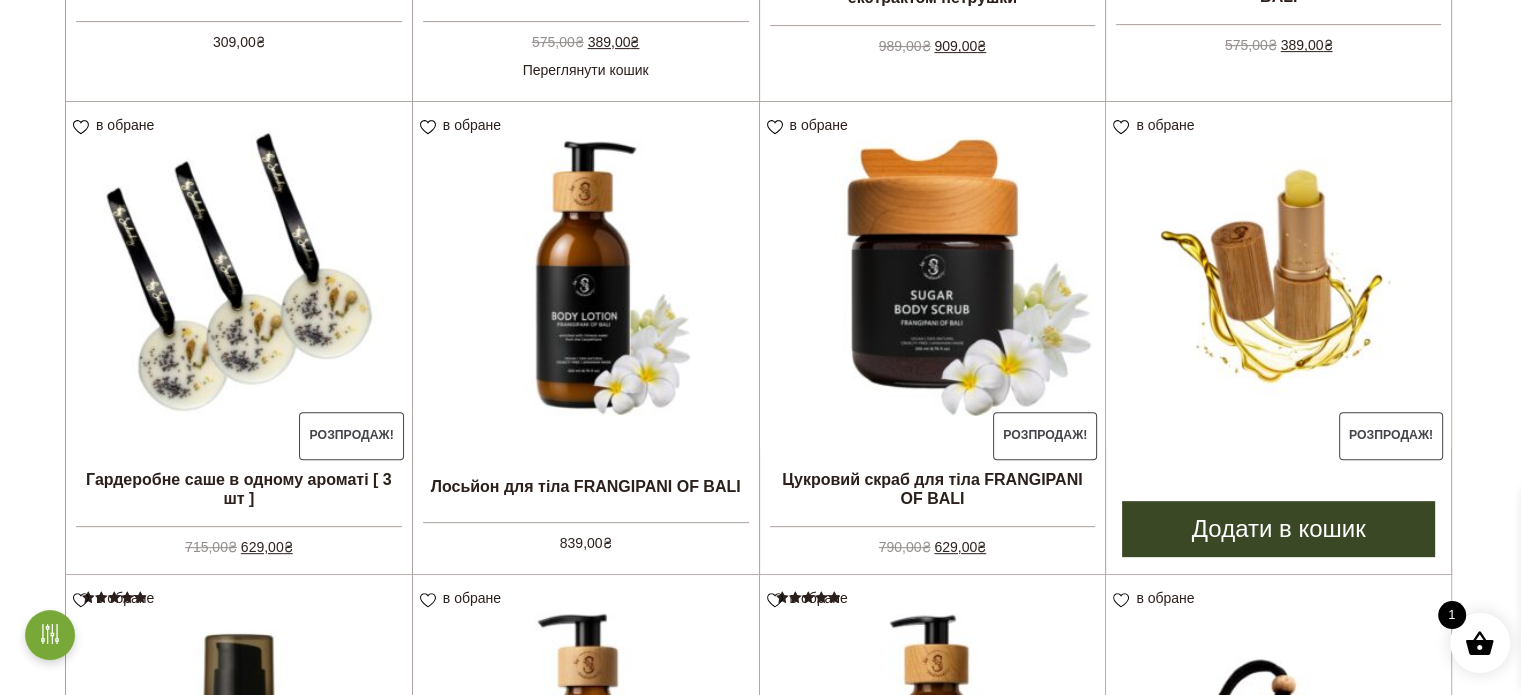 scroll, scrollTop: 800, scrollLeft: 0, axis: vertical 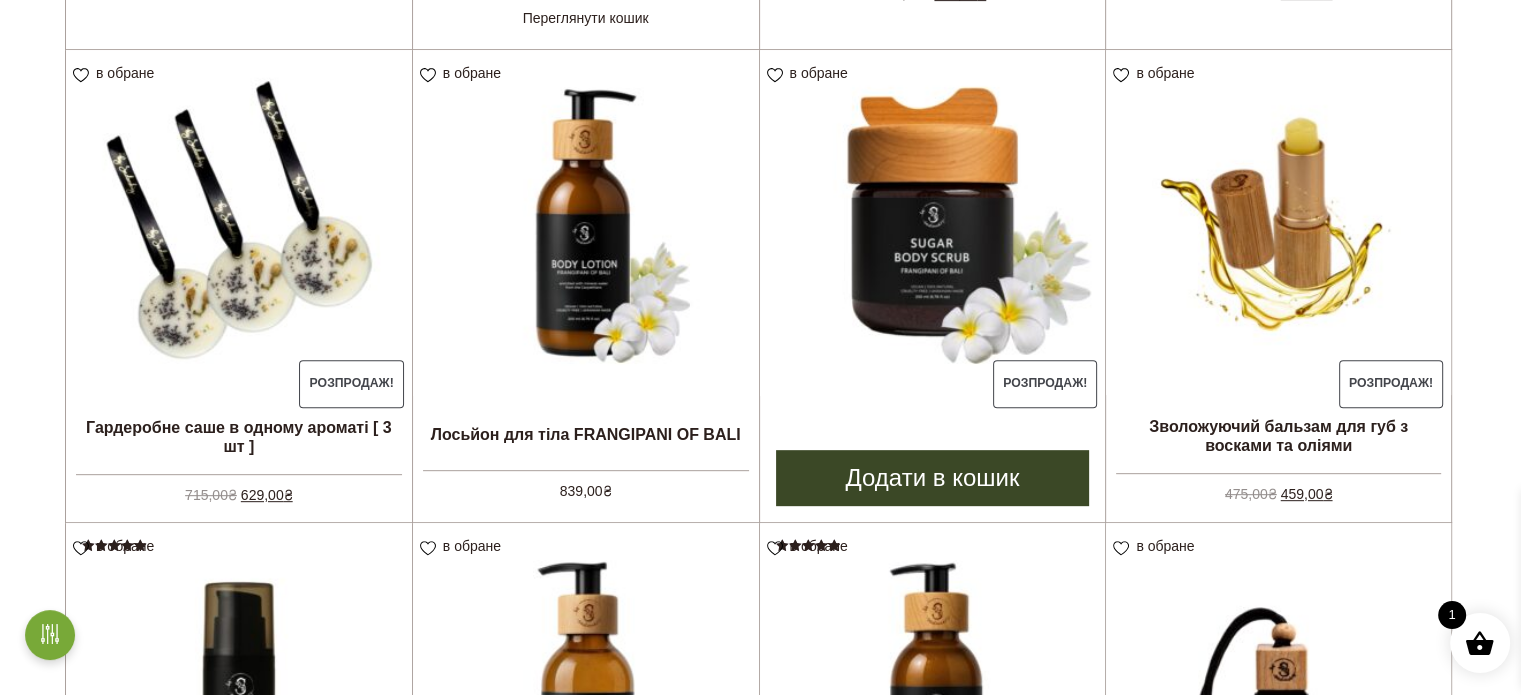 click on "Додати в кошик" at bounding box center (933, 478) 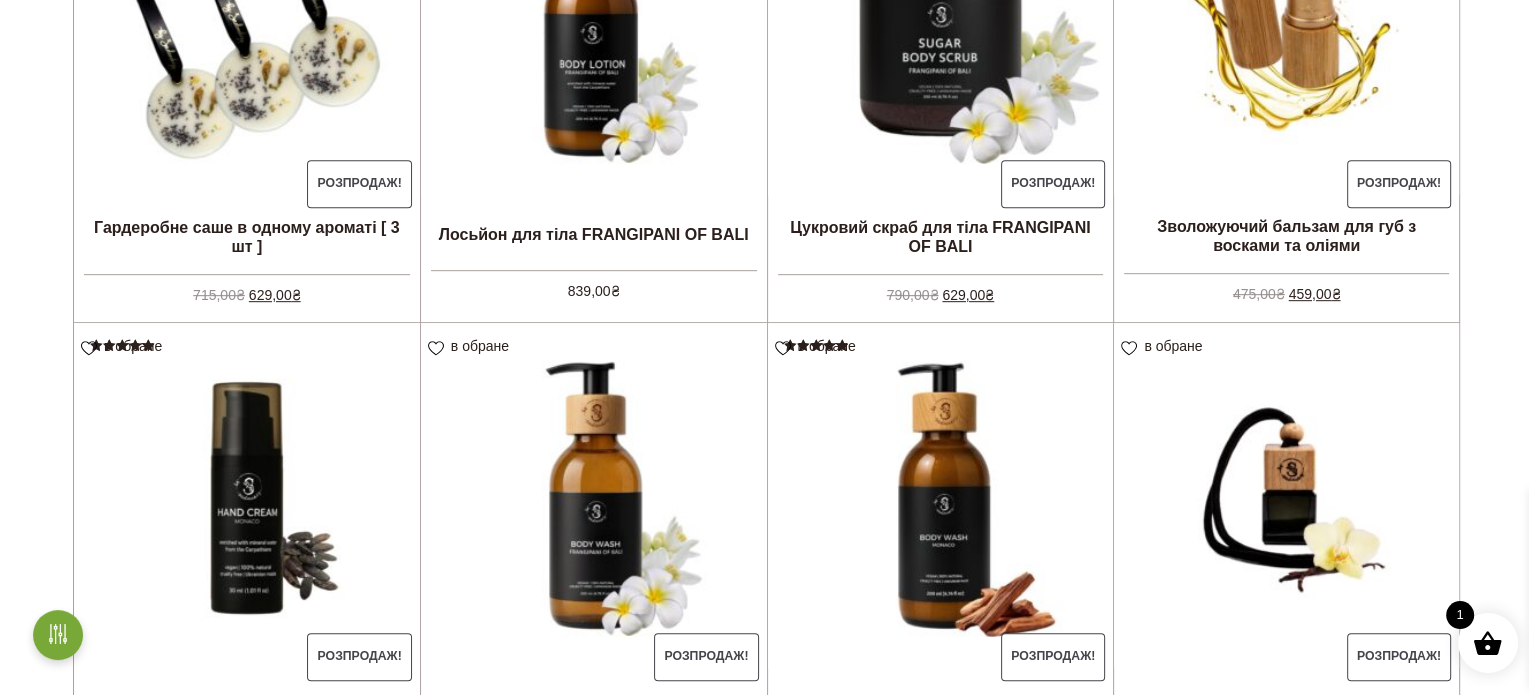 scroll, scrollTop: 1036, scrollLeft: 0, axis: vertical 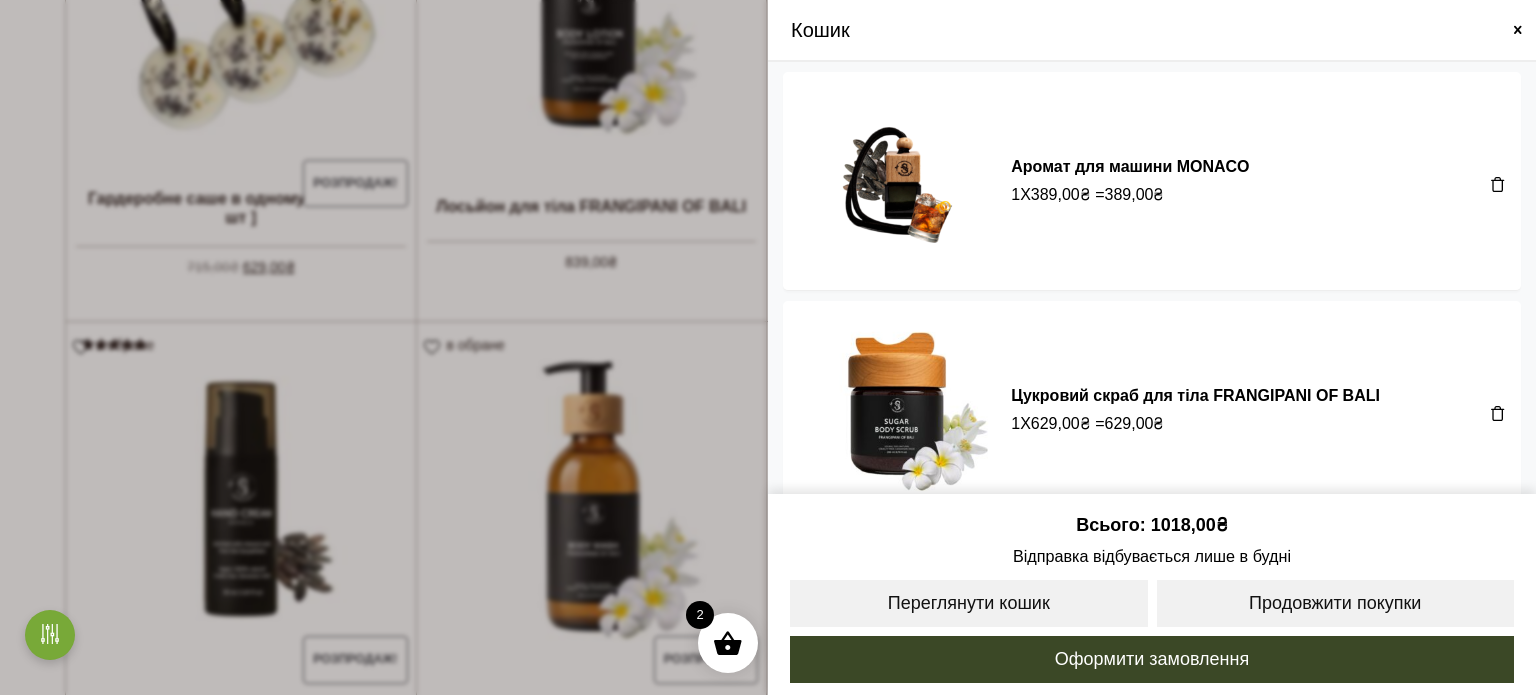 click on "Кошик" at bounding box center (1152, 30) 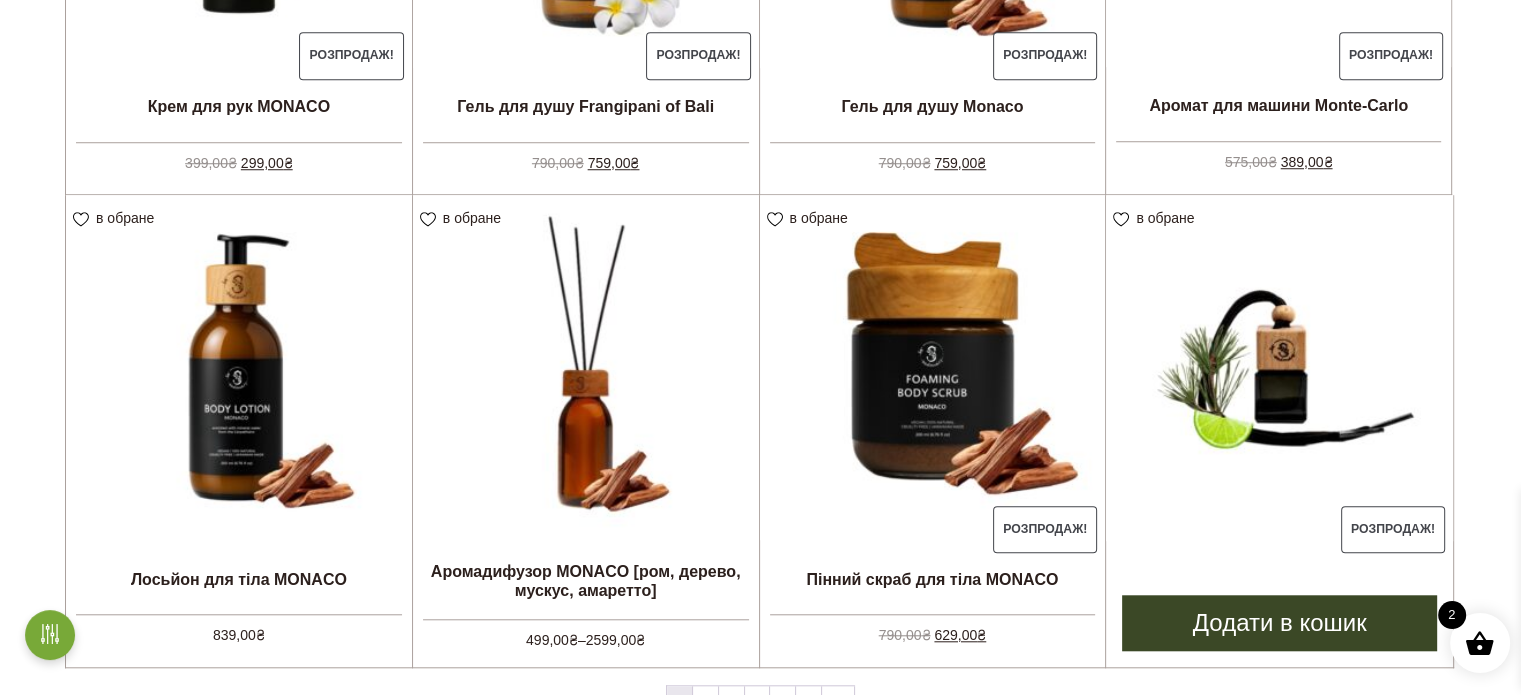 scroll, scrollTop: 2028, scrollLeft: 0, axis: vertical 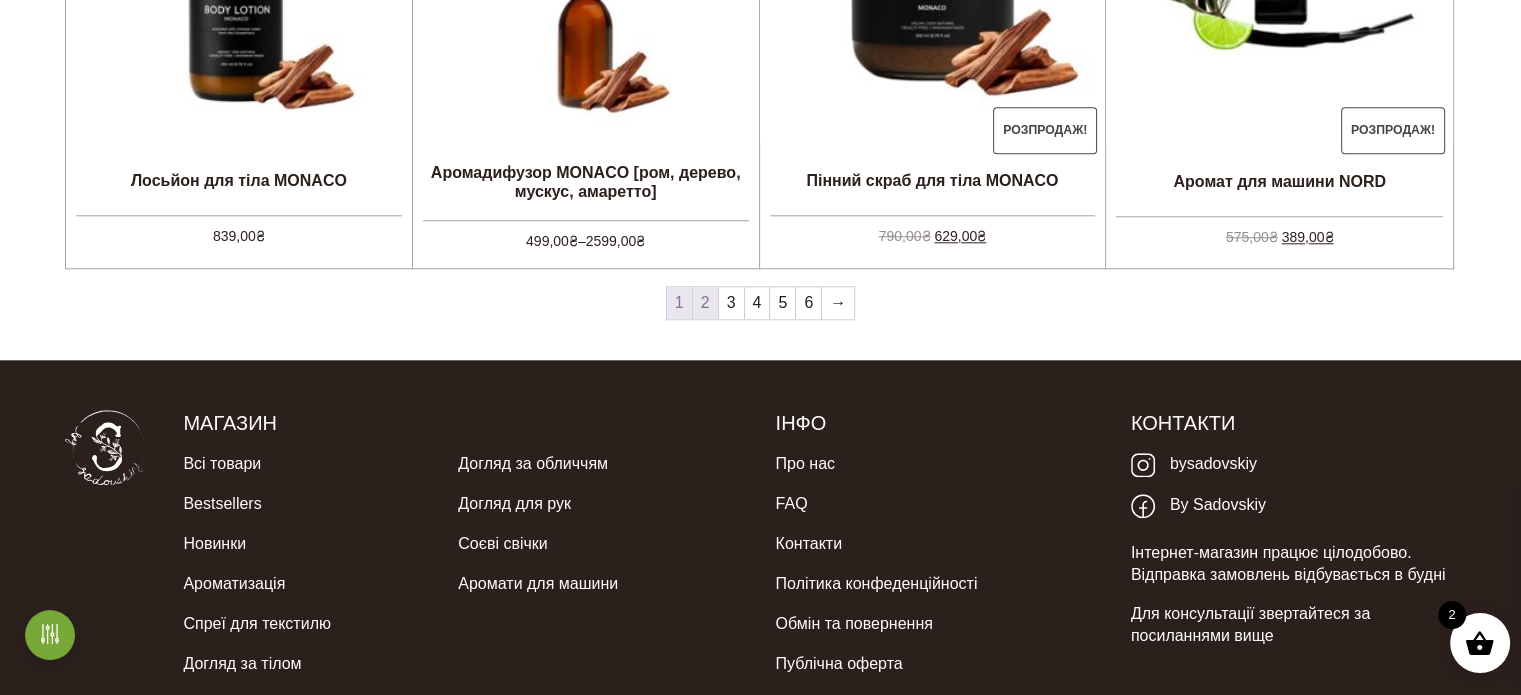 click on "2" at bounding box center [705, 303] 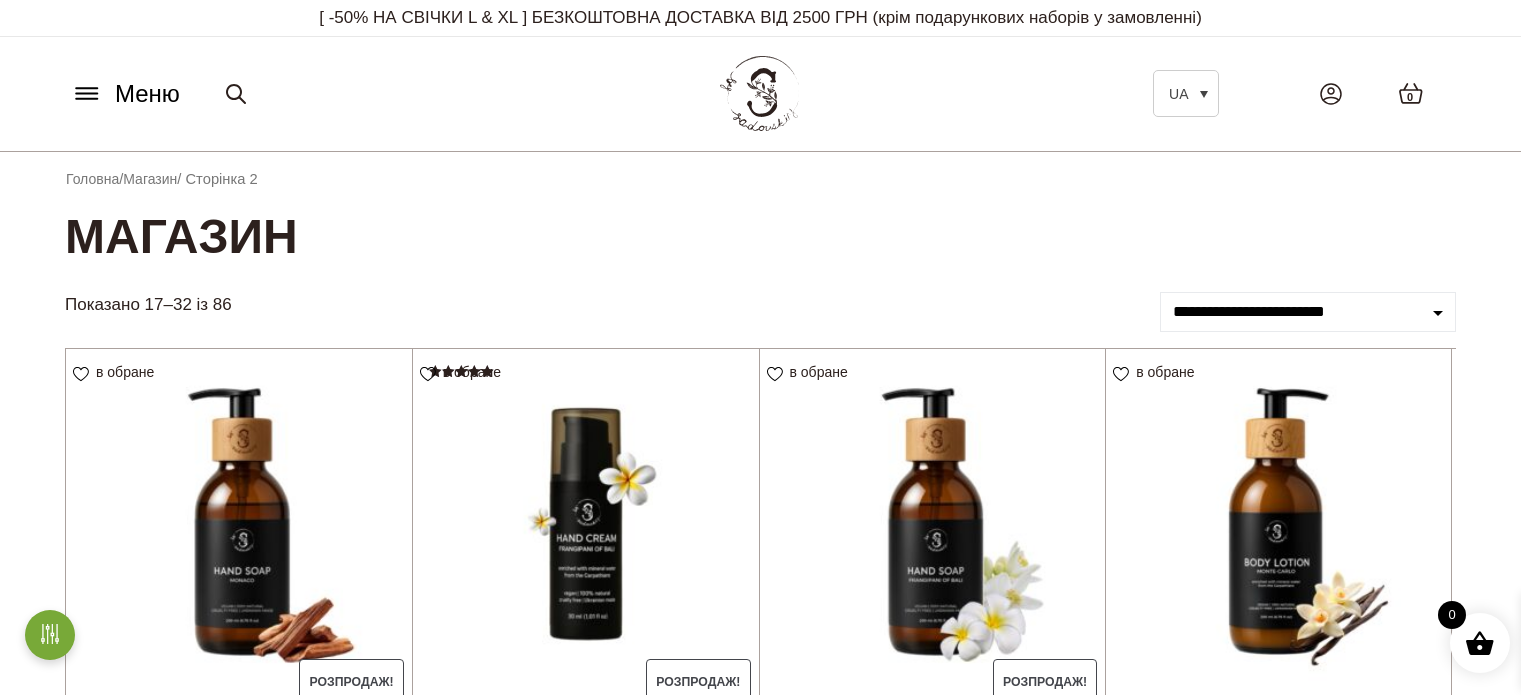 scroll, scrollTop: 0, scrollLeft: 0, axis: both 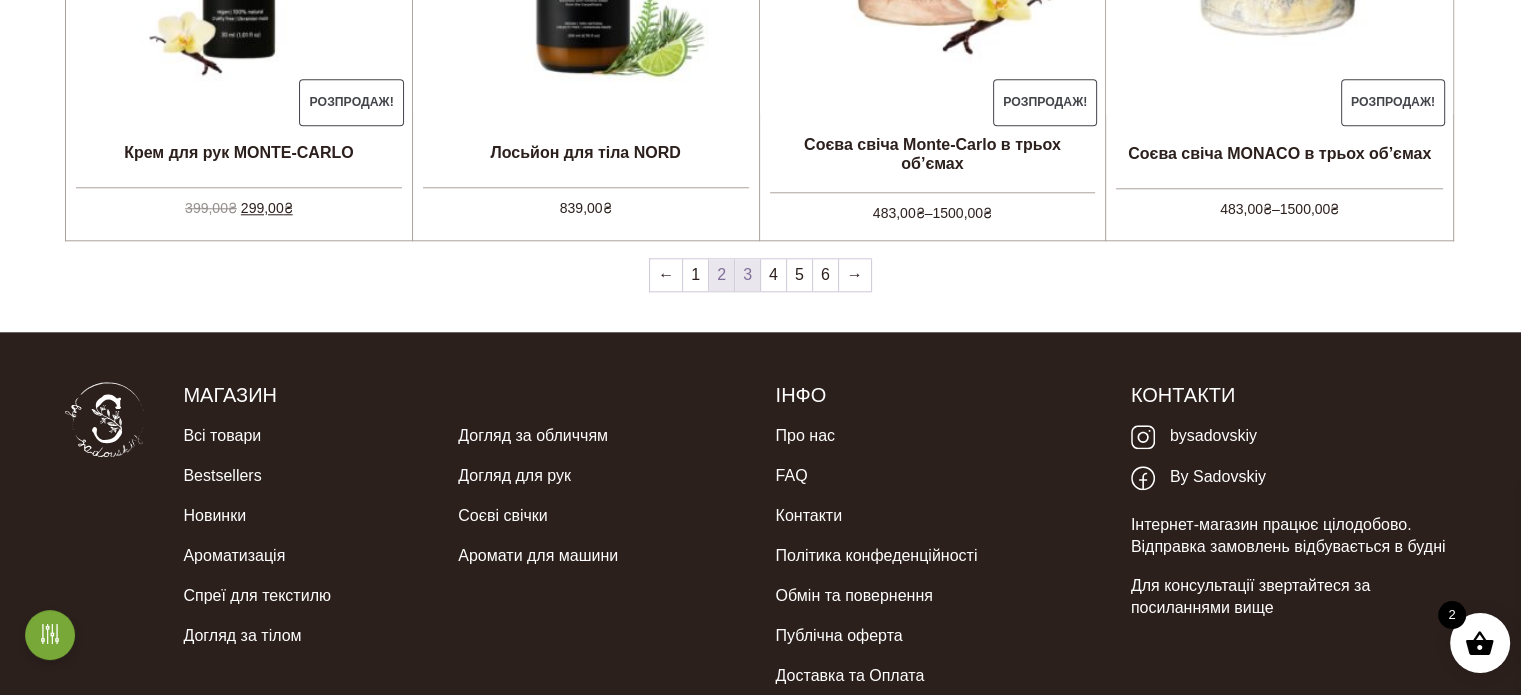 click on "3" at bounding box center (747, 275) 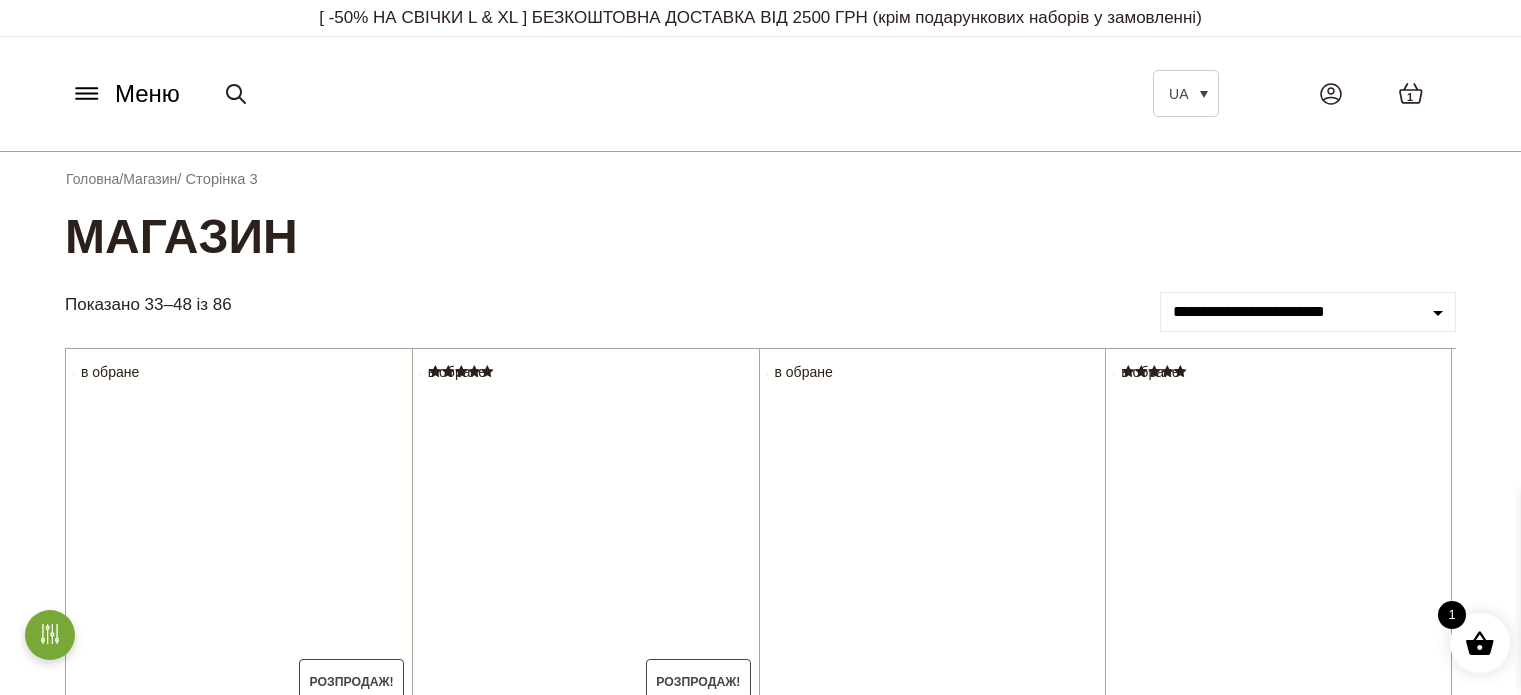 scroll, scrollTop: 0, scrollLeft: 0, axis: both 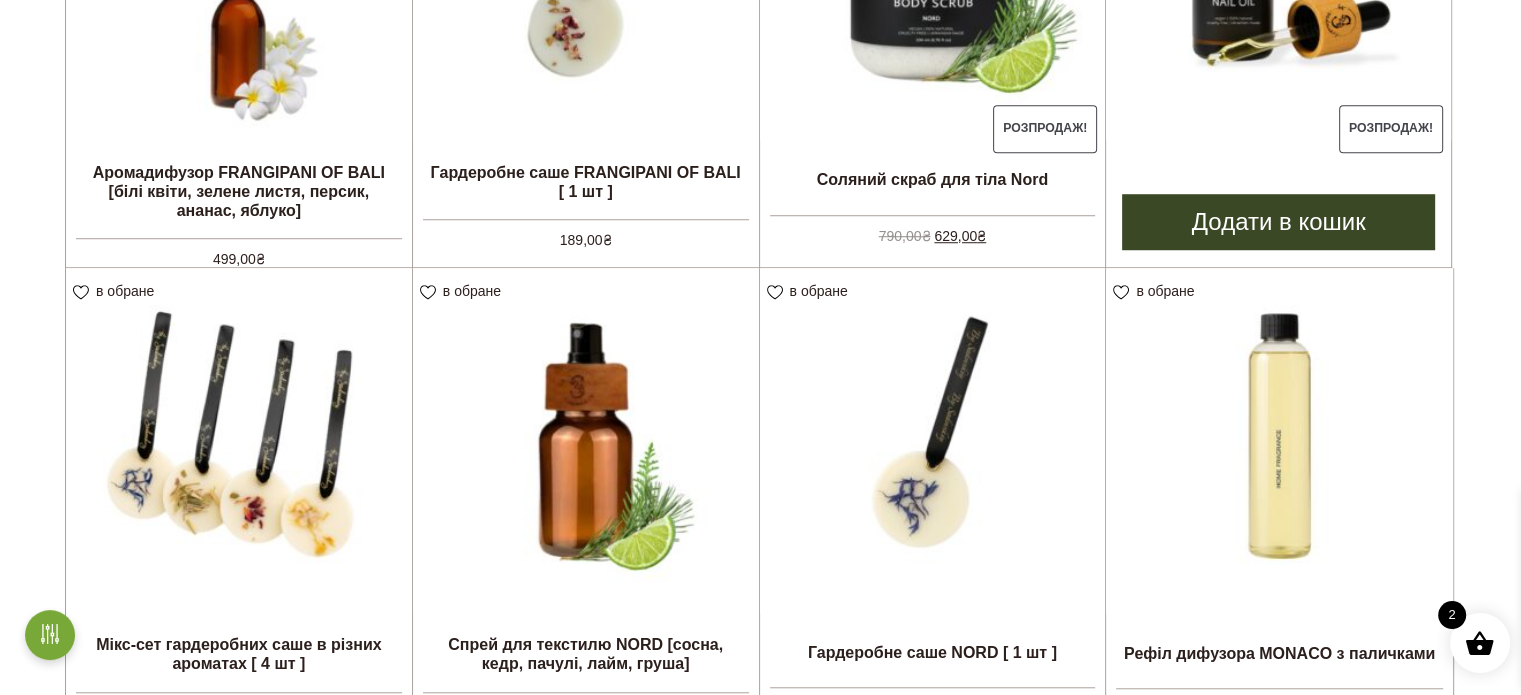 click on "Додати в кошик" at bounding box center [1278, 222] 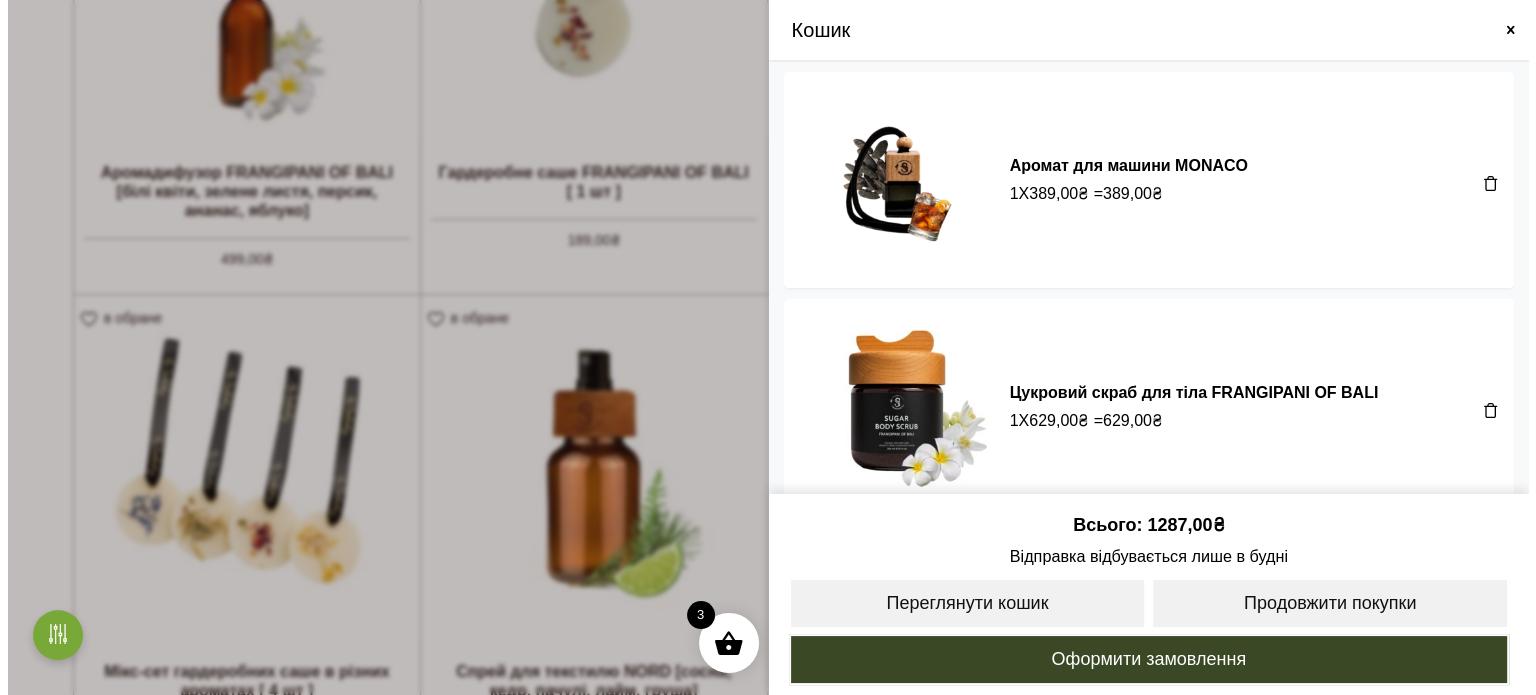 scroll, scrollTop: 1507, scrollLeft: 0, axis: vertical 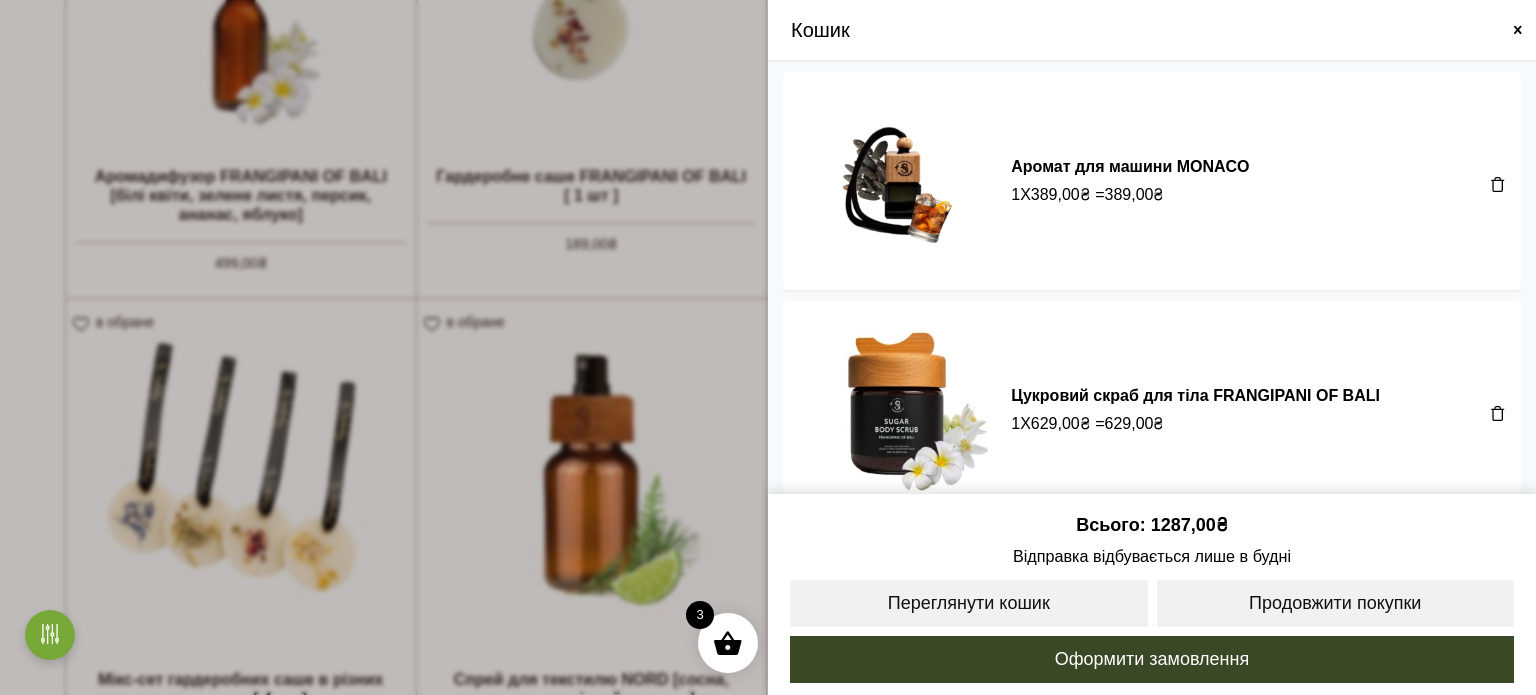 click at bounding box center [1518, 30] 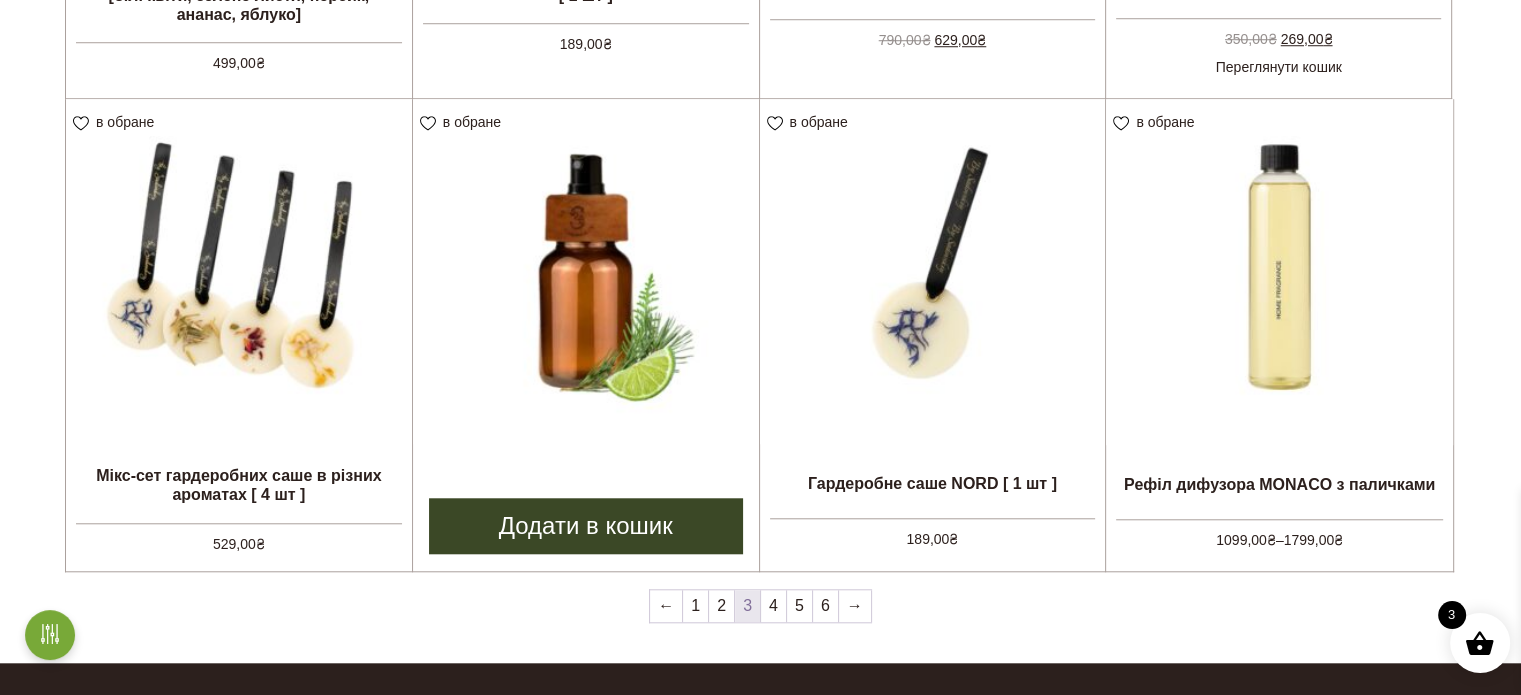 scroll, scrollTop: 1700, scrollLeft: 0, axis: vertical 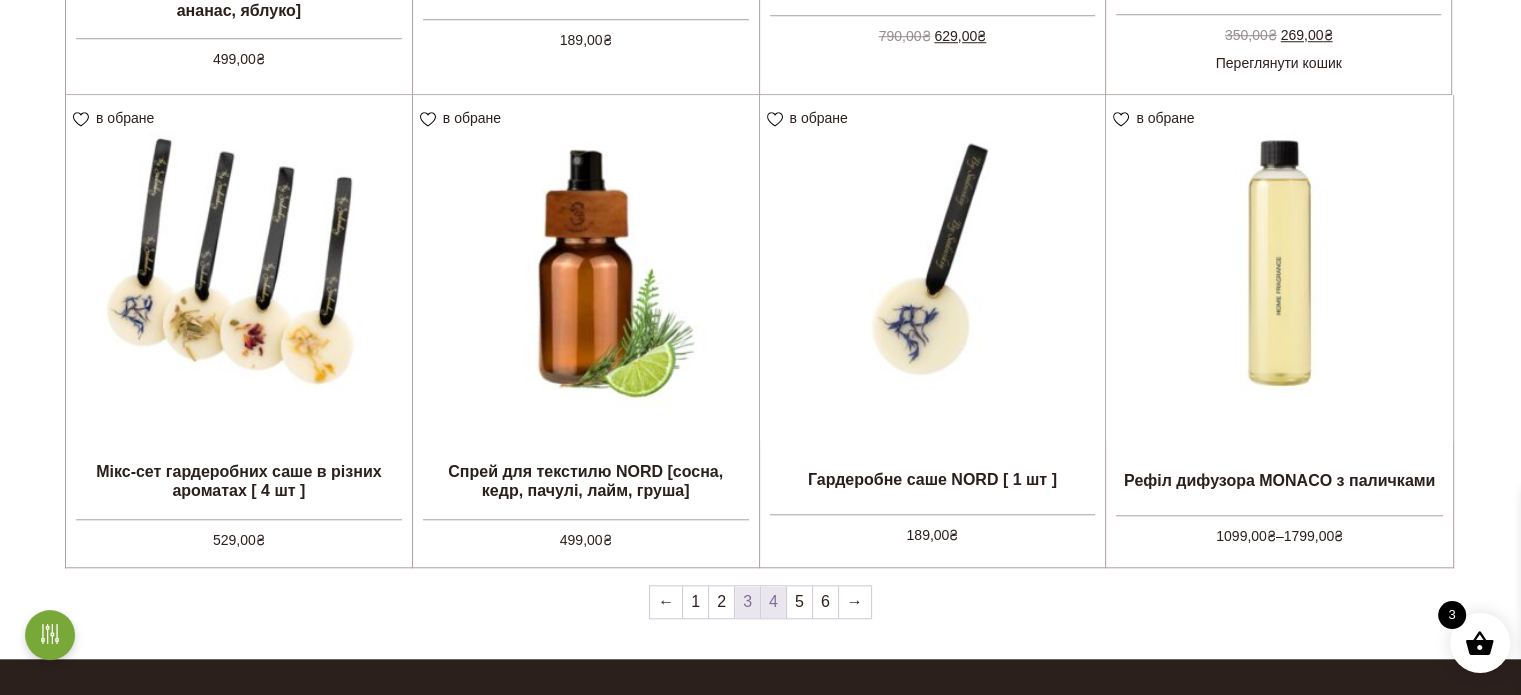 click on "4" at bounding box center (773, 602) 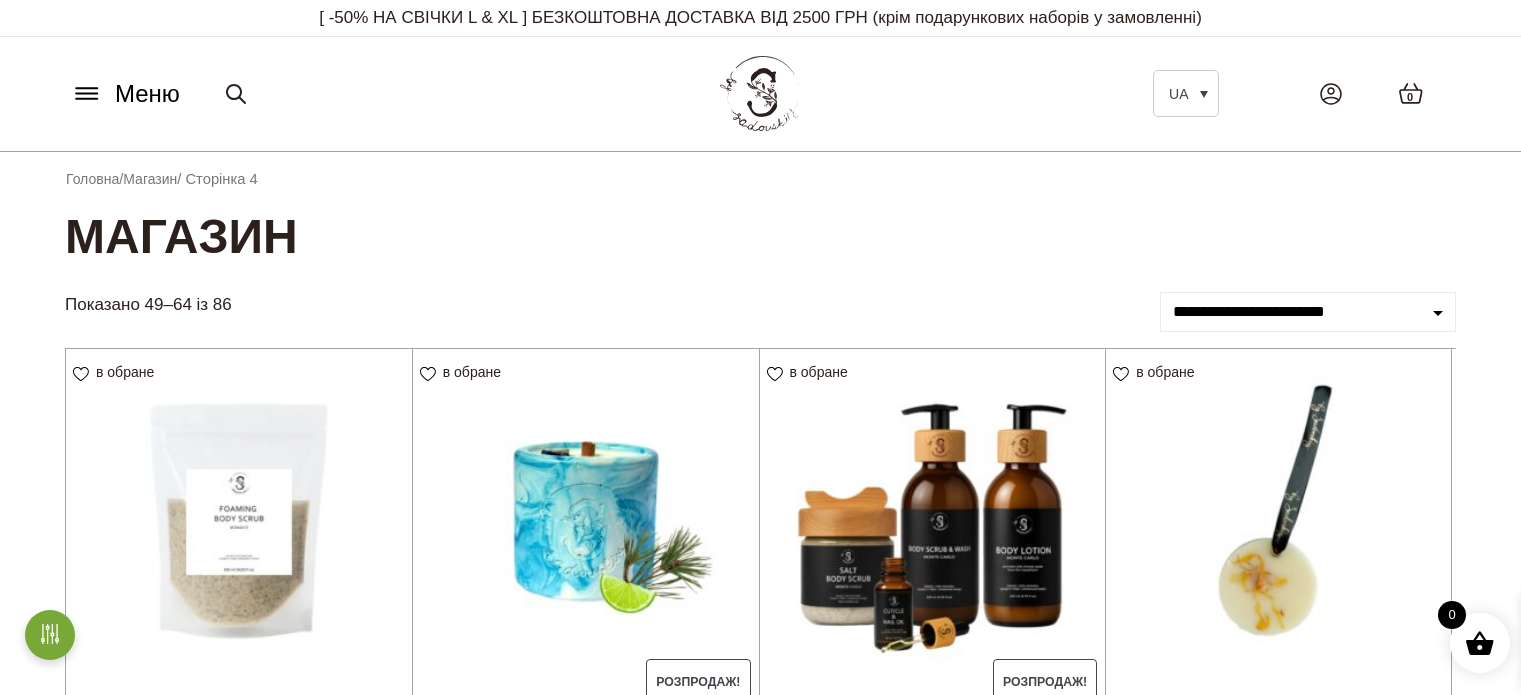 scroll, scrollTop: 0, scrollLeft: 0, axis: both 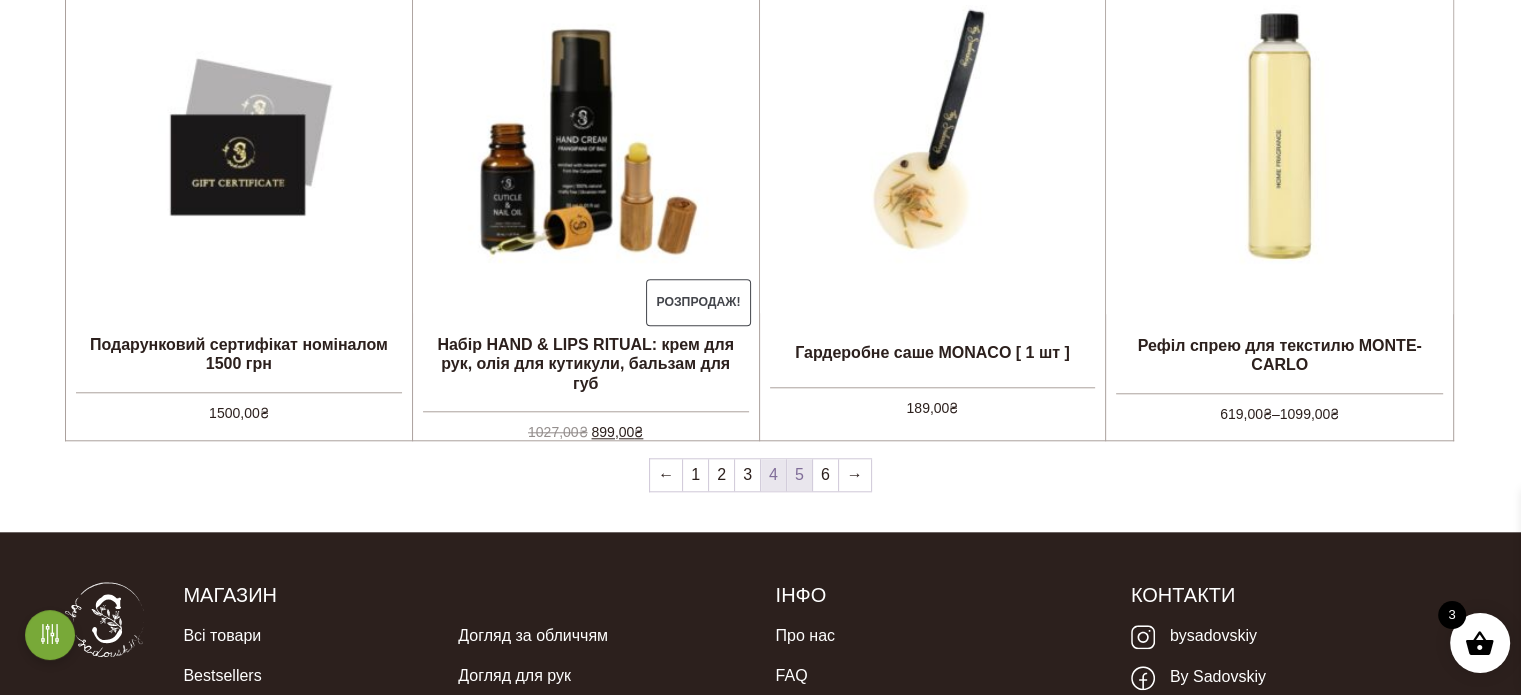 click on "5" at bounding box center [799, 475] 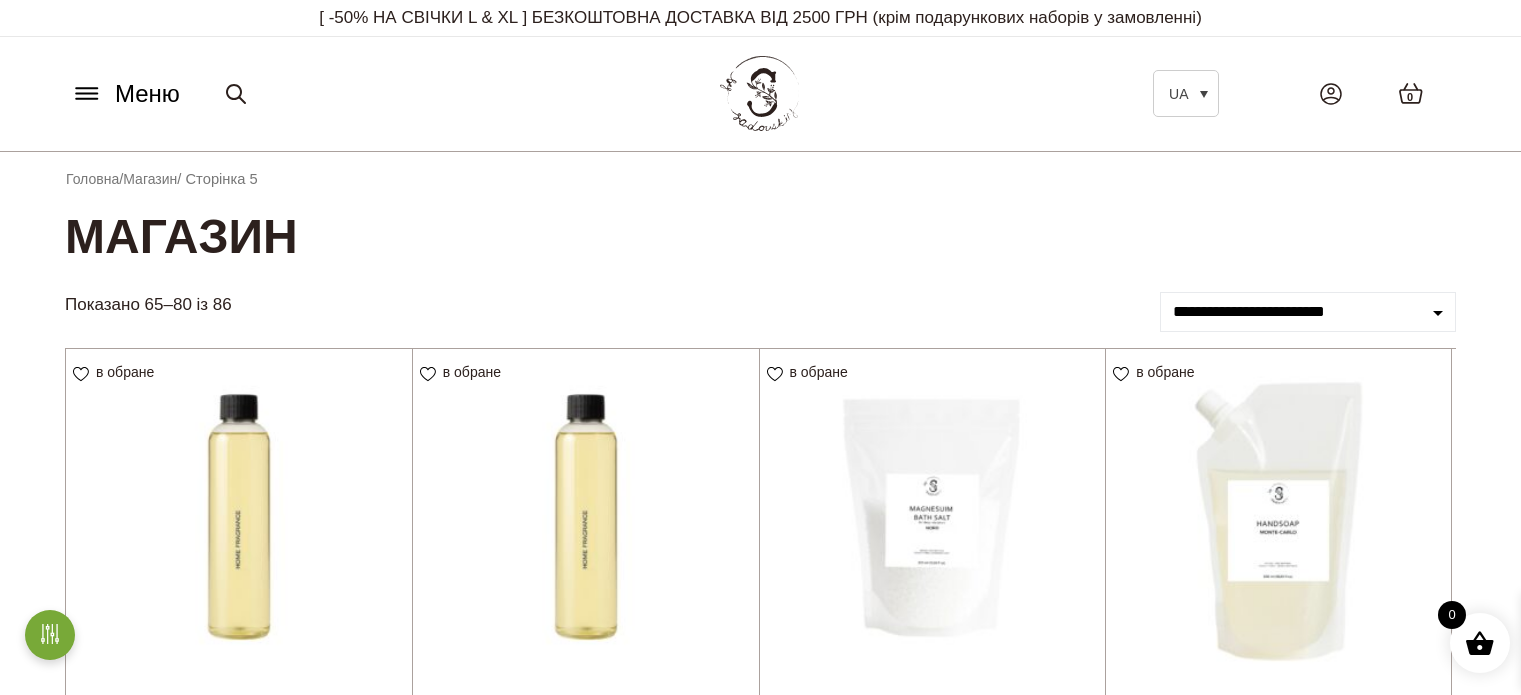 scroll, scrollTop: 0, scrollLeft: 0, axis: both 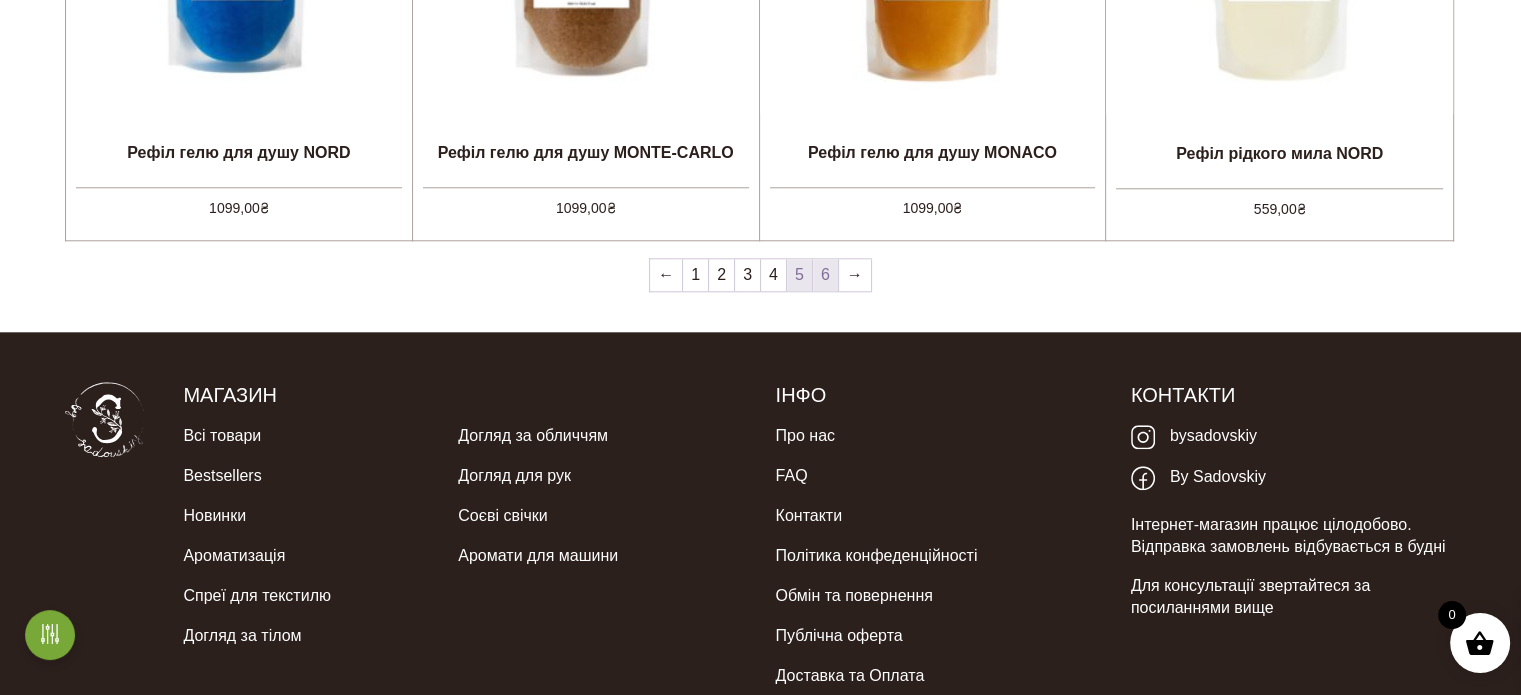 click on "6" at bounding box center (825, 275) 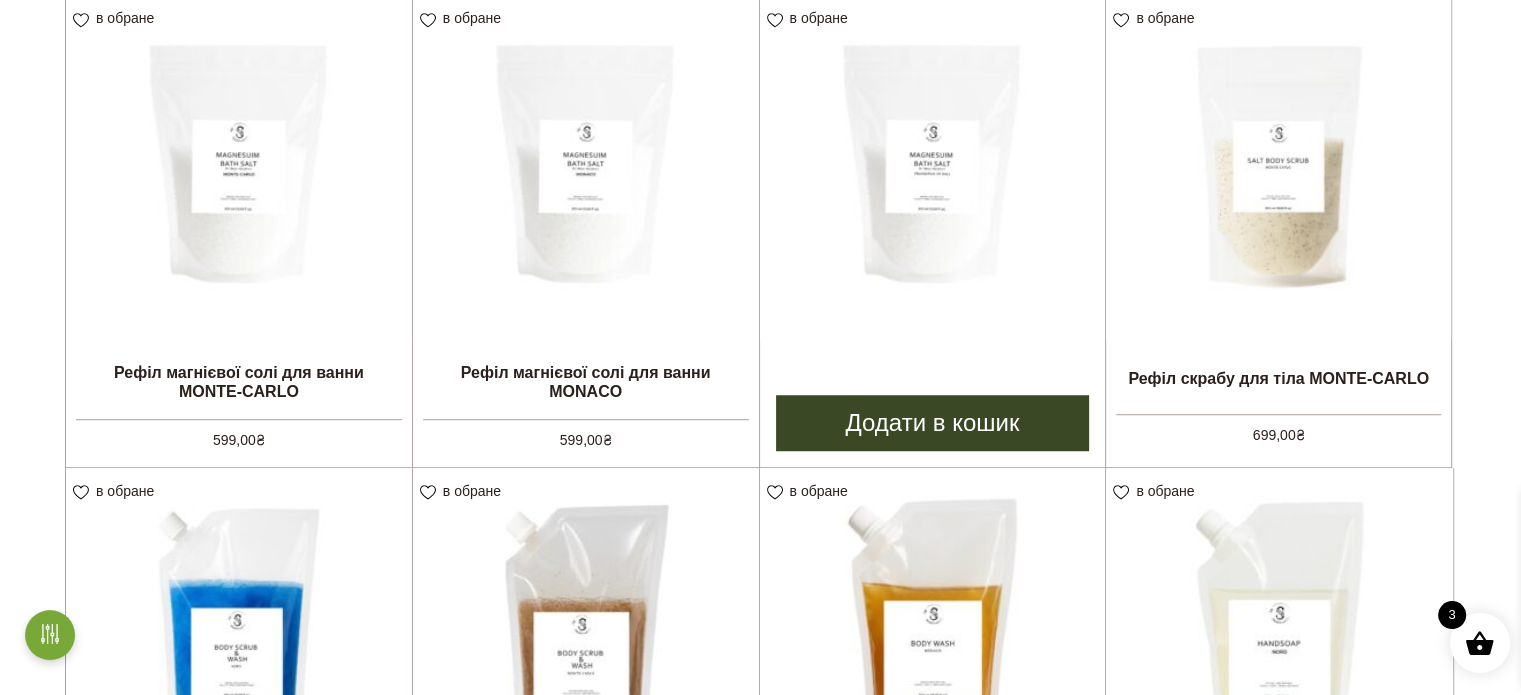 scroll, scrollTop: 1900, scrollLeft: 0, axis: vertical 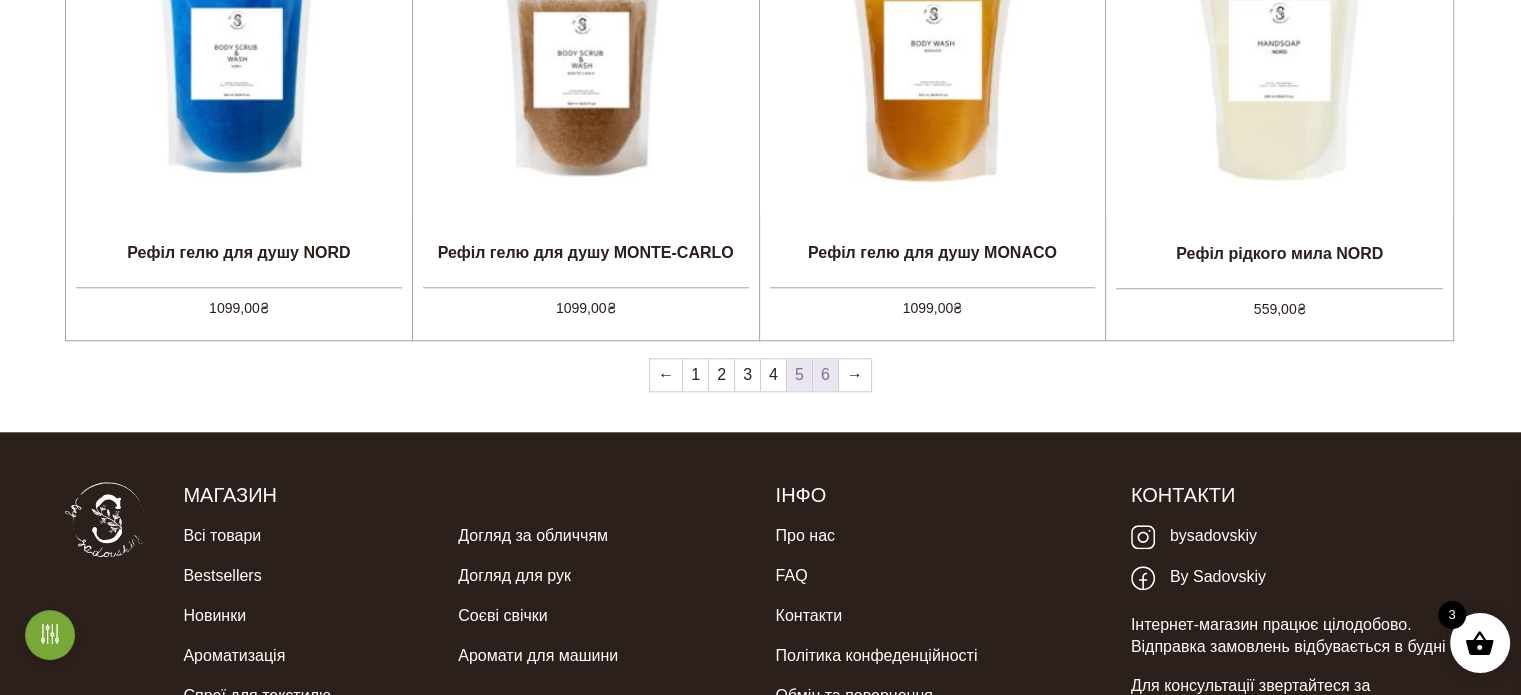 click on "6" at bounding box center [825, 375] 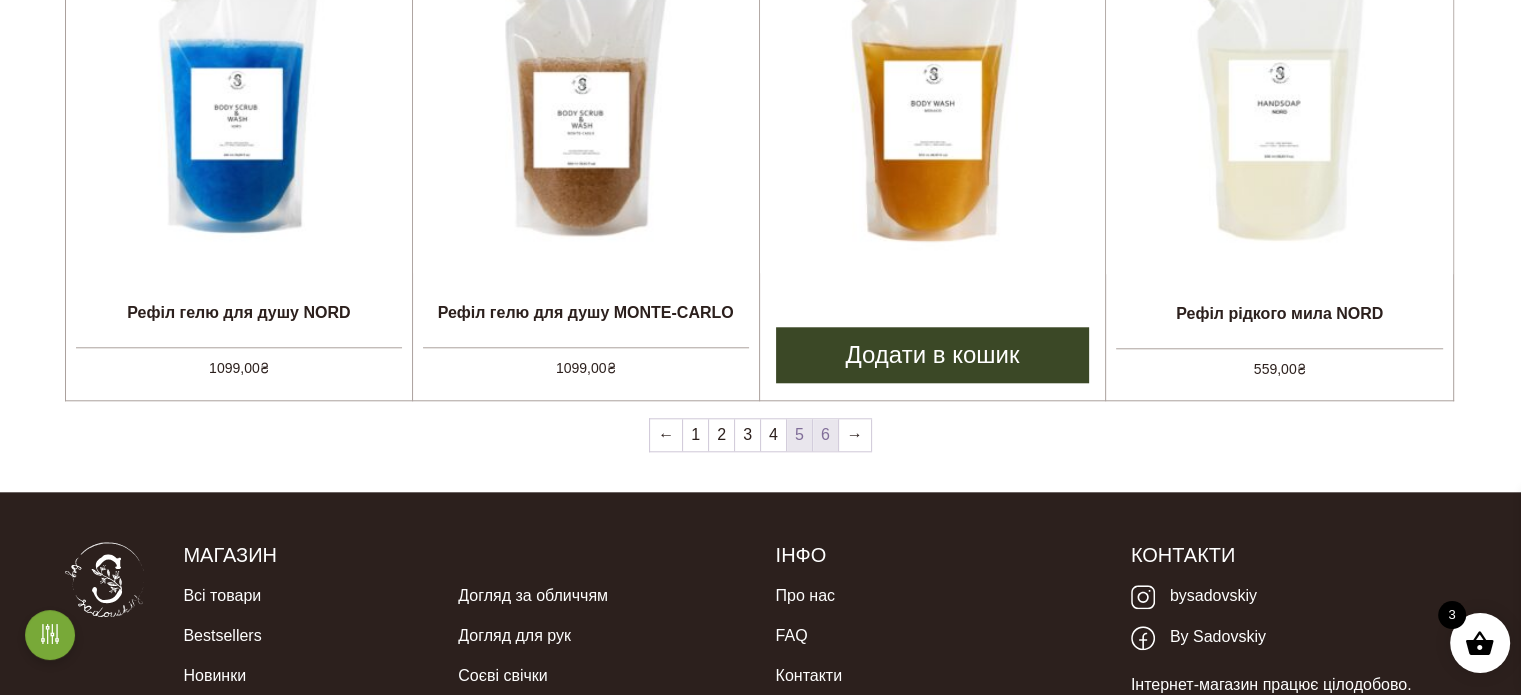 scroll, scrollTop: 2112, scrollLeft: 0, axis: vertical 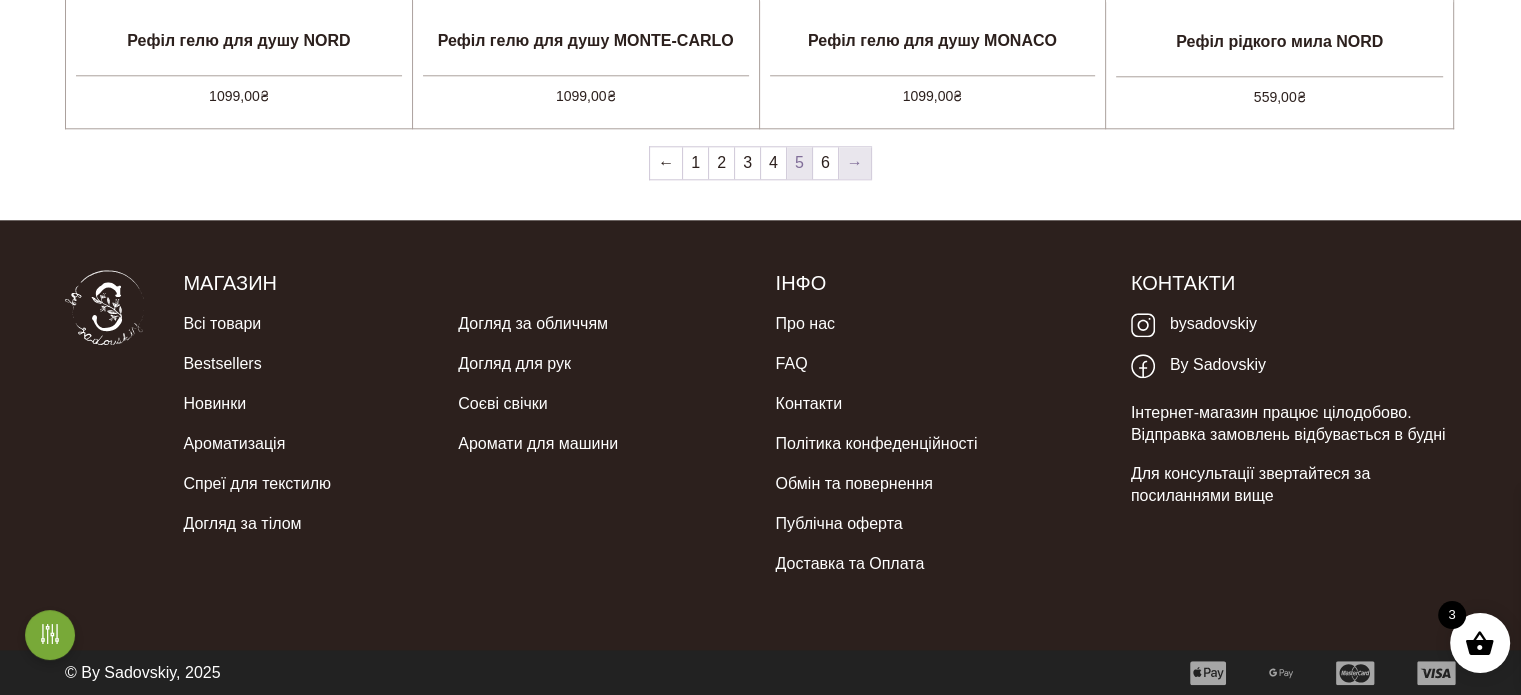click on "→" at bounding box center [855, 163] 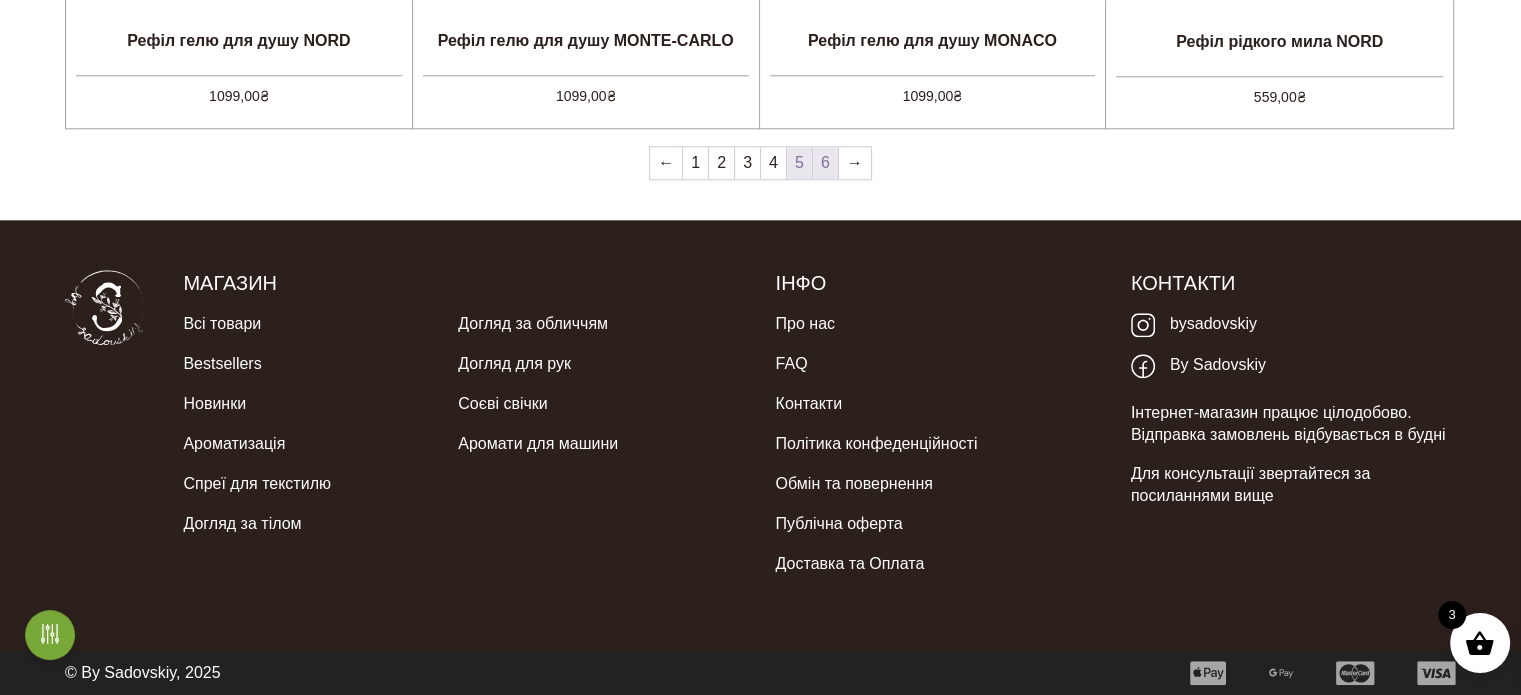 click on "6" at bounding box center [825, 163] 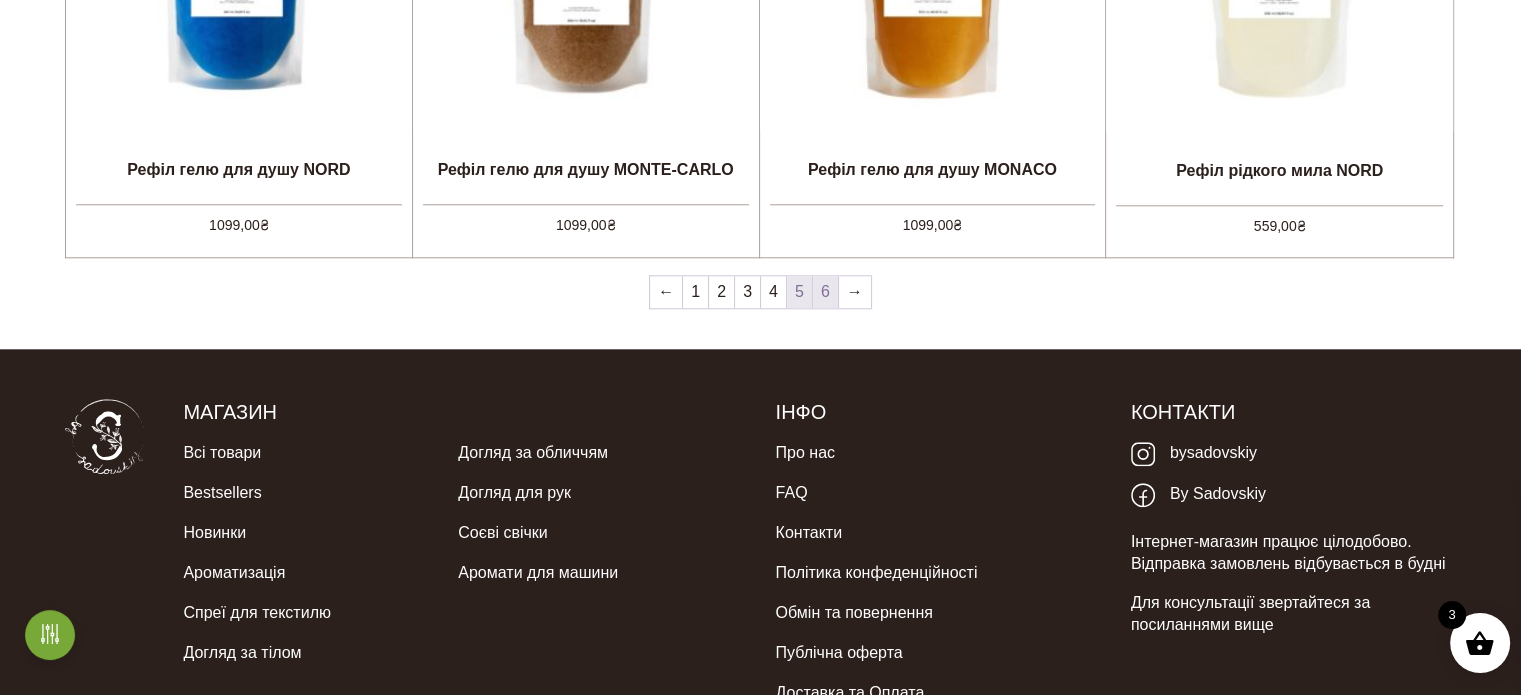 scroll, scrollTop: 2012, scrollLeft: 0, axis: vertical 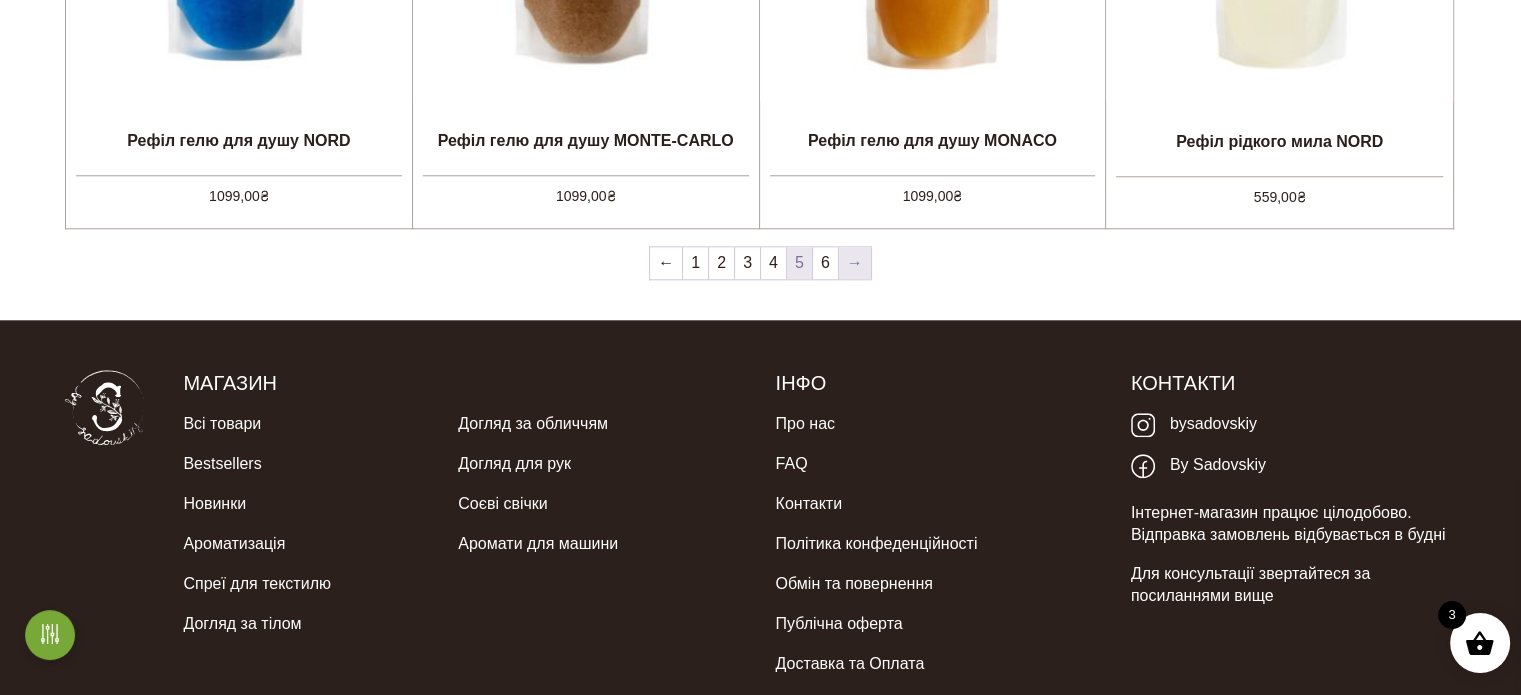 click on "→" at bounding box center [855, 263] 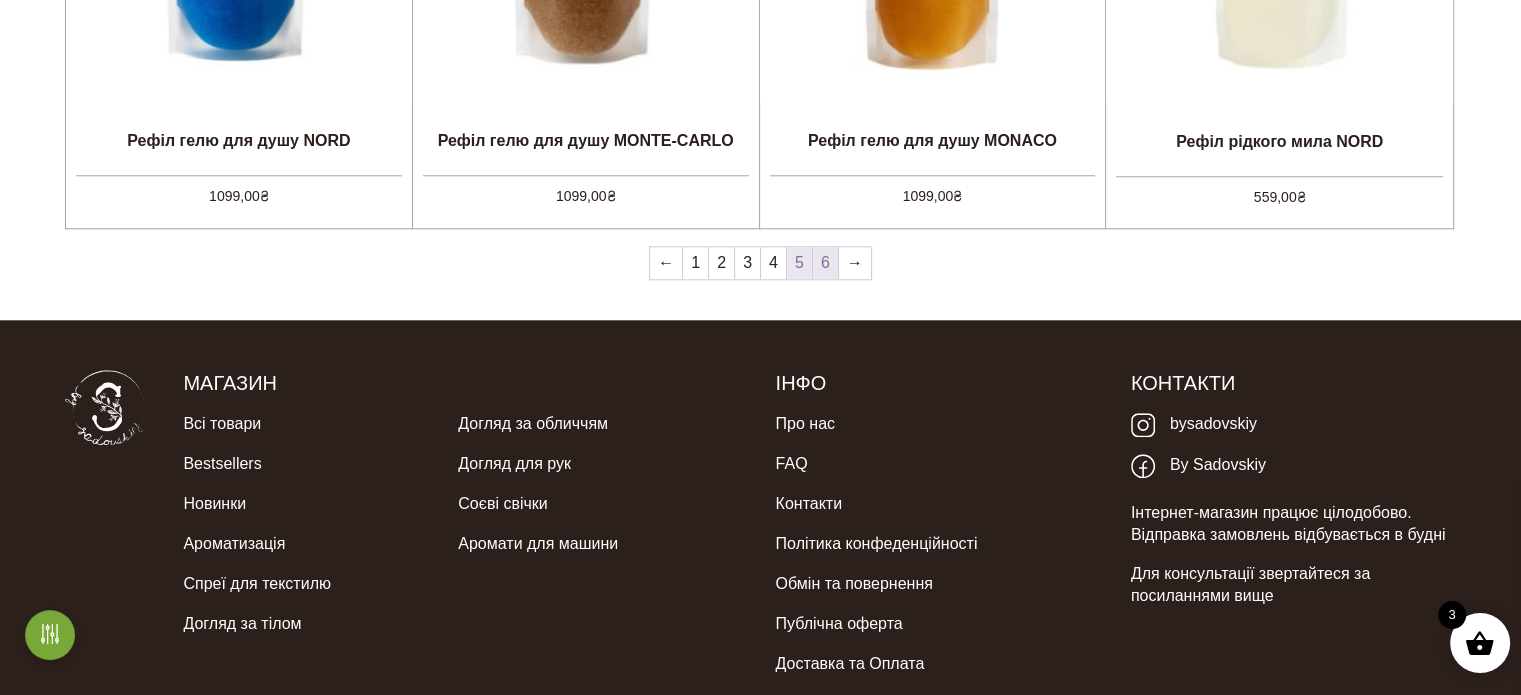 click on "6" at bounding box center [825, 263] 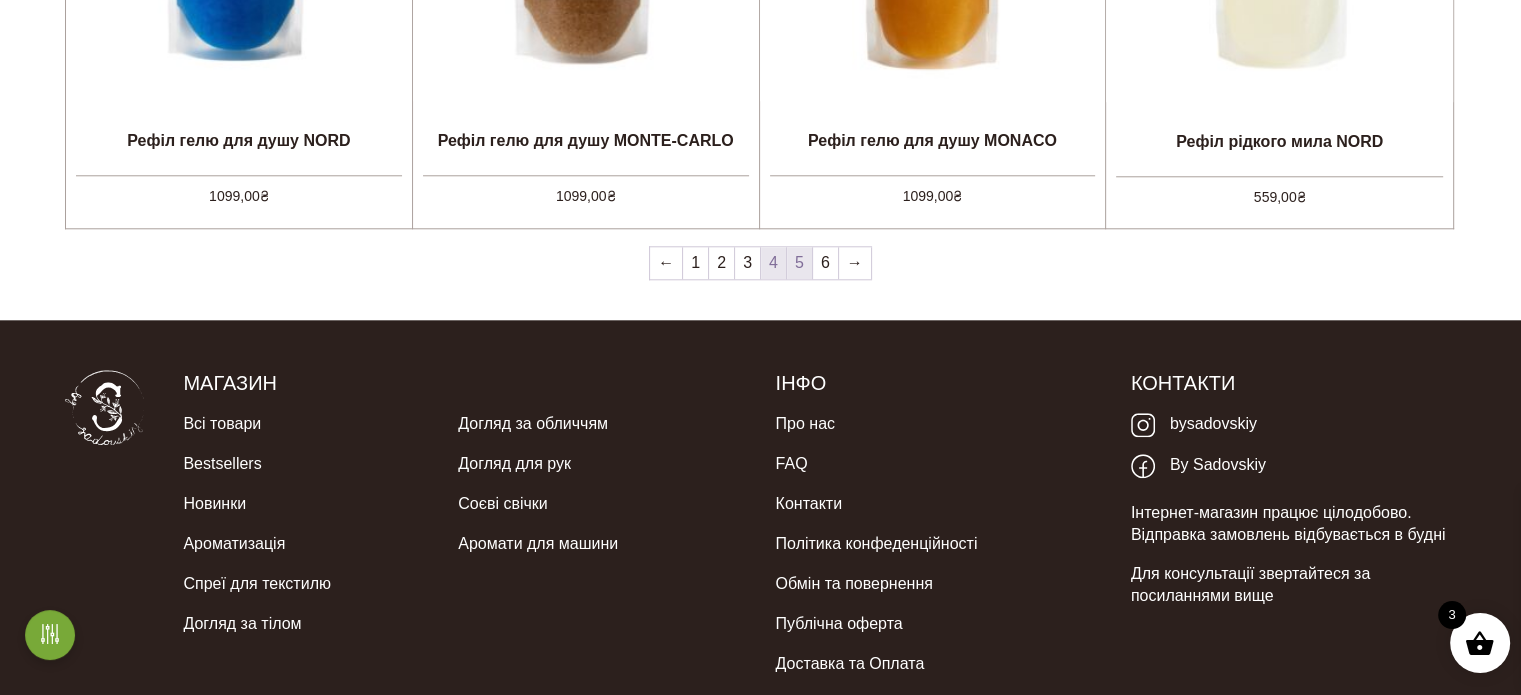 click on "4" at bounding box center (773, 263) 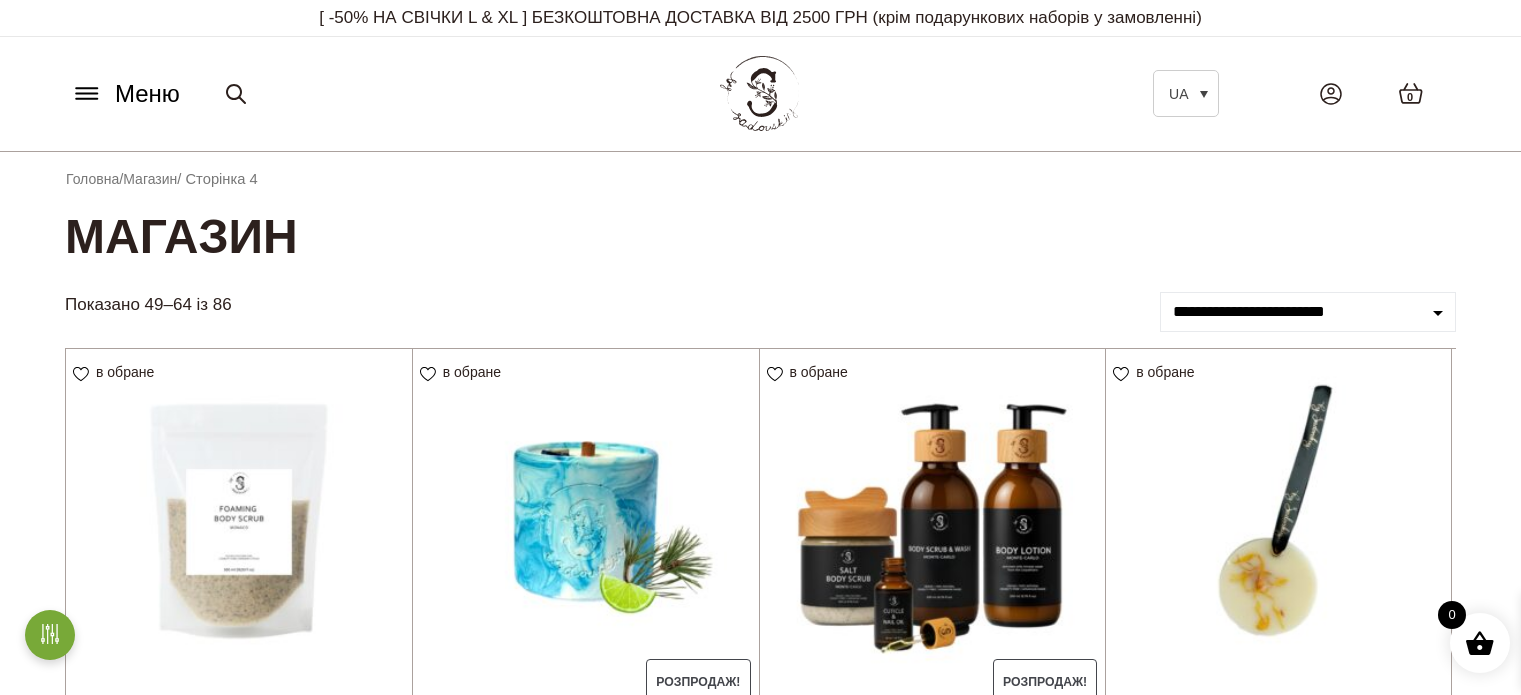 scroll, scrollTop: 0, scrollLeft: 0, axis: both 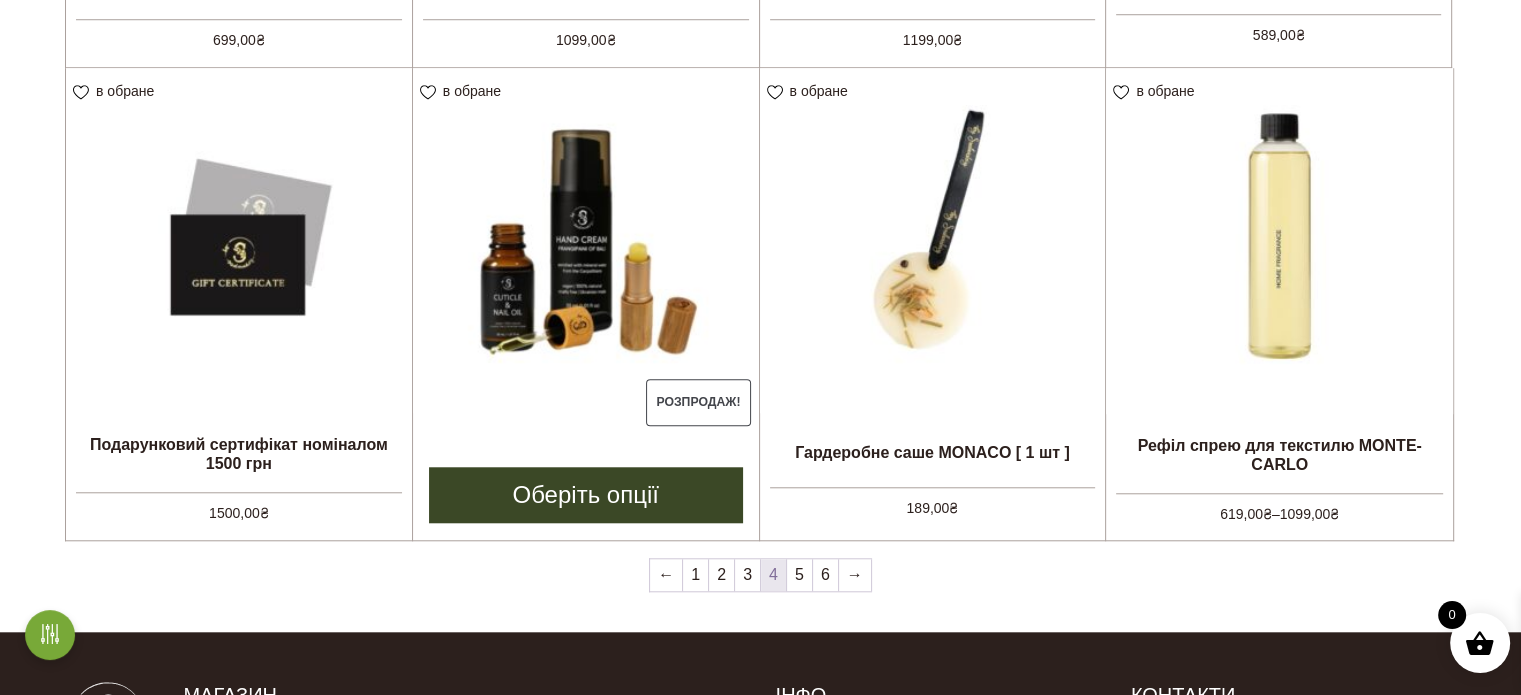 click on "Оберіть опції" at bounding box center [586, 495] 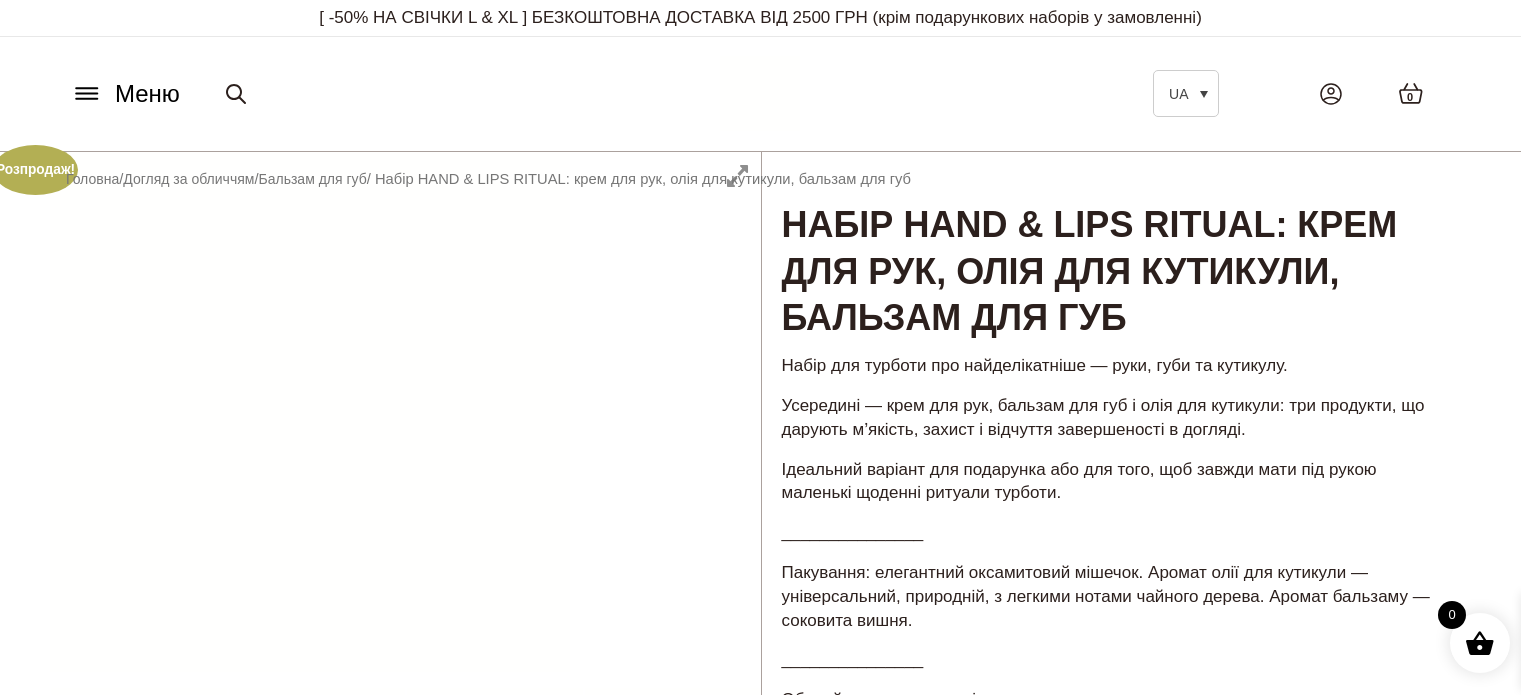 scroll, scrollTop: 0, scrollLeft: 0, axis: both 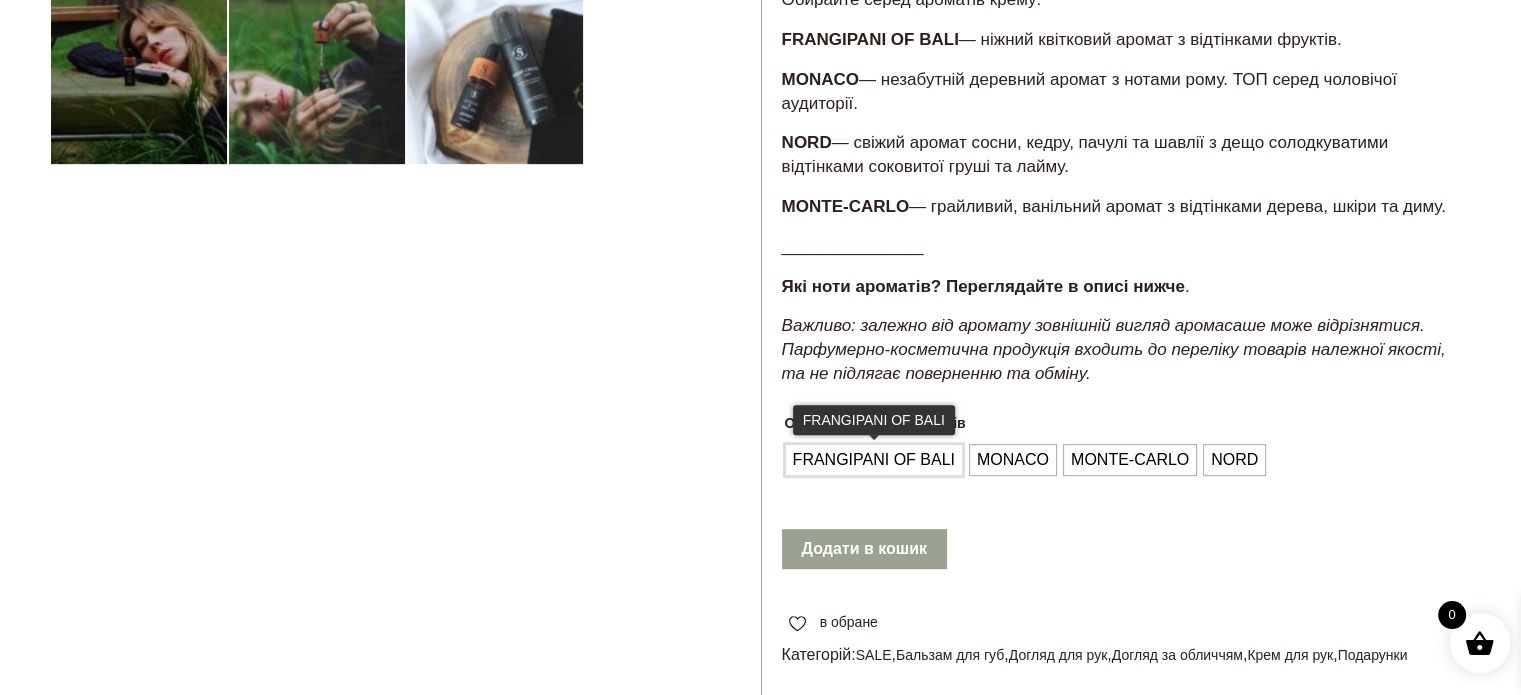 click on "FRANGIPANI OF BALI" at bounding box center (874, 460) 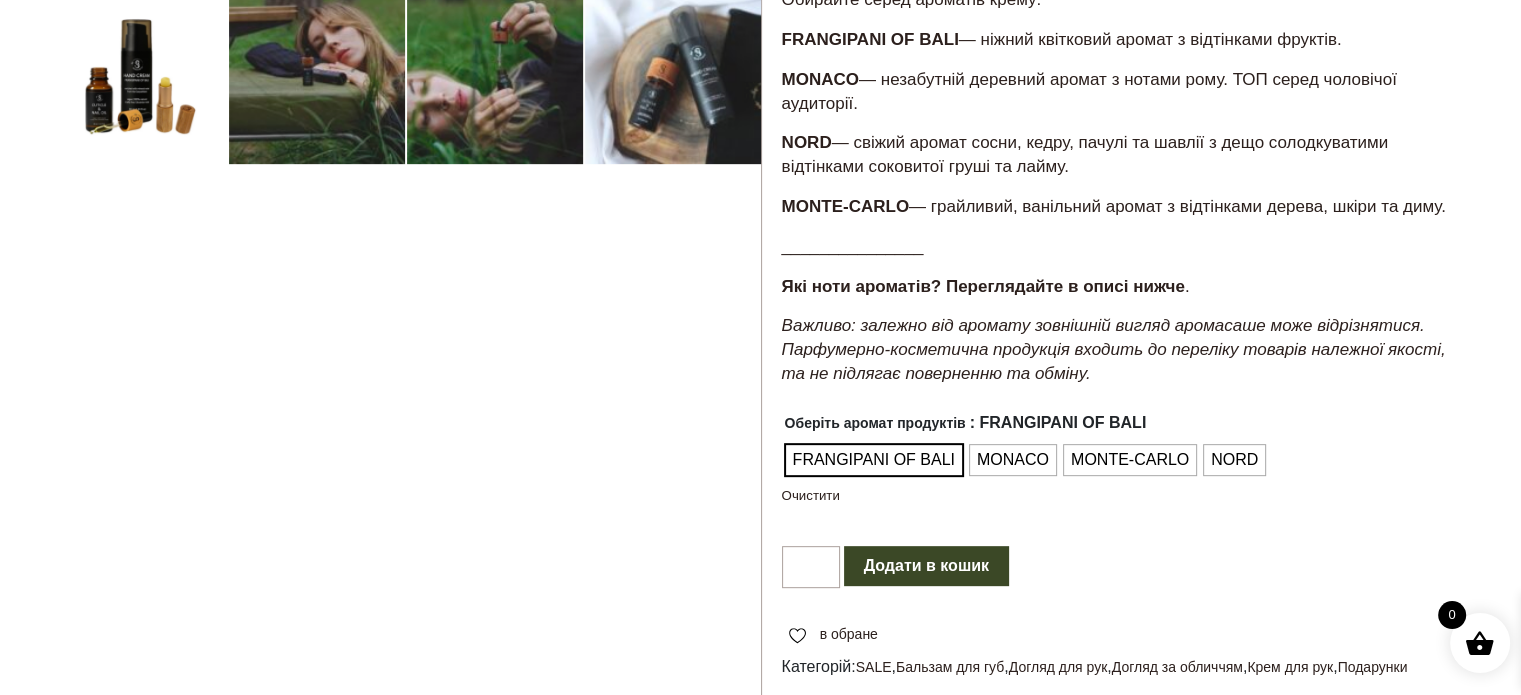 click on "Додати в кошик" at bounding box center (926, 566) 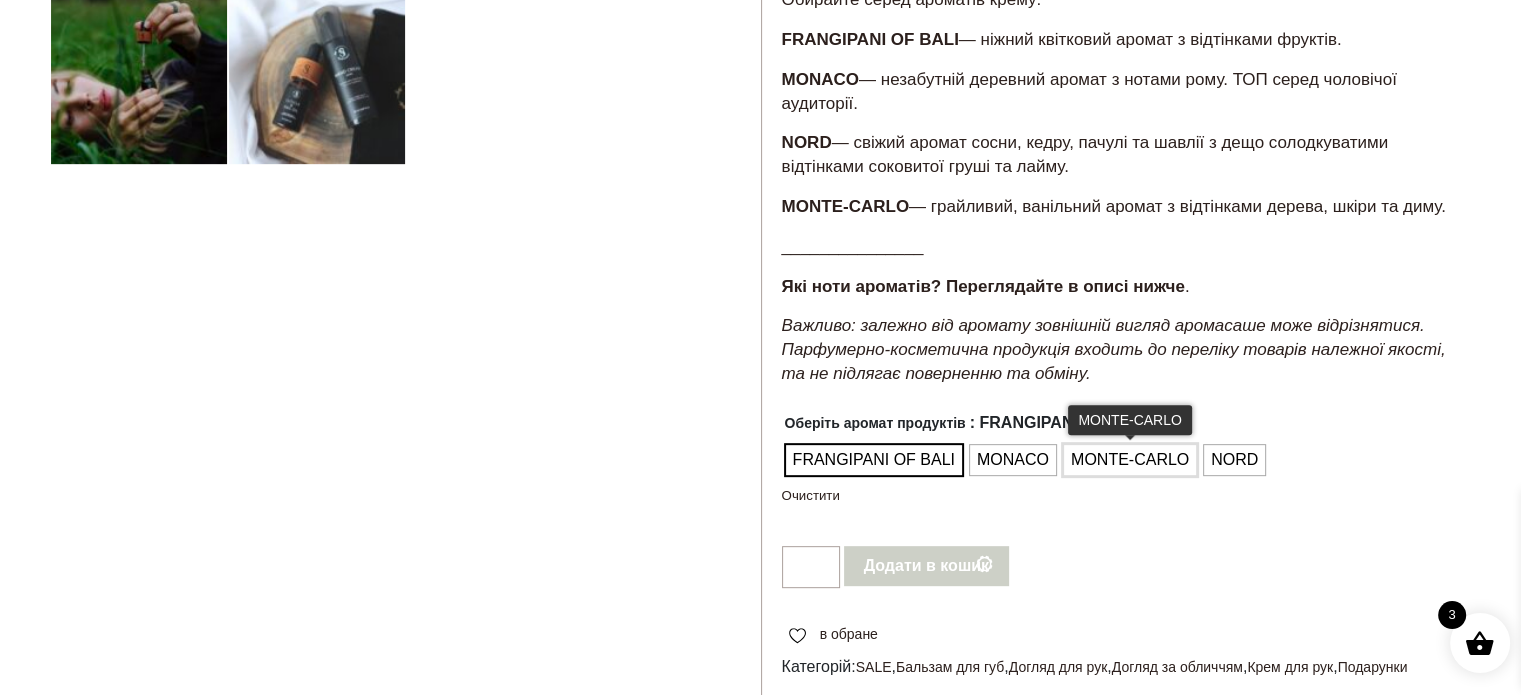 click on "MONTE-CARLO" at bounding box center [1130, 460] 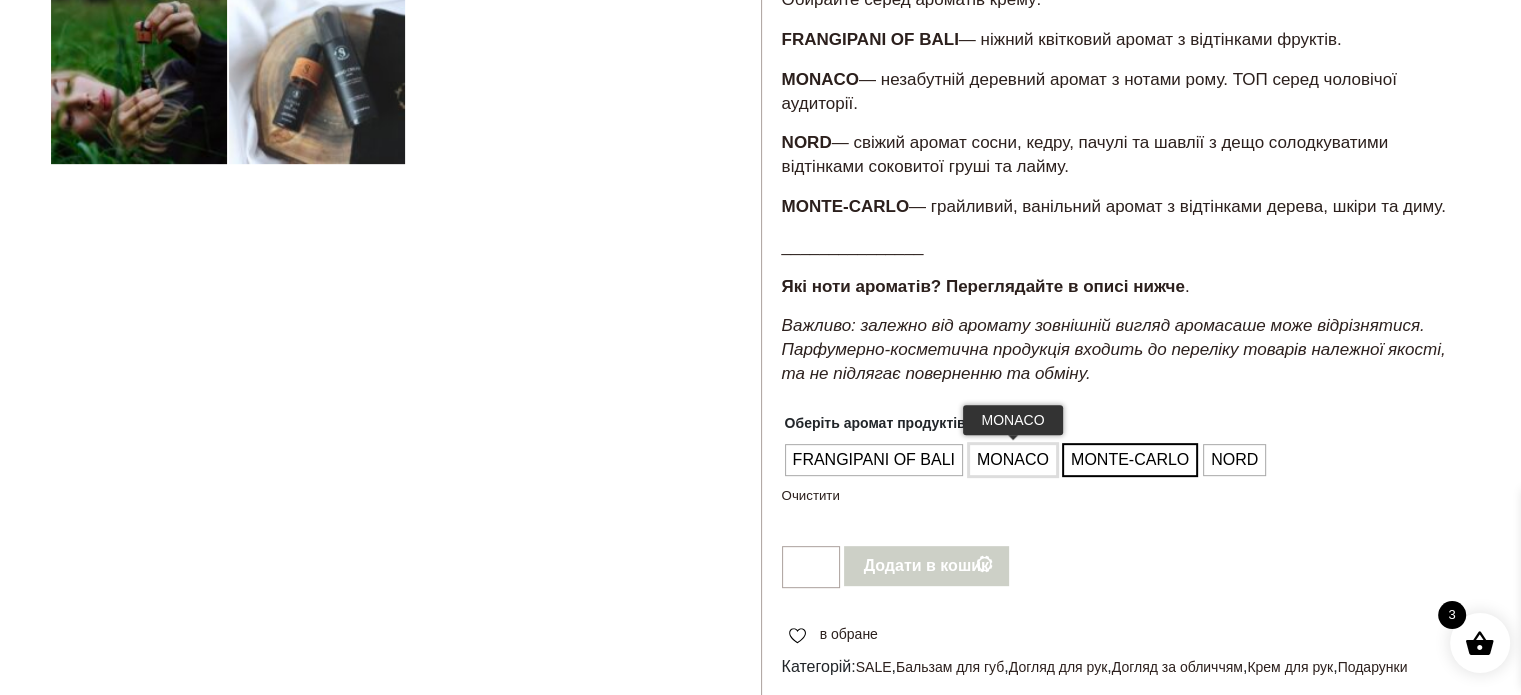 click on "MONACO" at bounding box center [1013, 460] 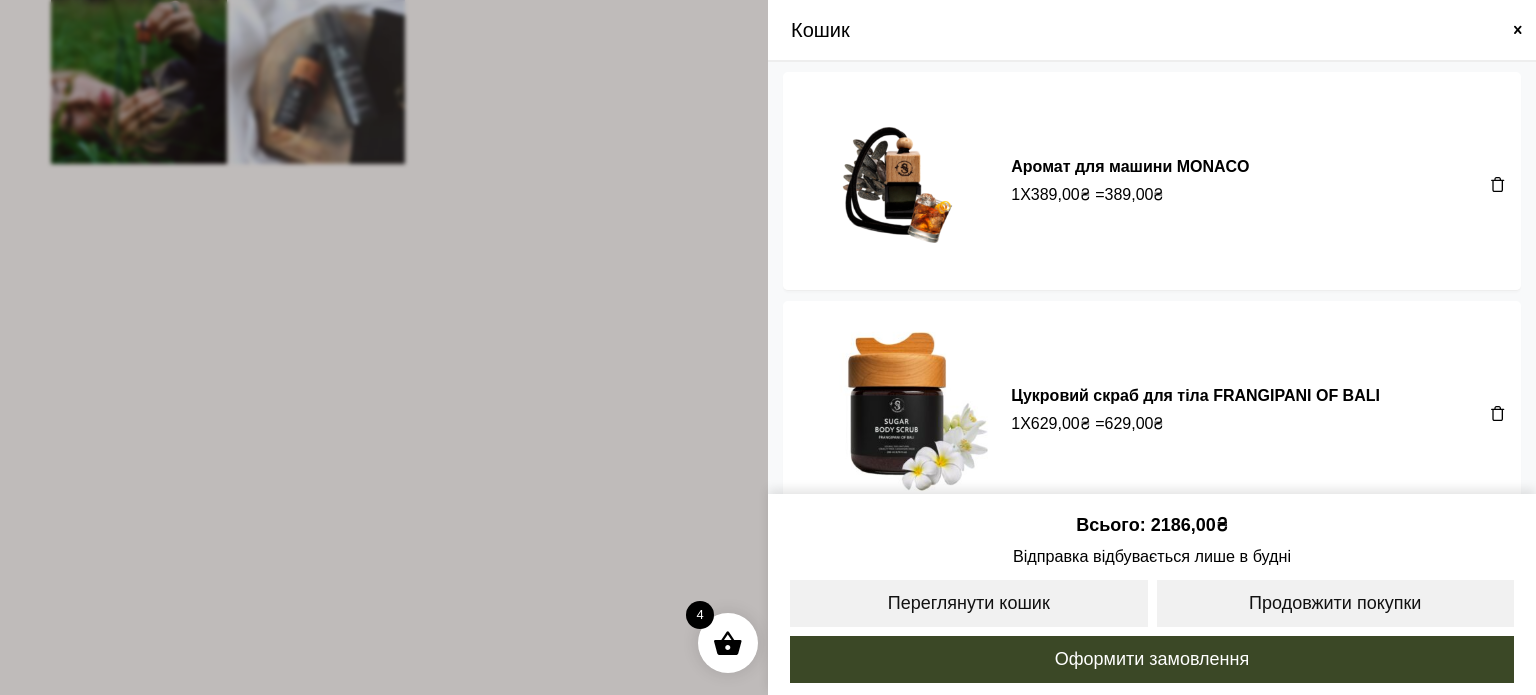 click at bounding box center [1518, 30] 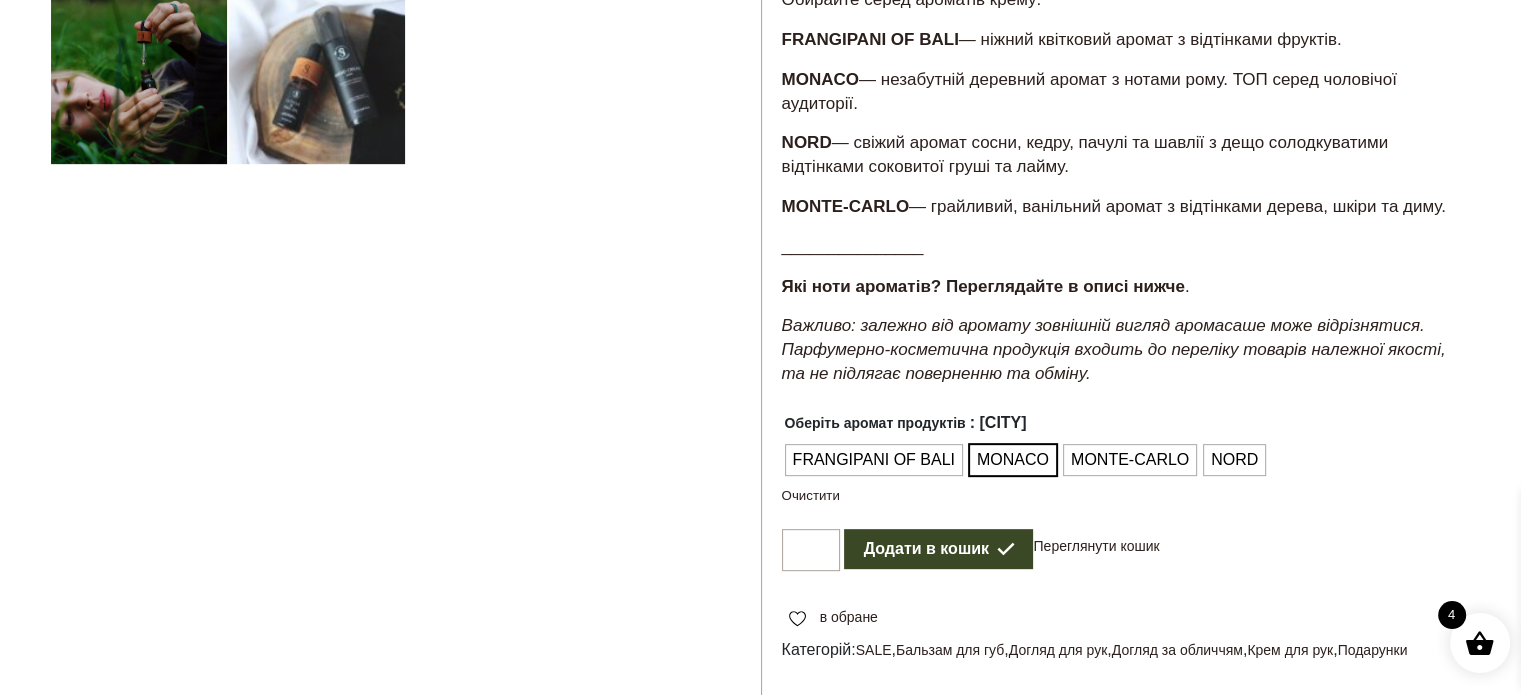 click on "Додати в кошик" at bounding box center (939, 549) 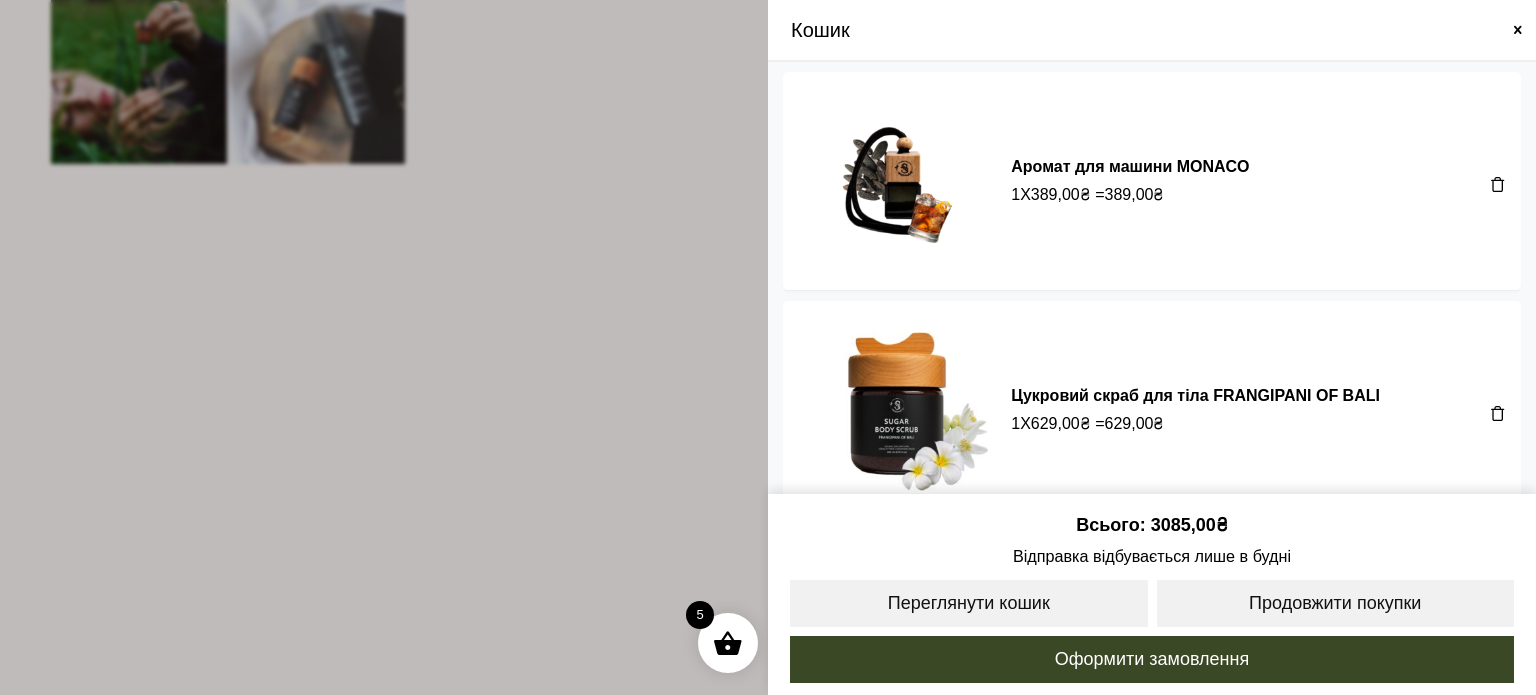 click at bounding box center (1518, 30) 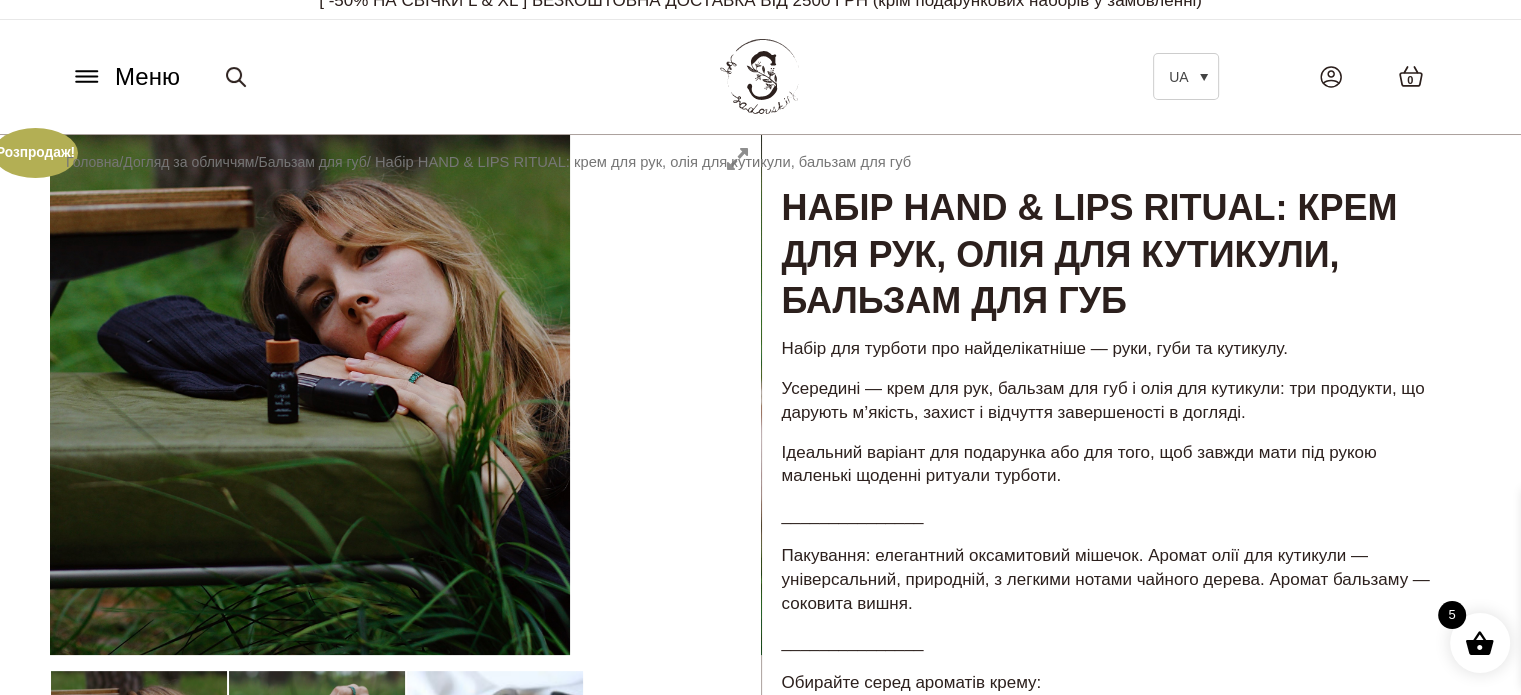 scroll, scrollTop: 0, scrollLeft: 0, axis: both 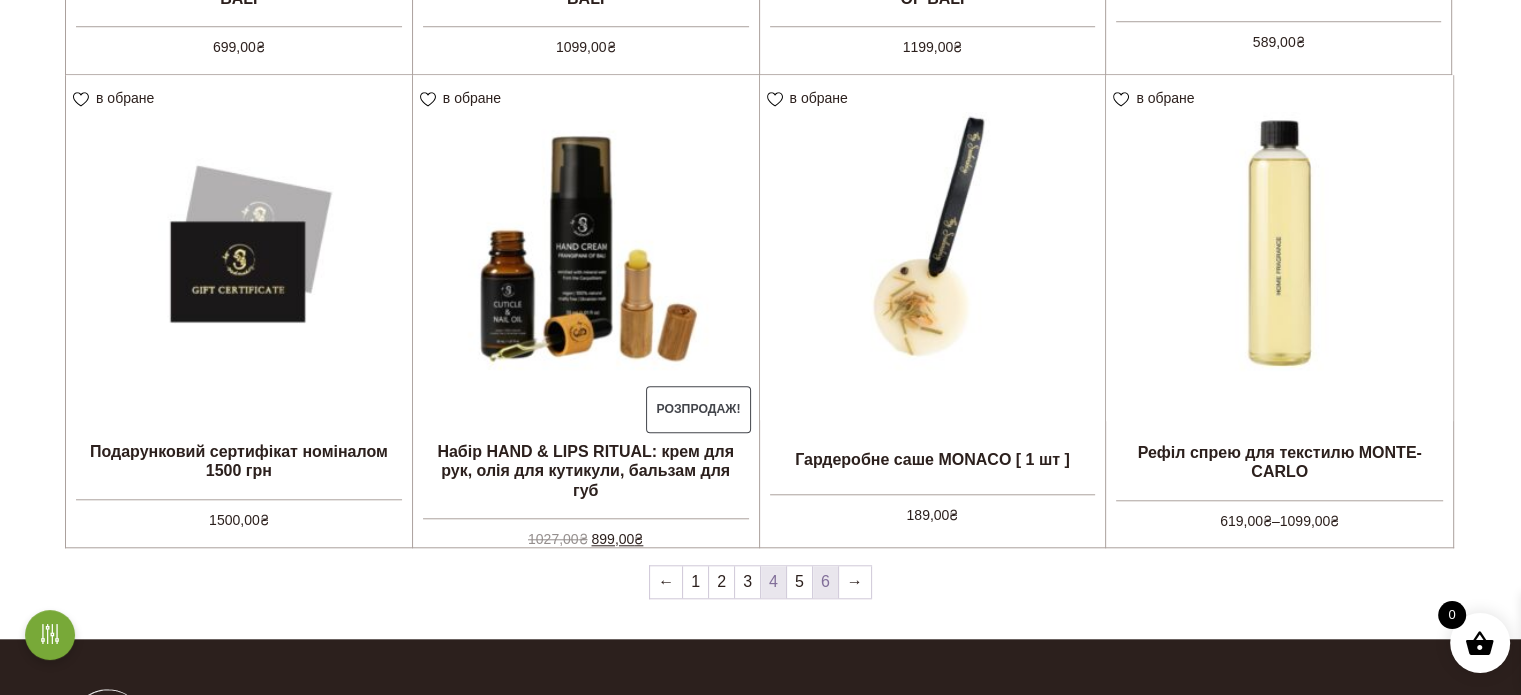 click on "6" at bounding box center (825, 582) 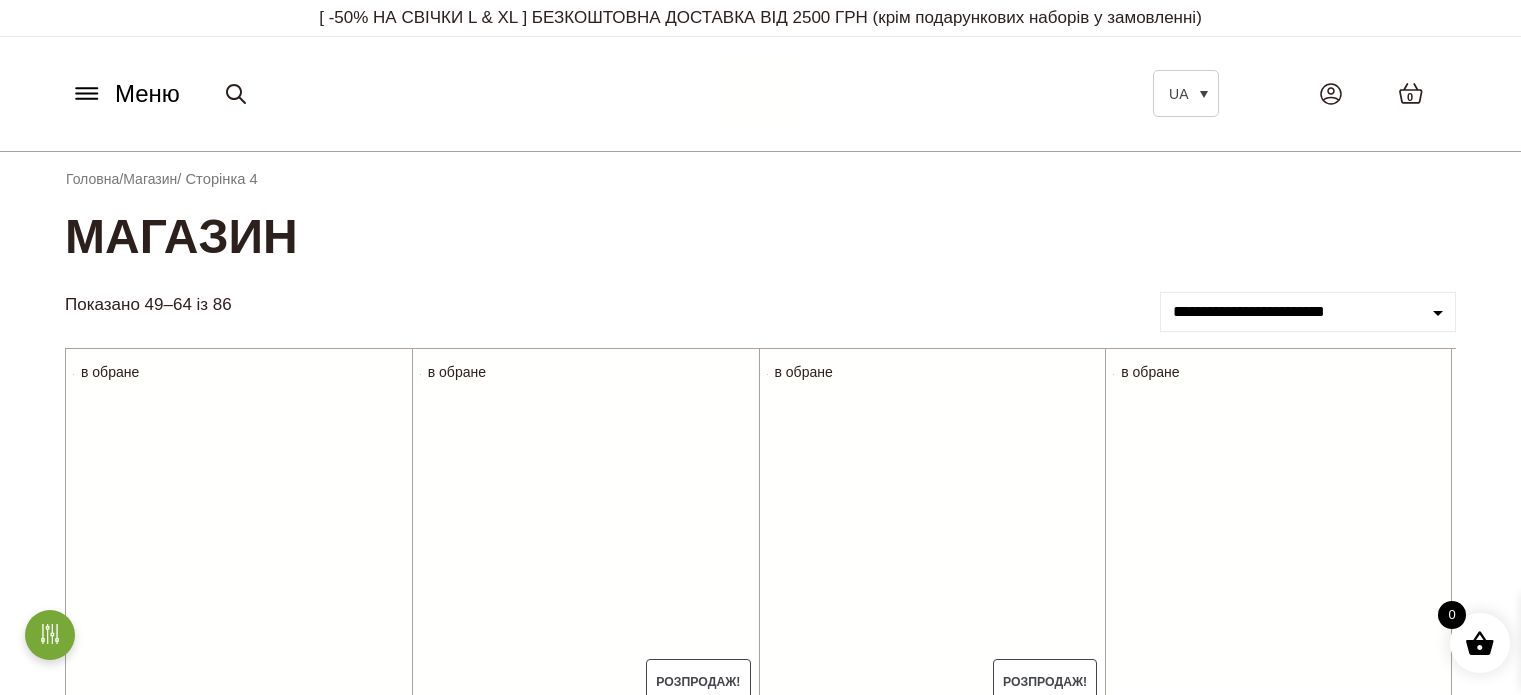 scroll, scrollTop: 1687, scrollLeft: 0, axis: vertical 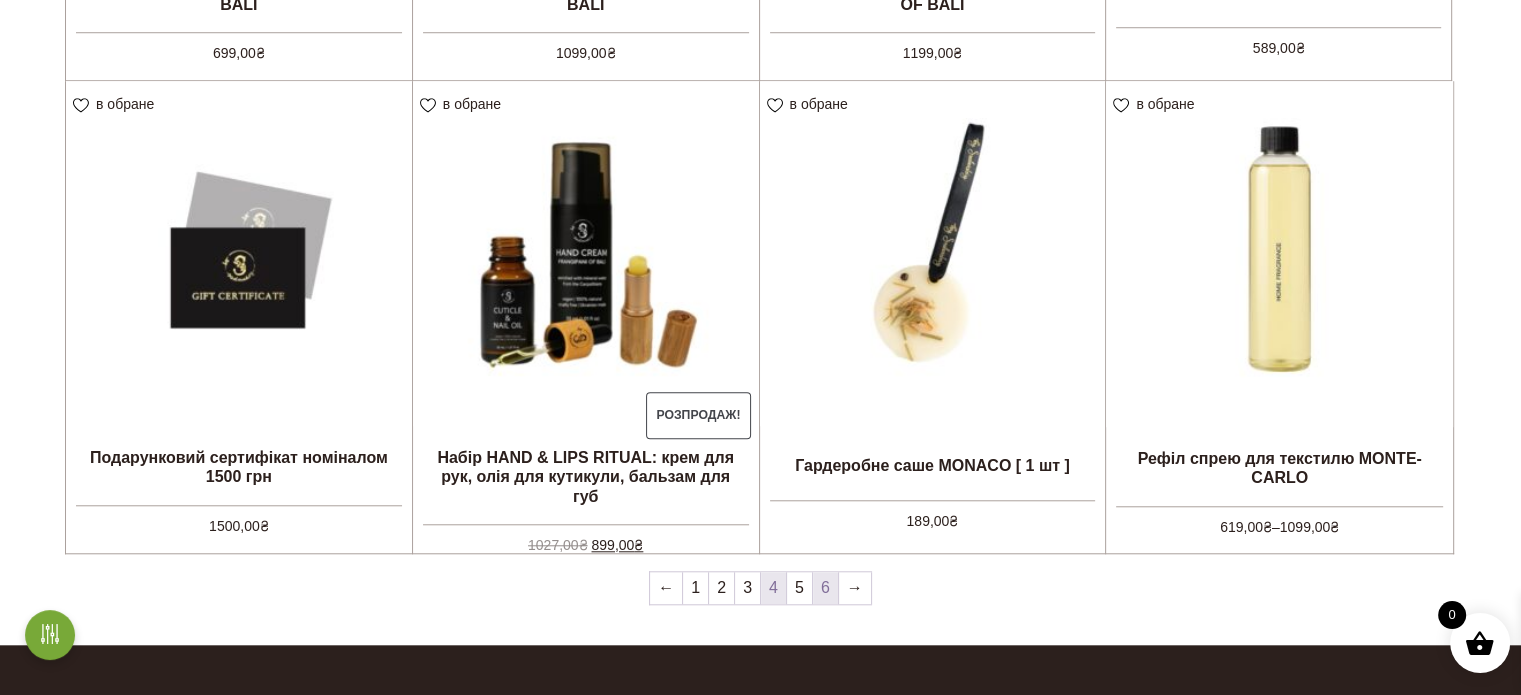 click on "6" at bounding box center (825, 588) 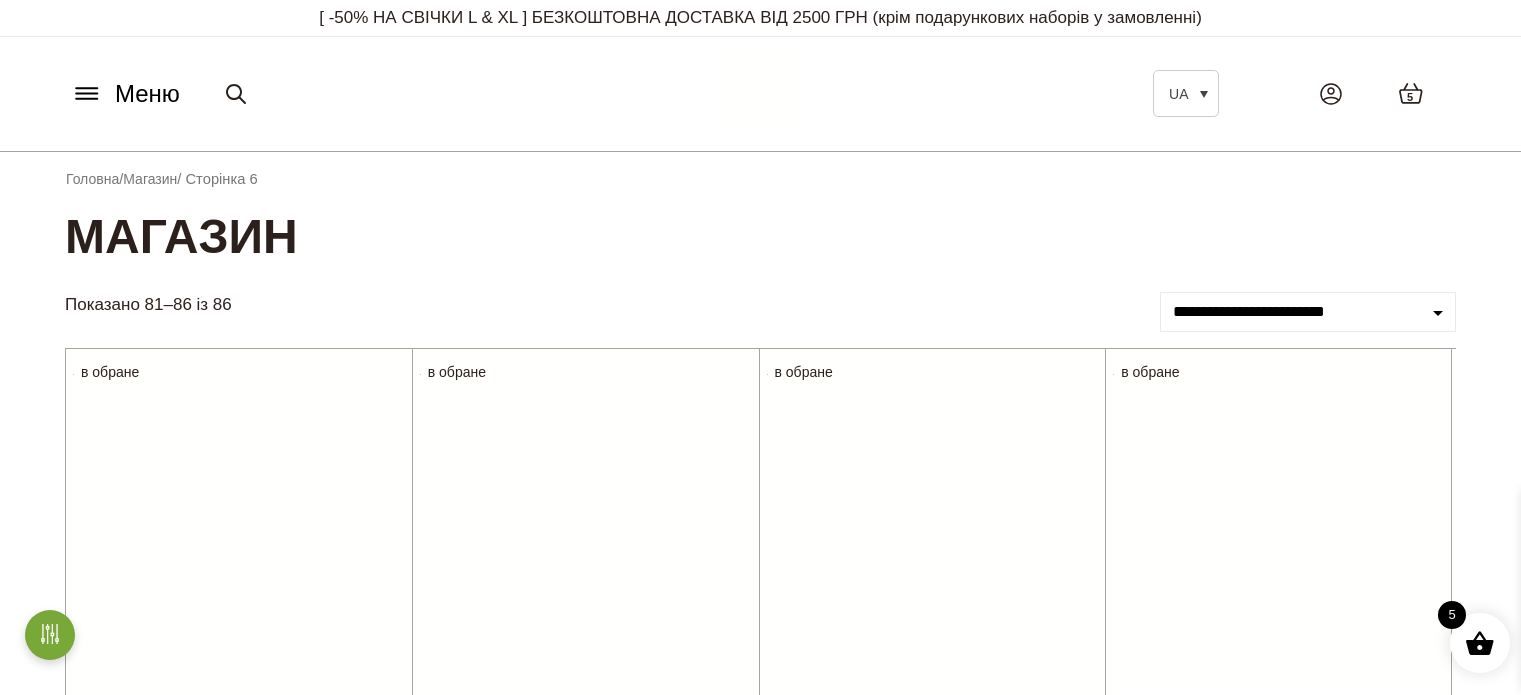 scroll, scrollTop: 0, scrollLeft: 0, axis: both 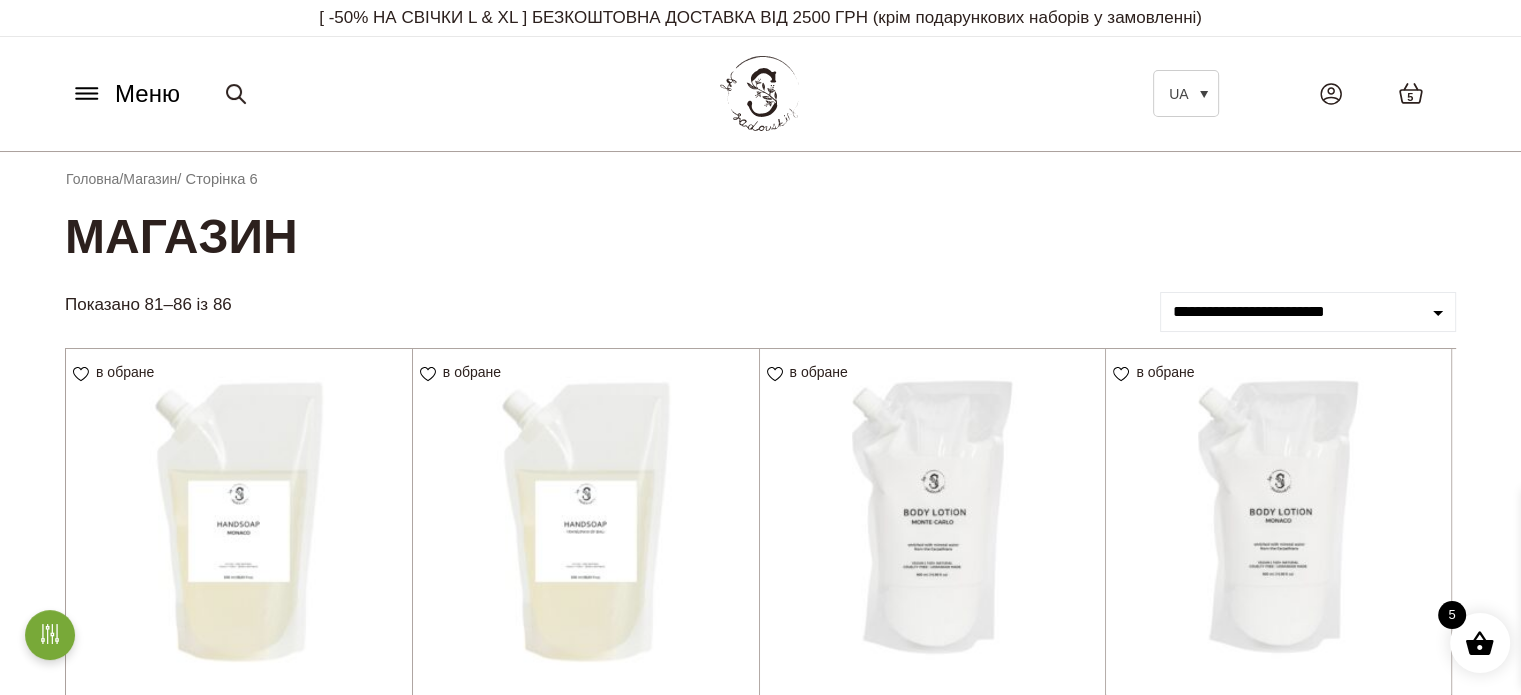 click on "5" at bounding box center [1410, 97] 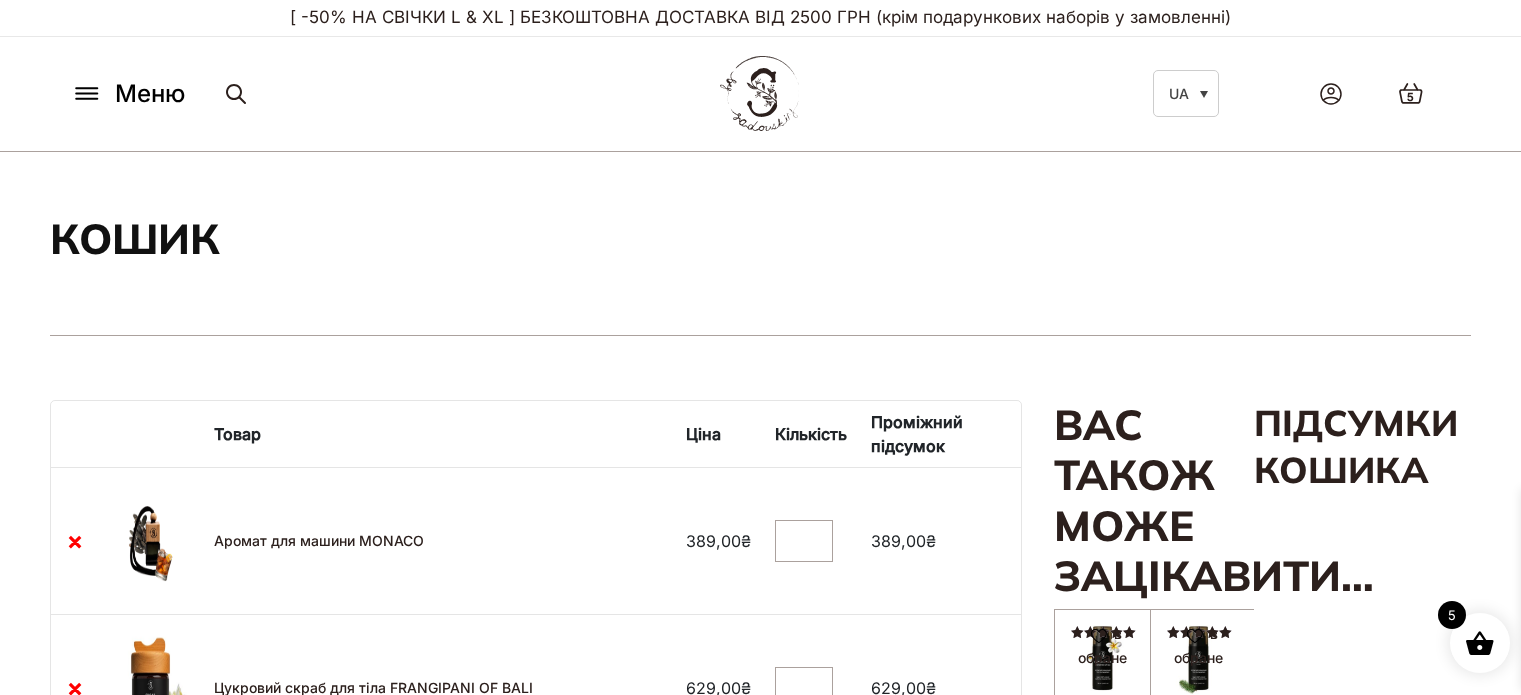 scroll, scrollTop: 0, scrollLeft: 0, axis: both 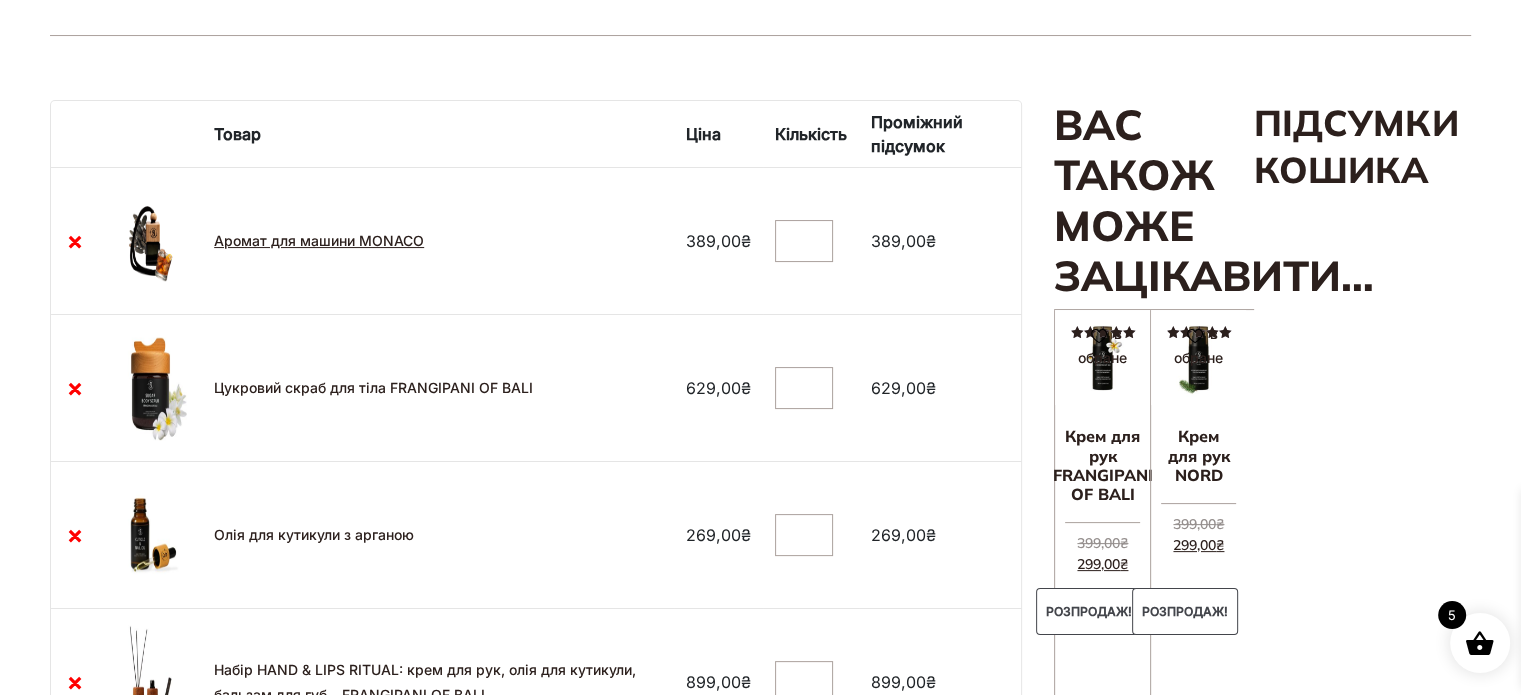 click on "Аромат для машини MONACO" at bounding box center (319, 240) 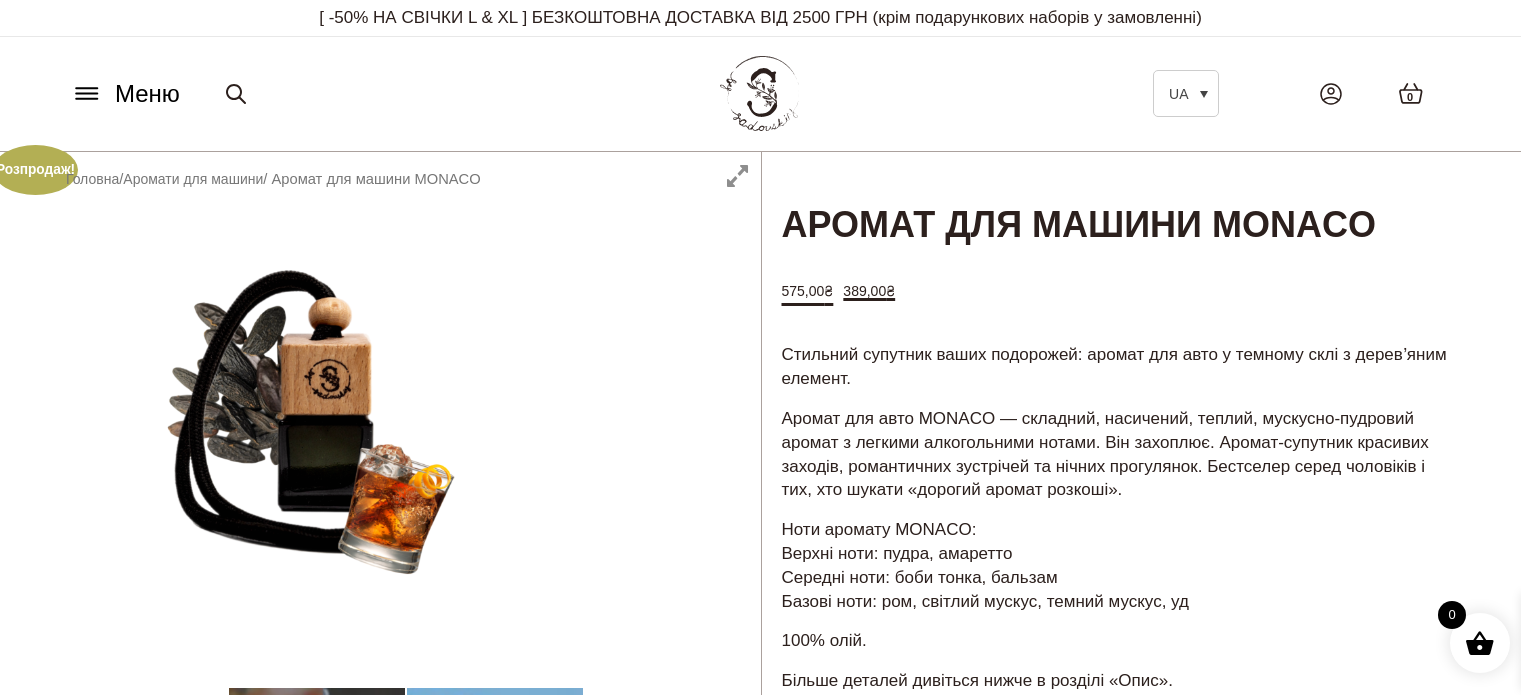 scroll, scrollTop: 0, scrollLeft: 0, axis: both 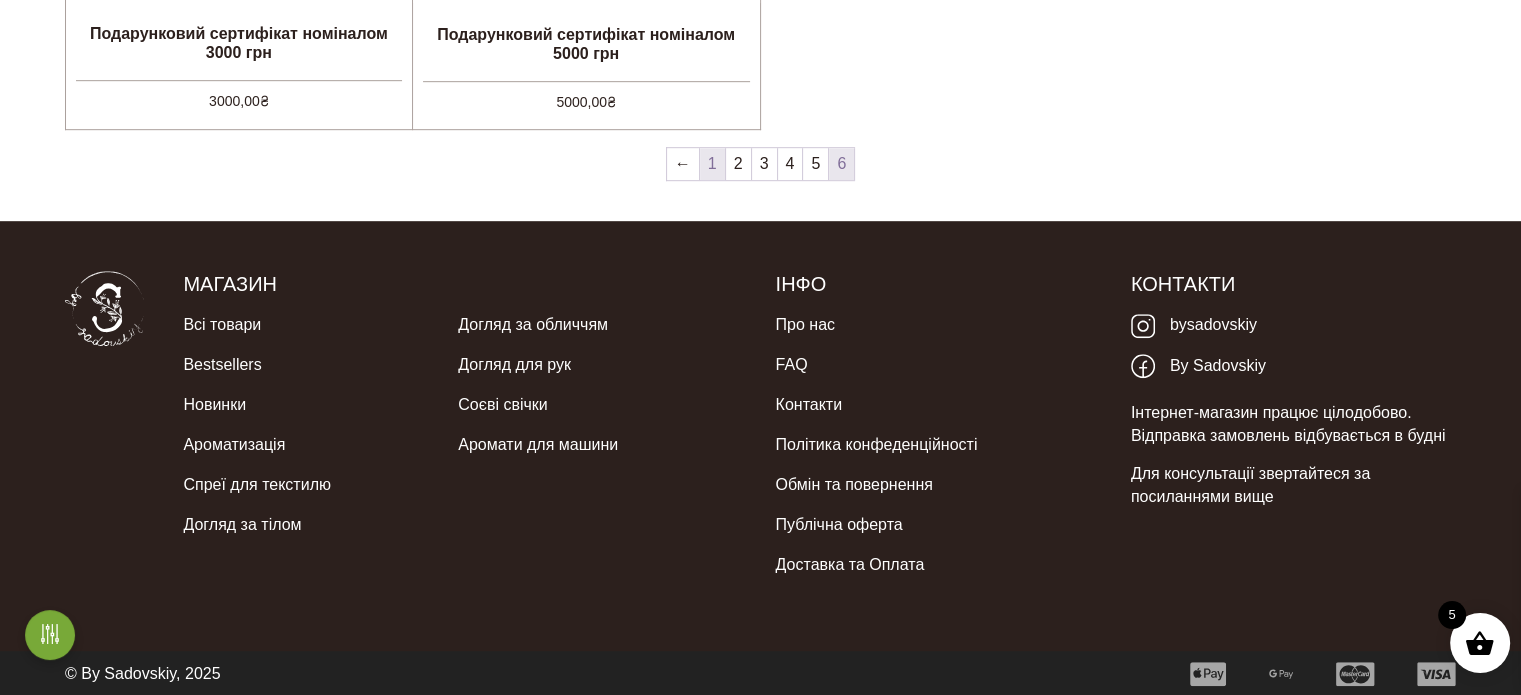 click on "1" at bounding box center [712, 164] 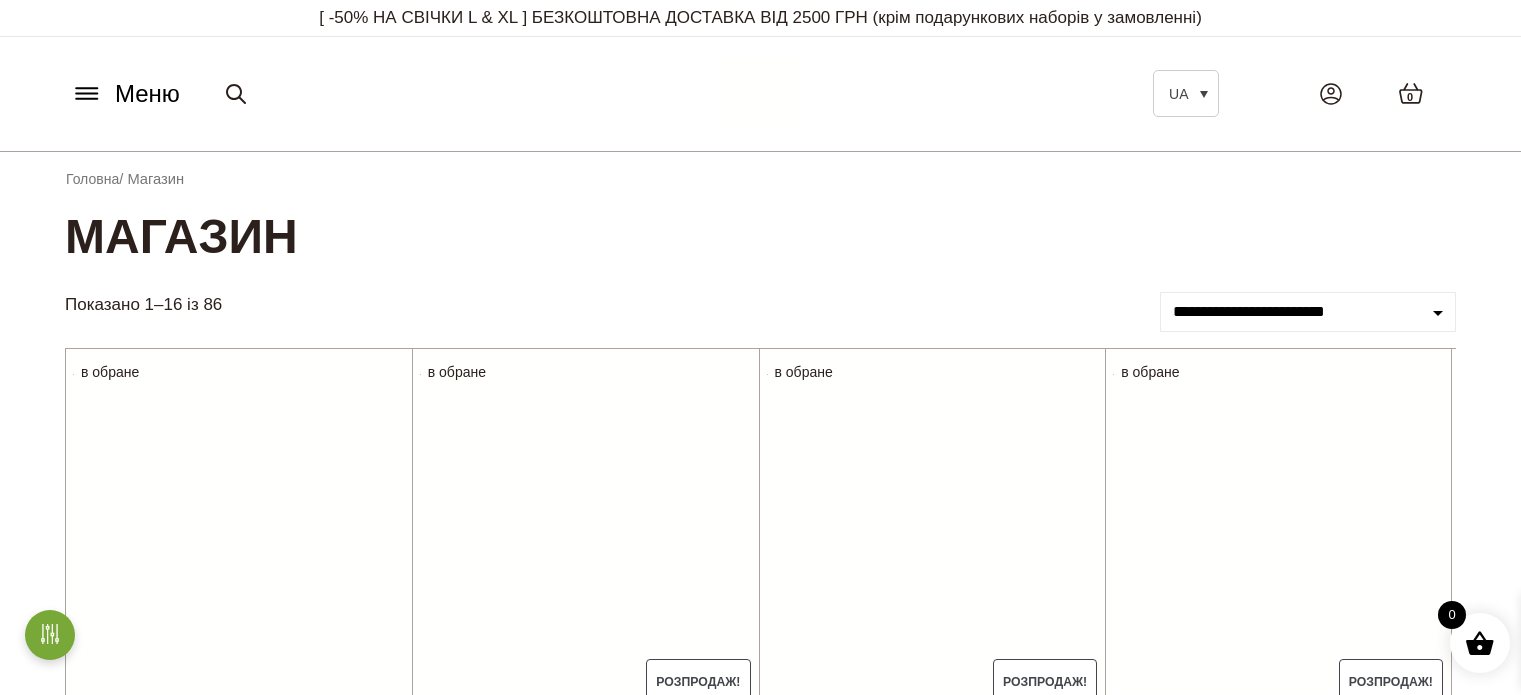 scroll, scrollTop: 0, scrollLeft: 0, axis: both 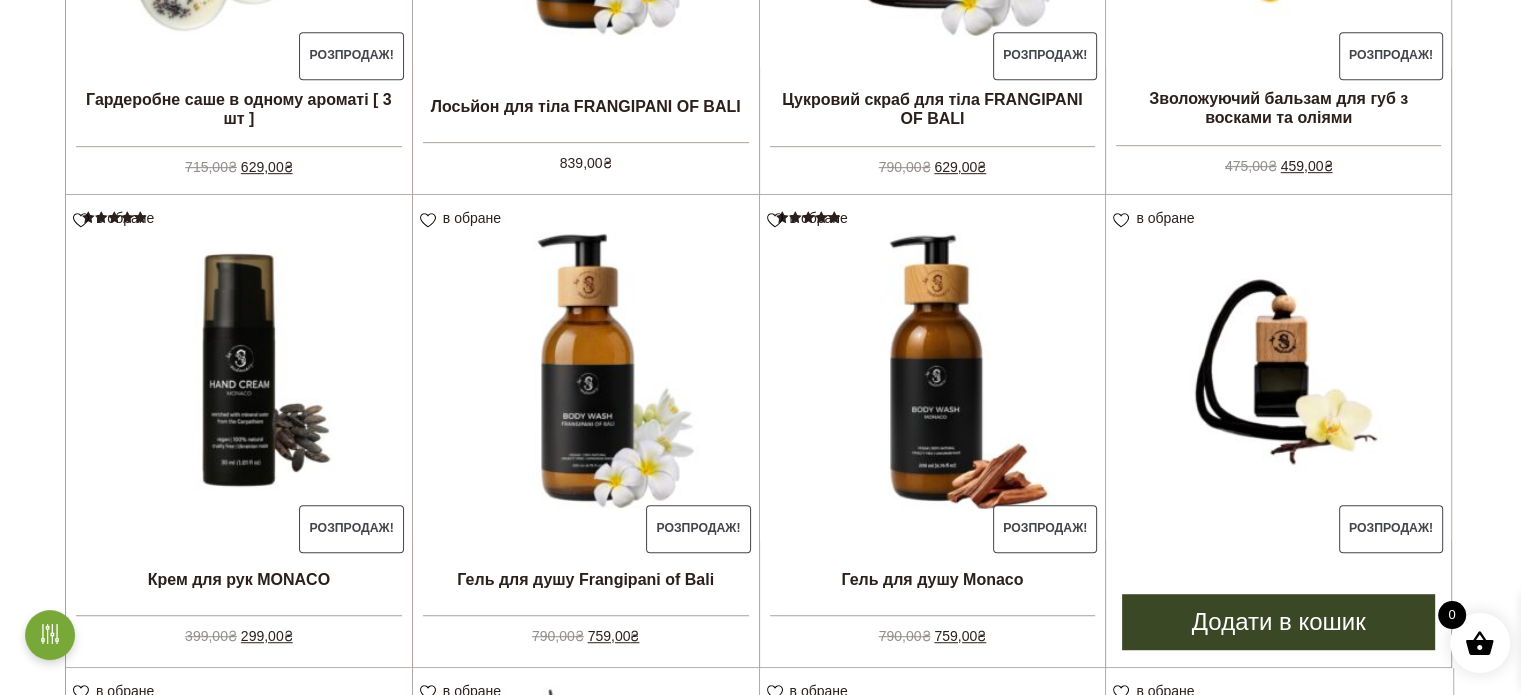 click on "Додати в кошик" at bounding box center (1278, 622) 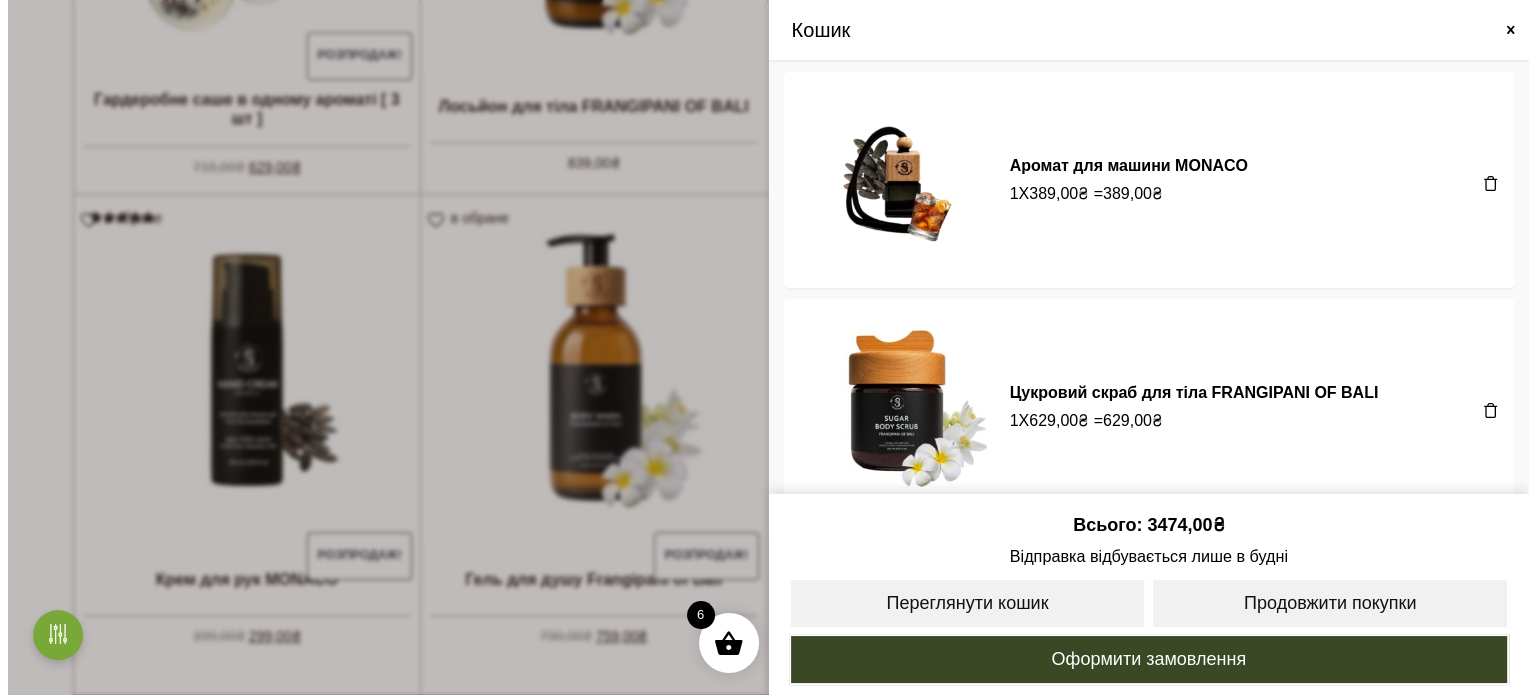 scroll, scrollTop: 1108, scrollLeft: 0, axis: vertical 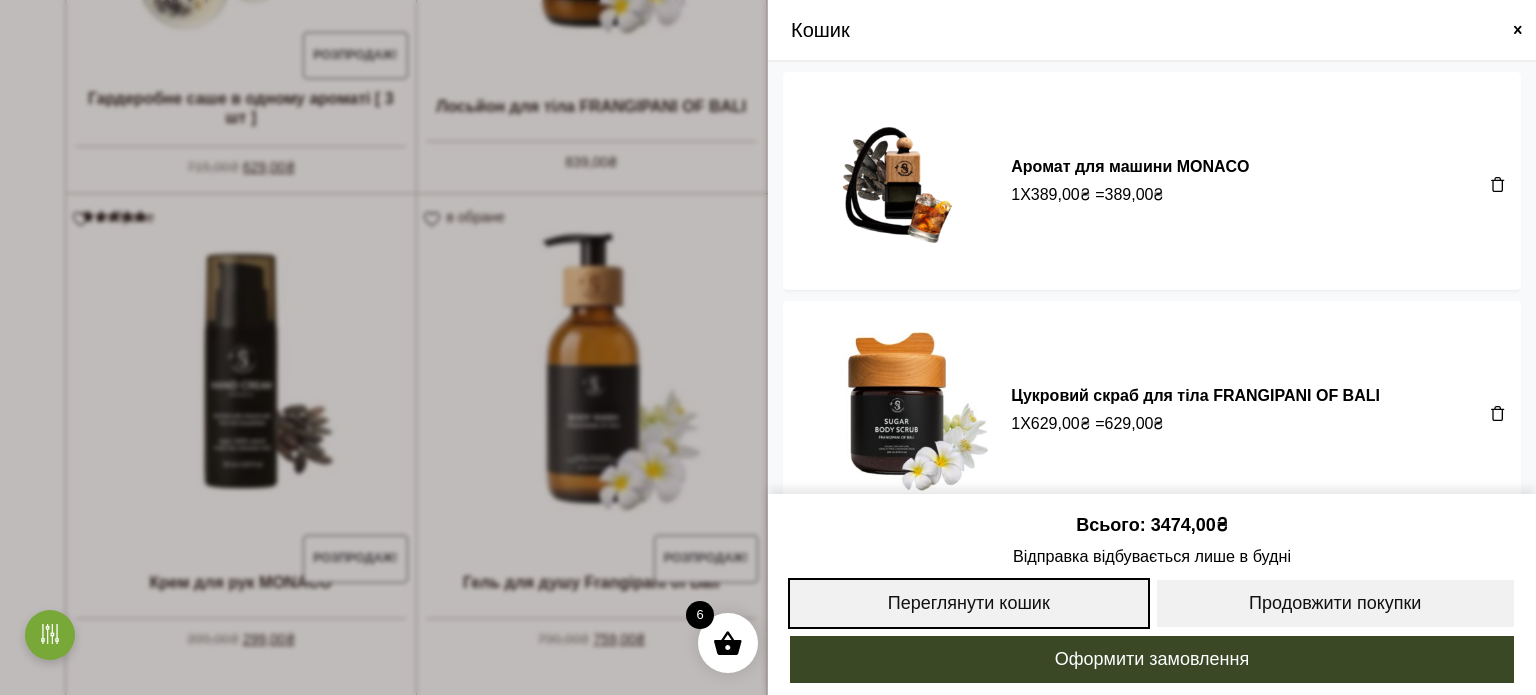 click on "Переглянути кошик" at bounding box center [969, 603] 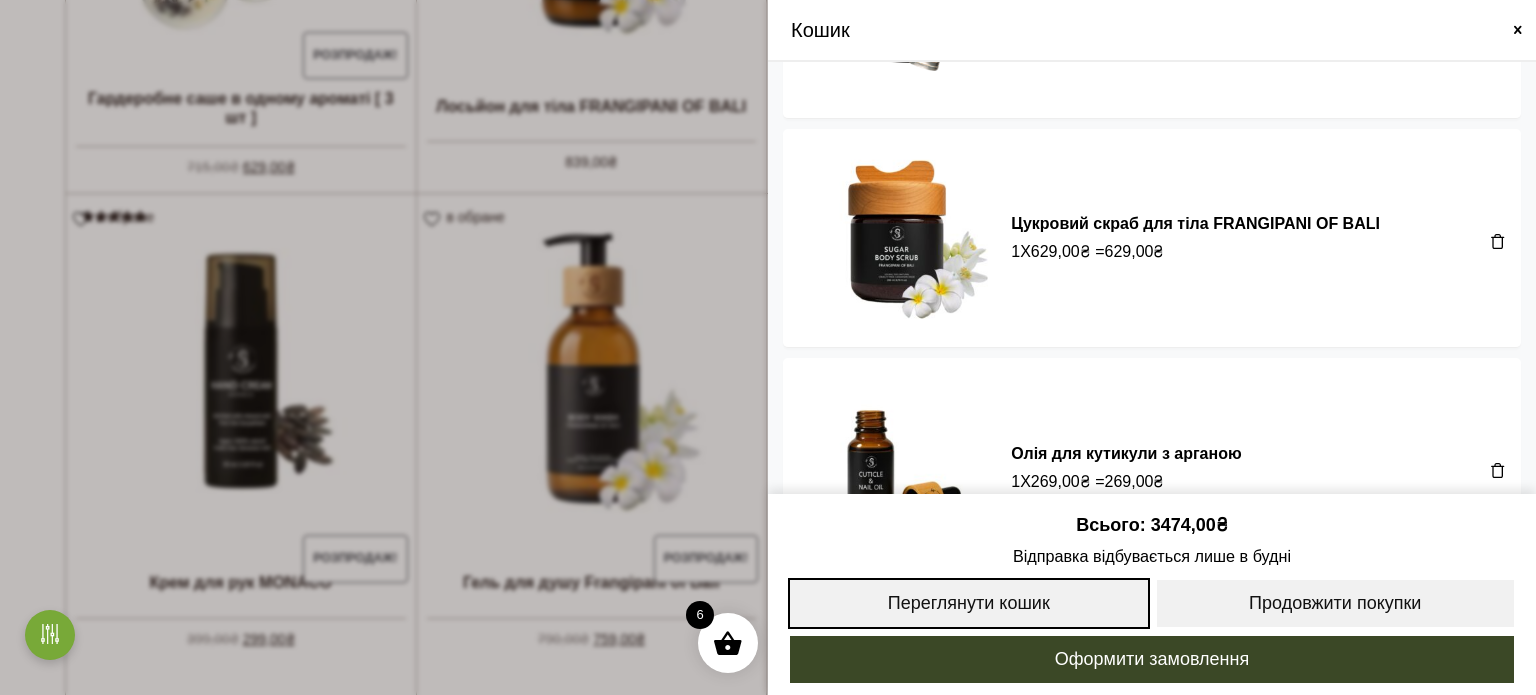scroll, scrollTop: 137, scrollLeft: 0, axis: vertical 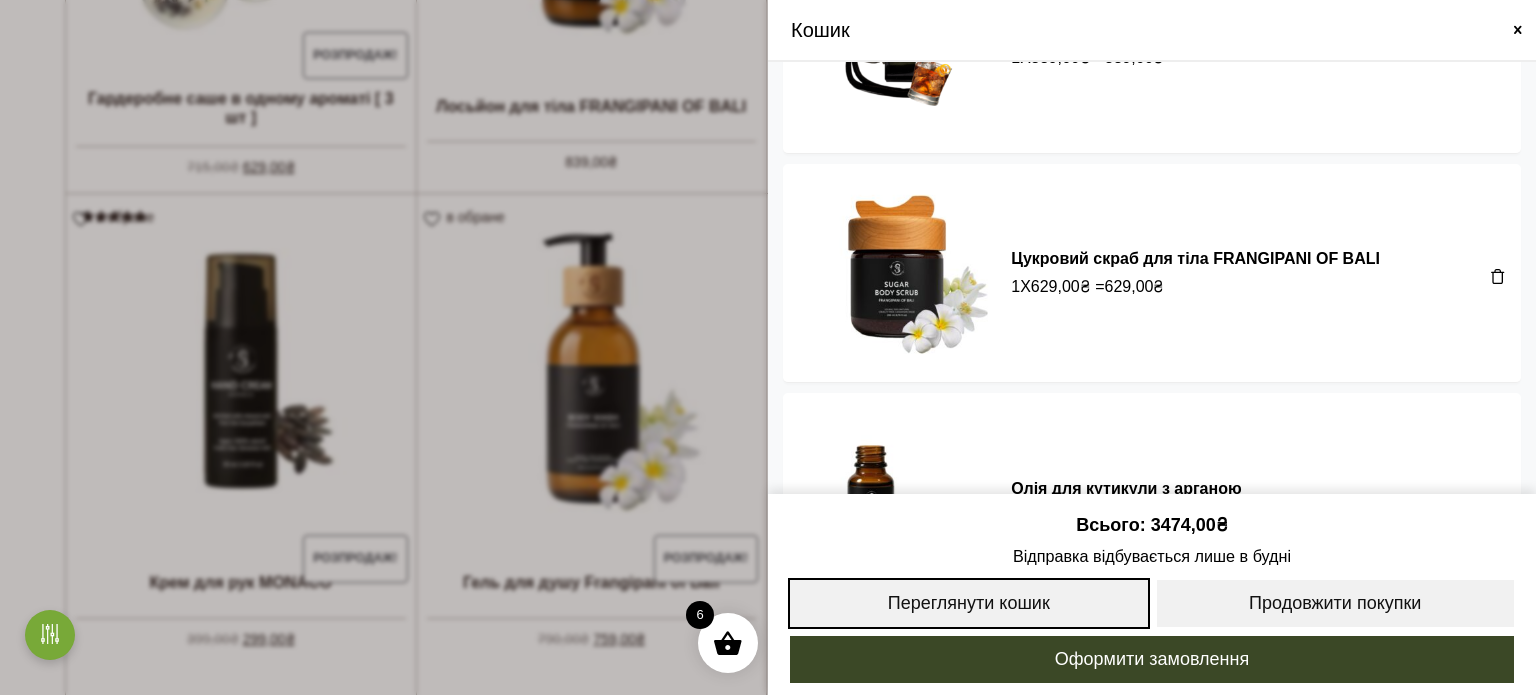 click on "Переглянути кошик" at bounding box center [969, 603] 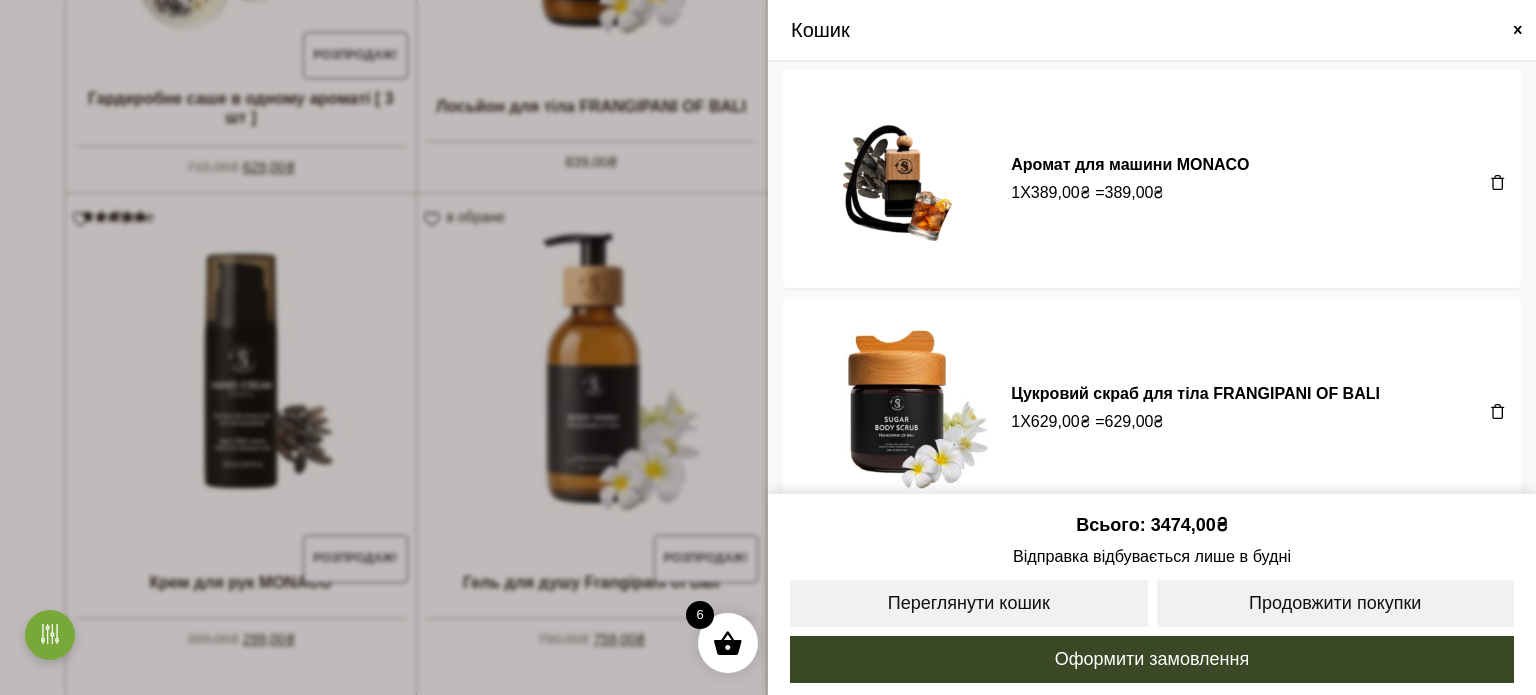 scroll, scrollTop: 0, scrollLeft: 0, axis: both 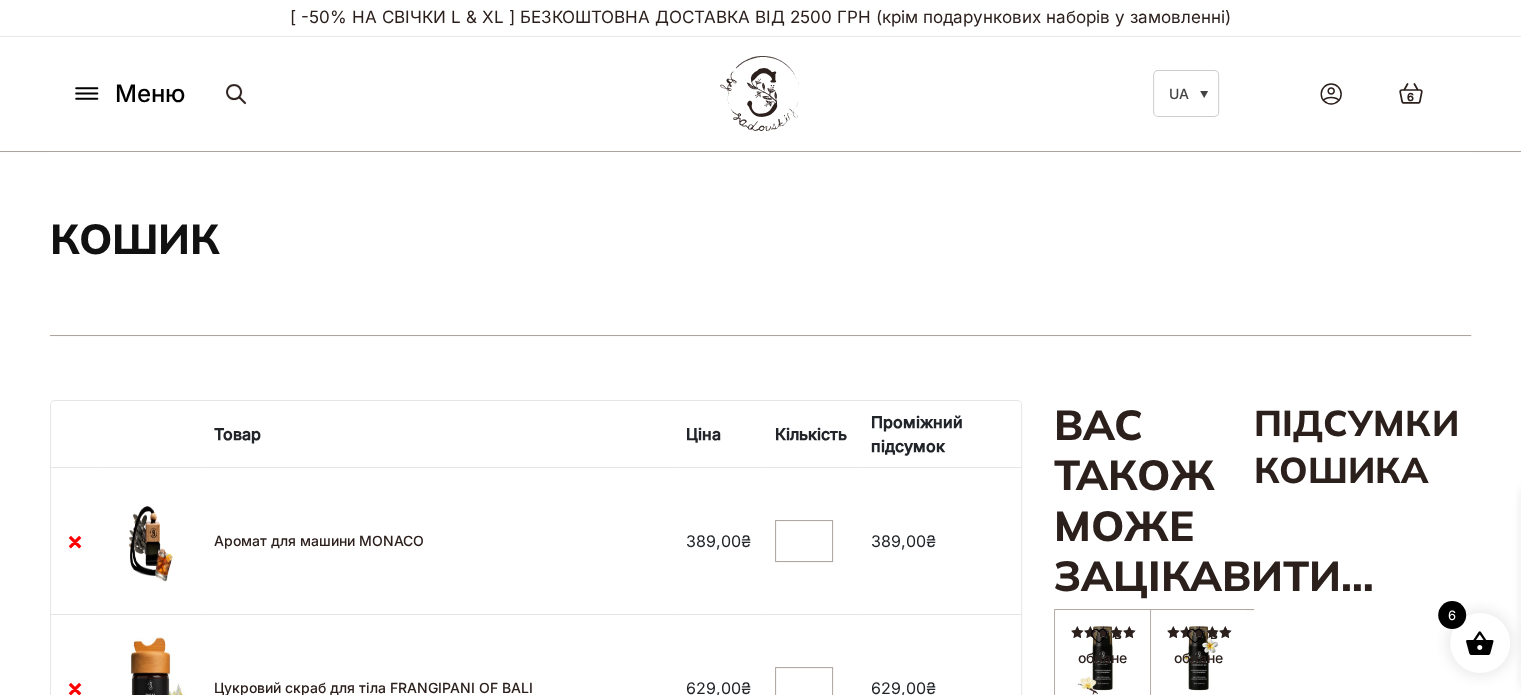 click 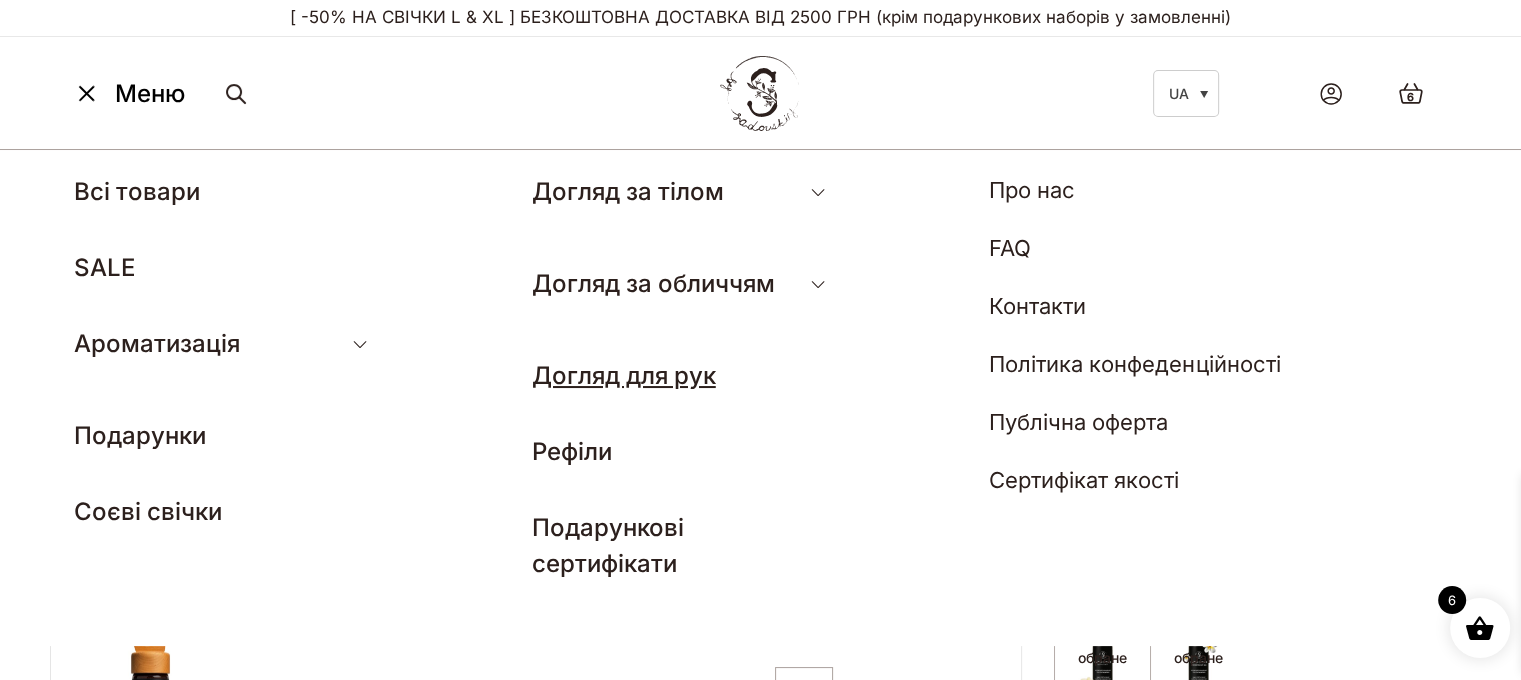 click on "Догляд для рук" at bounding box center [624, 375] 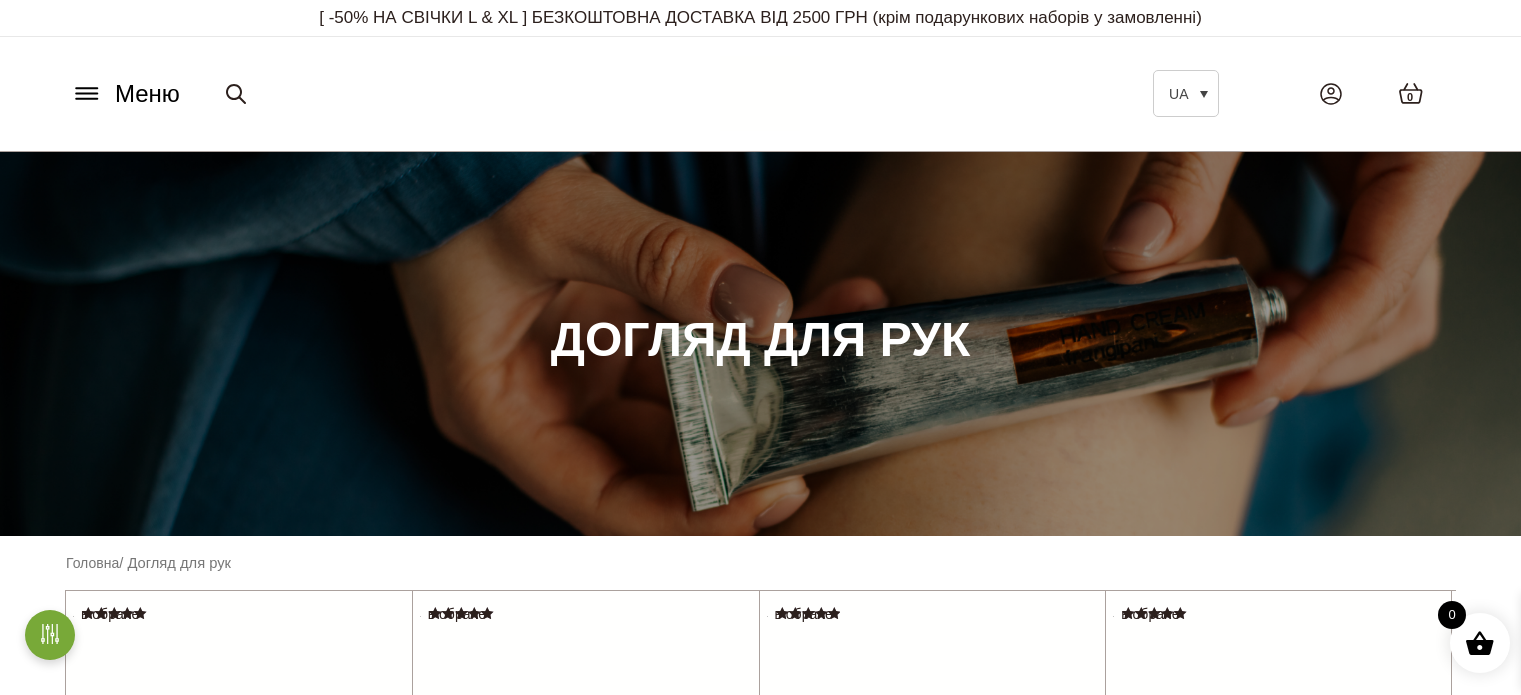 scroll, scrollTop: 0, scrollLeft: 0, axis: both 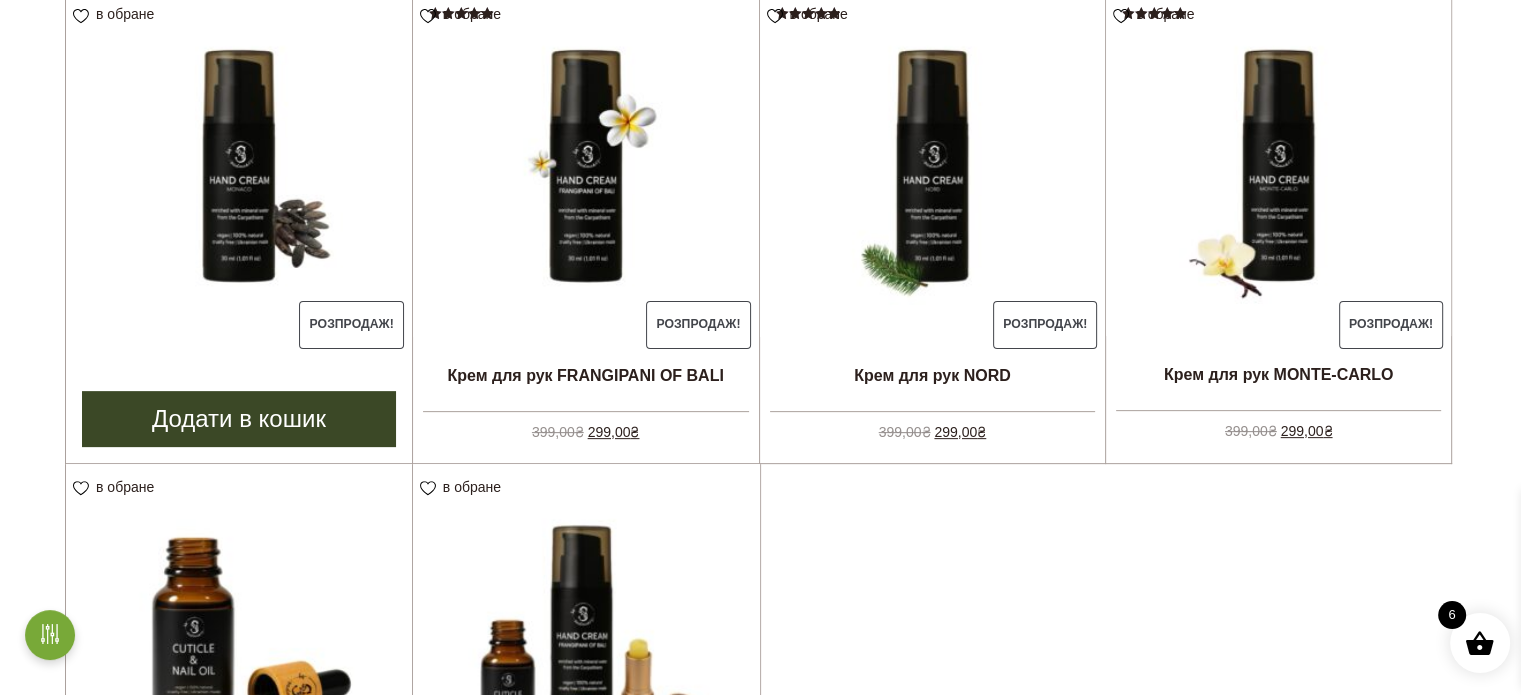 click on "Додати в кошик" at bounding box center (239, 419) 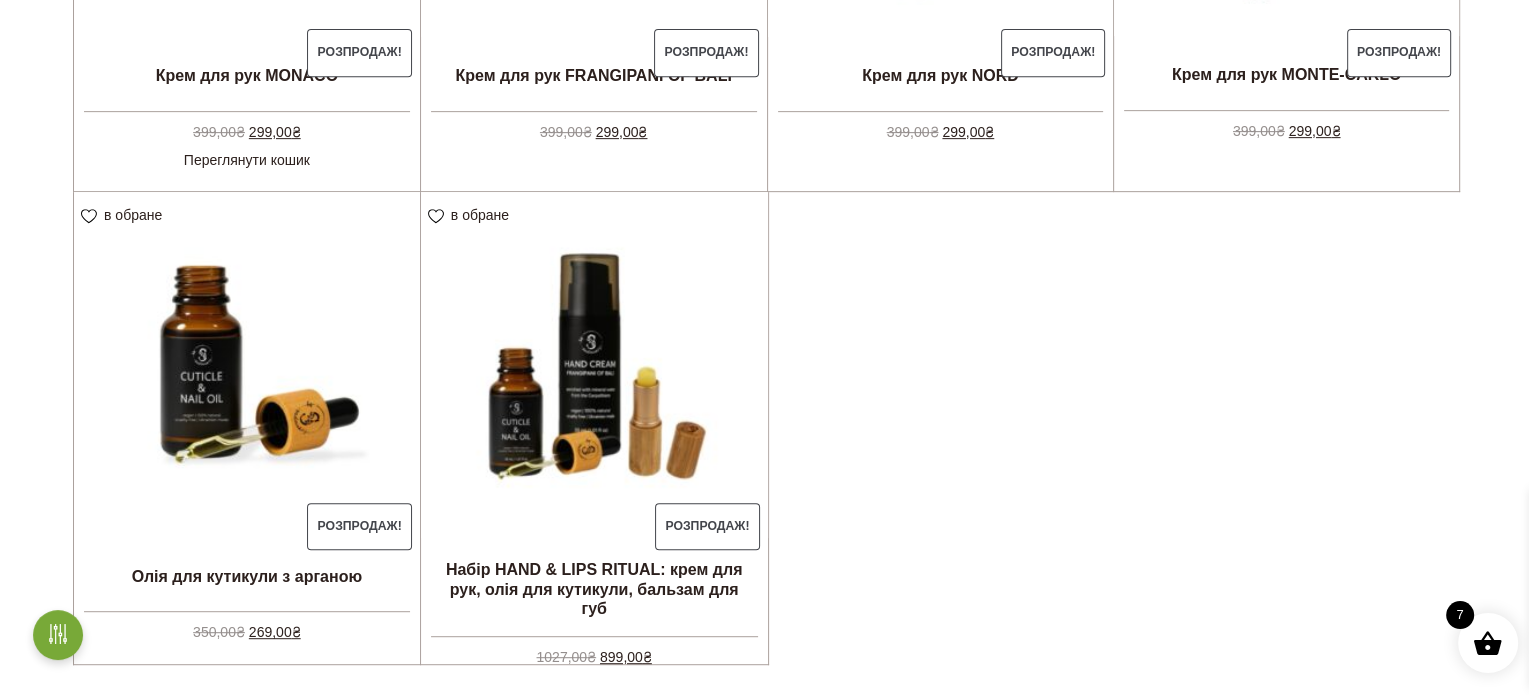 scroll, scrollTop: 932, scrollLeft: 0, axis: vertical 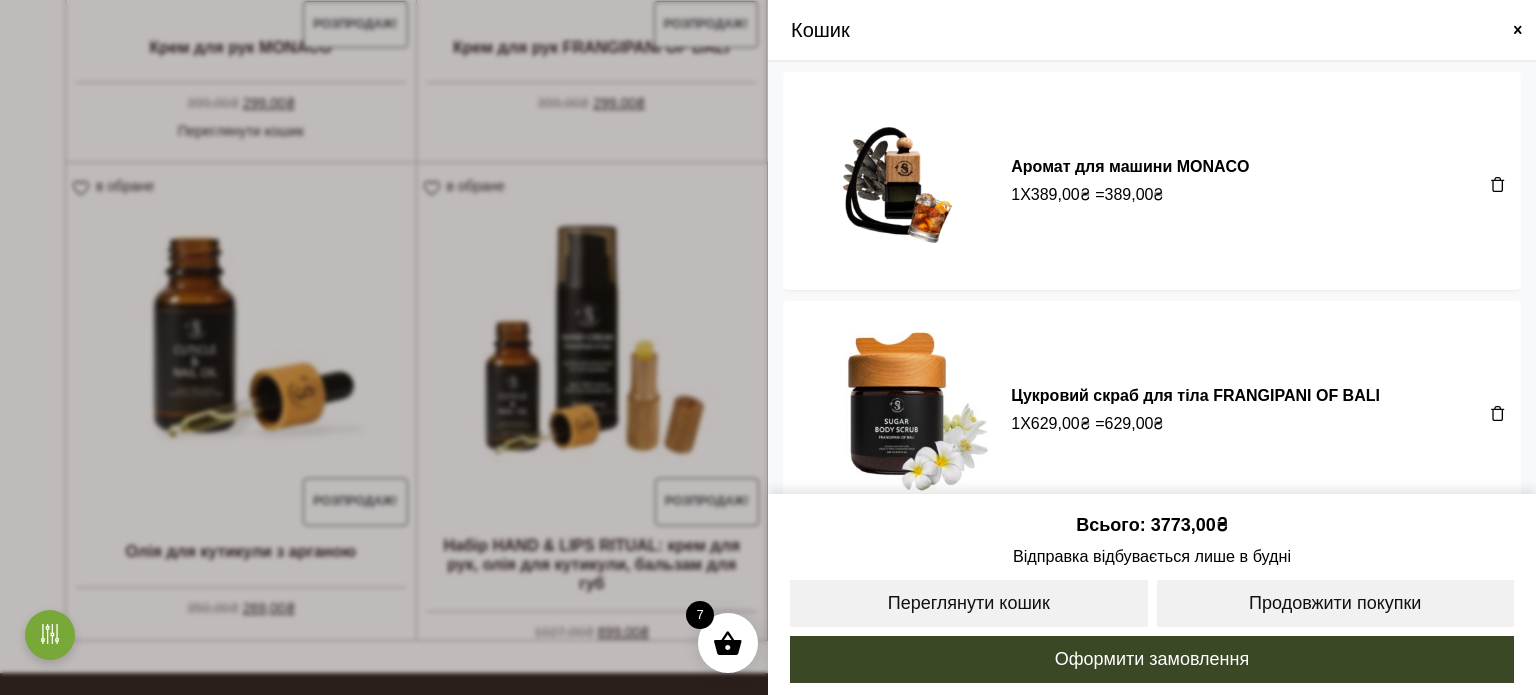 click at bounding box center [1518, 30] 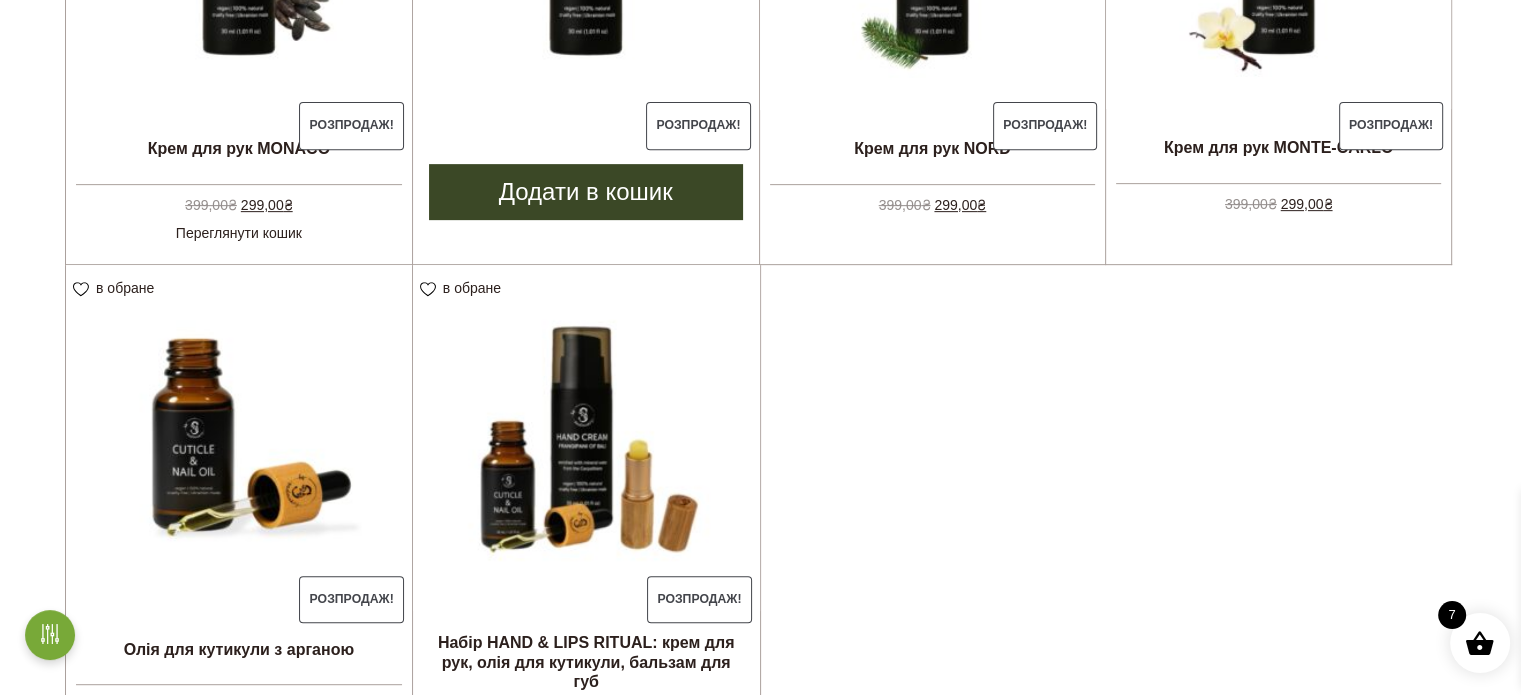 scroll, scrollTop: 828, scrollLeft: 0, axis: vertical 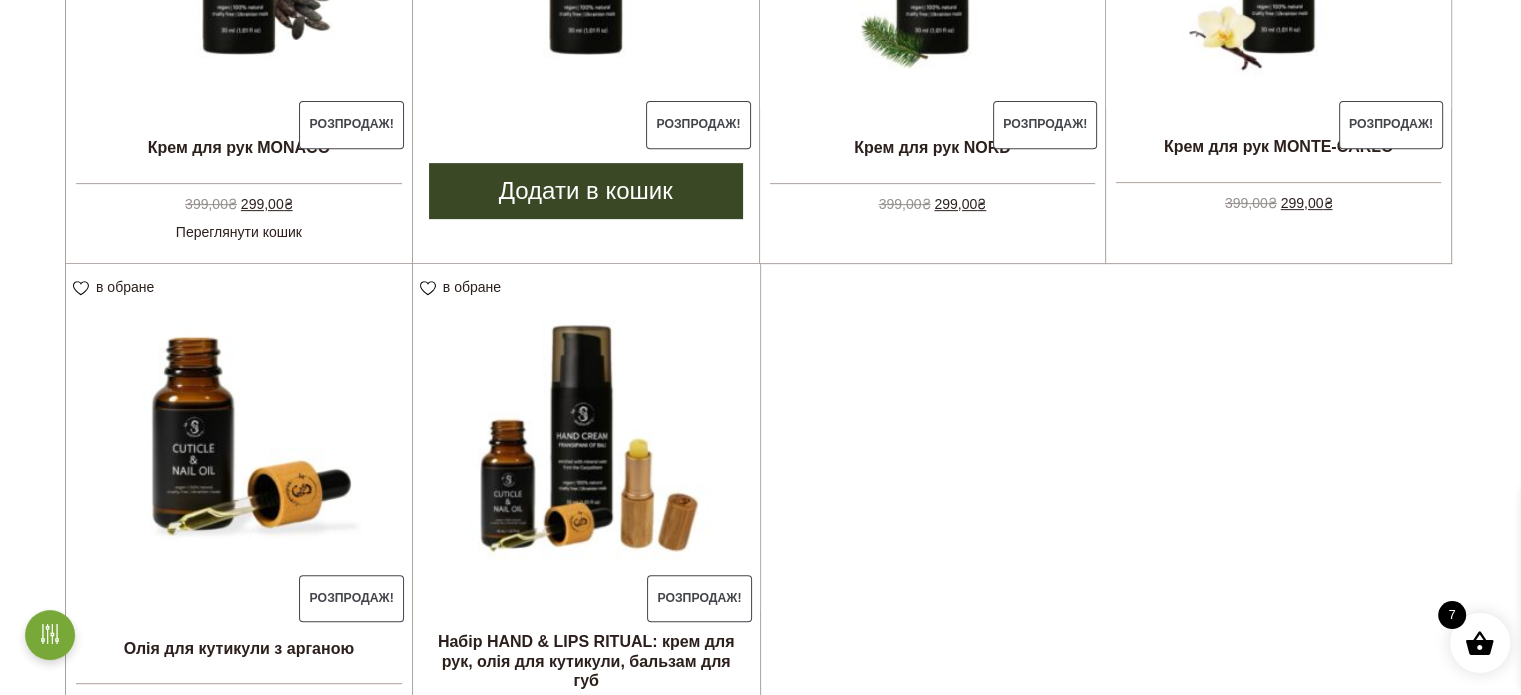click on "Додати в кошик" at bounding box center [586, 191] 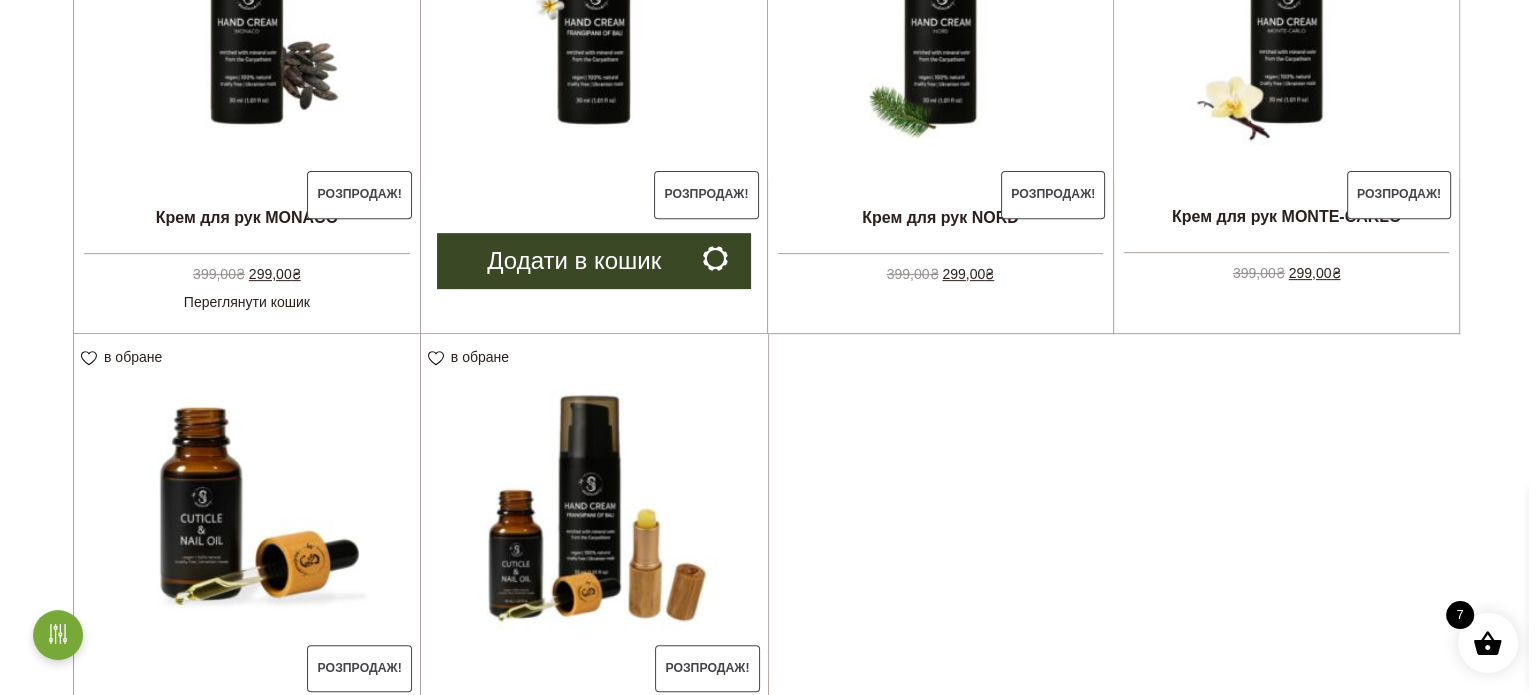 scroll, scrollTop: 628, scrollLeft: 0, axis: vertical 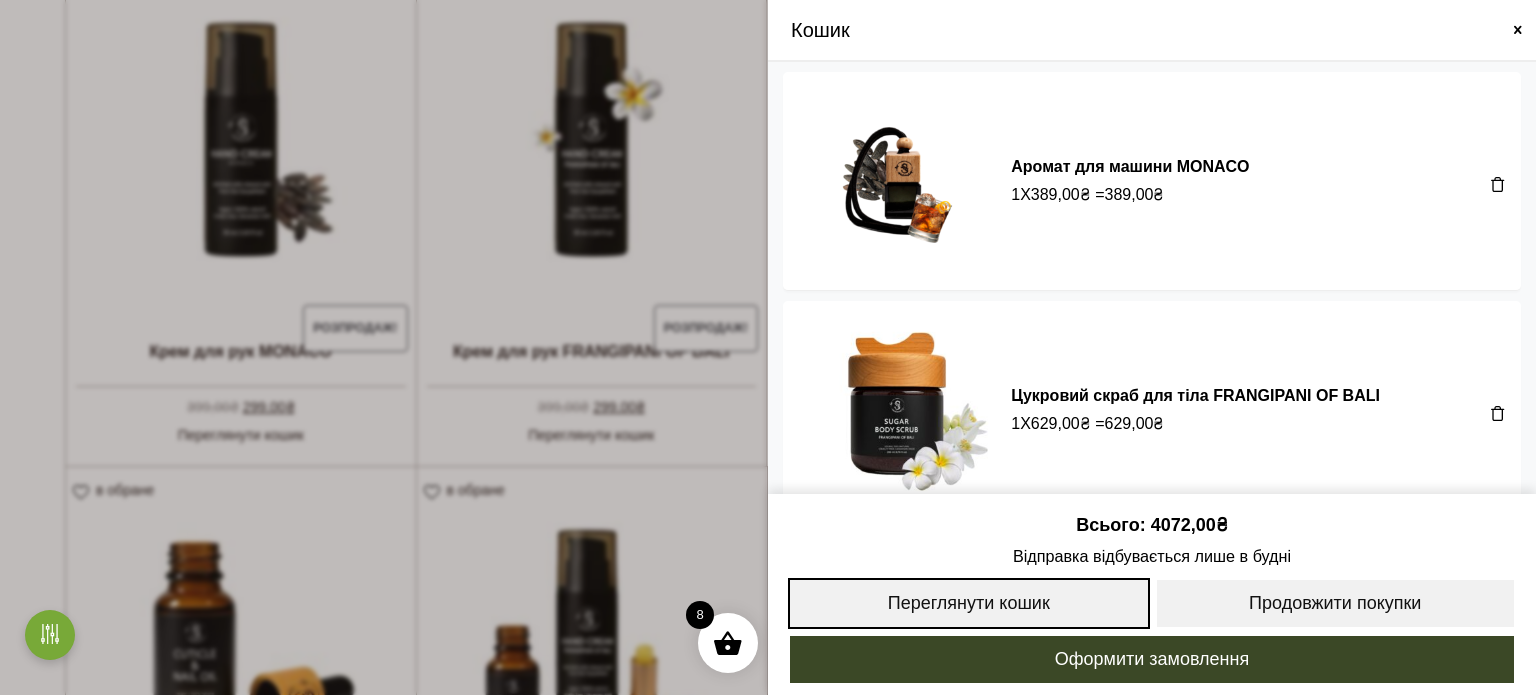 click on "Переглянути кошик" at bounding box center (969, 603) 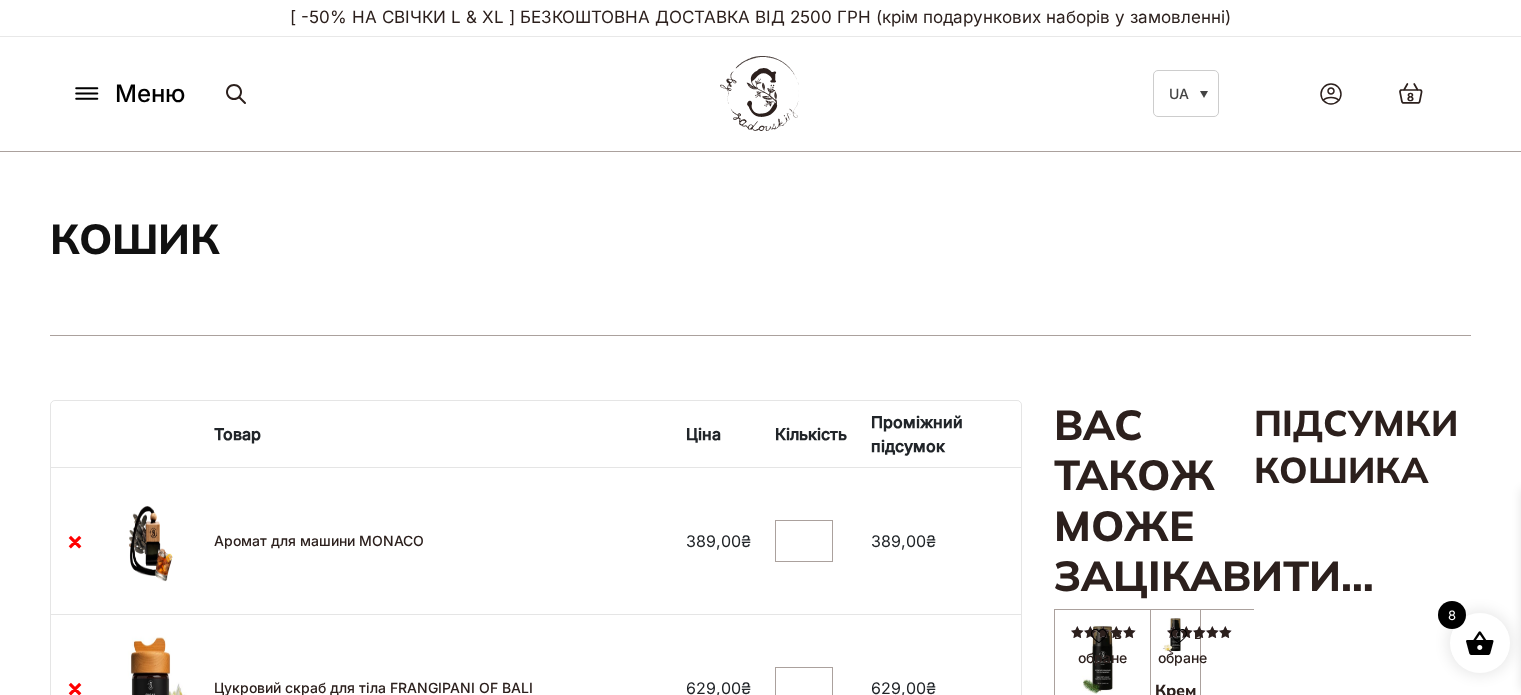 scroll, scrollTop: 0, scrollLeft: 0, axis: both 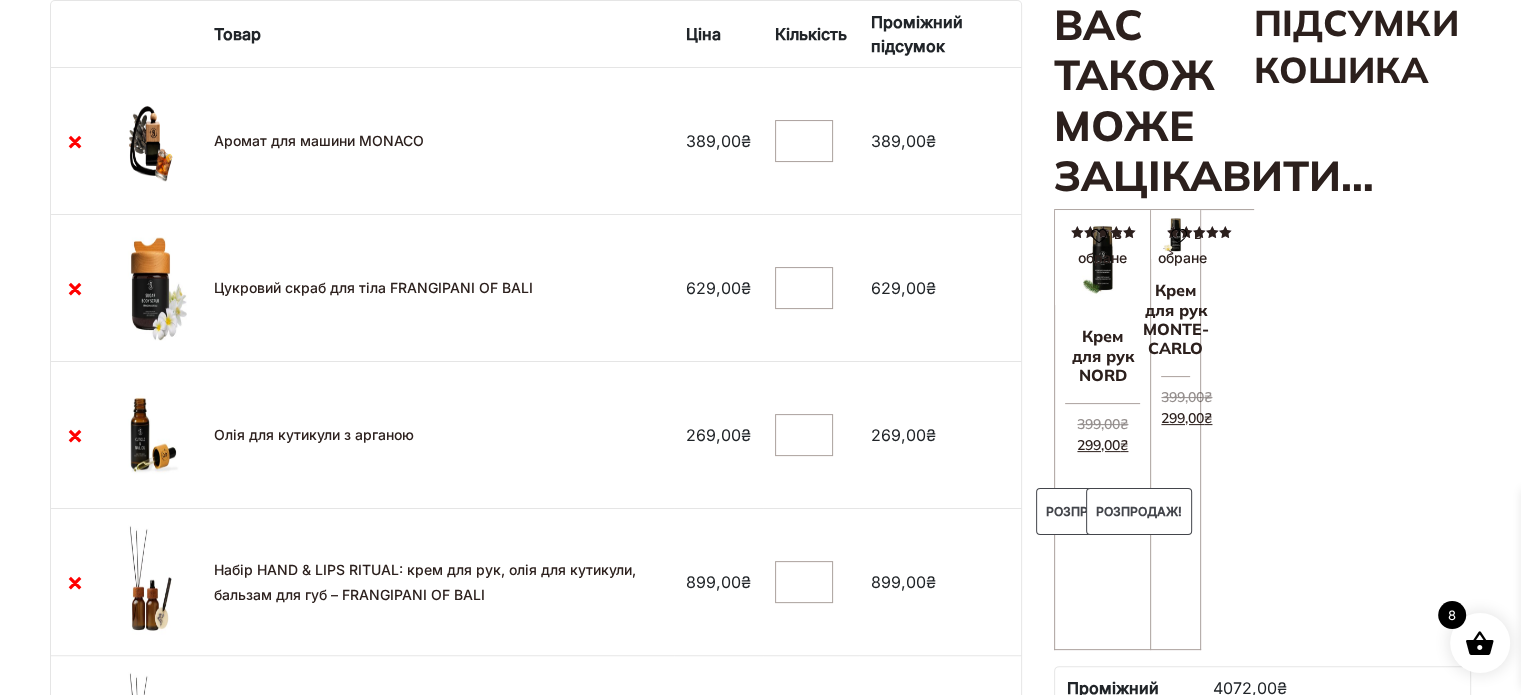 click on "*" at bounding box center [804, 435] 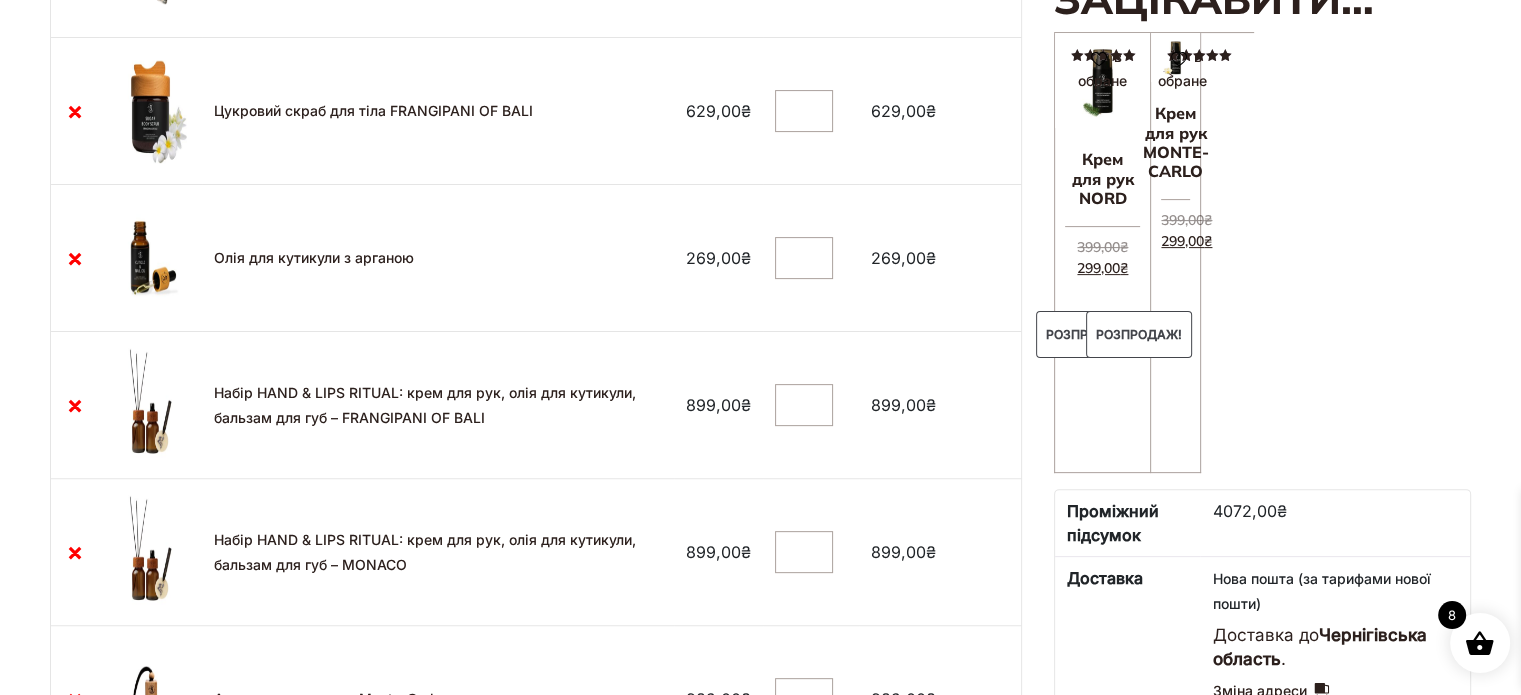 scroll, scrollTop: 600, scrollLeft: 0, axis: vertical 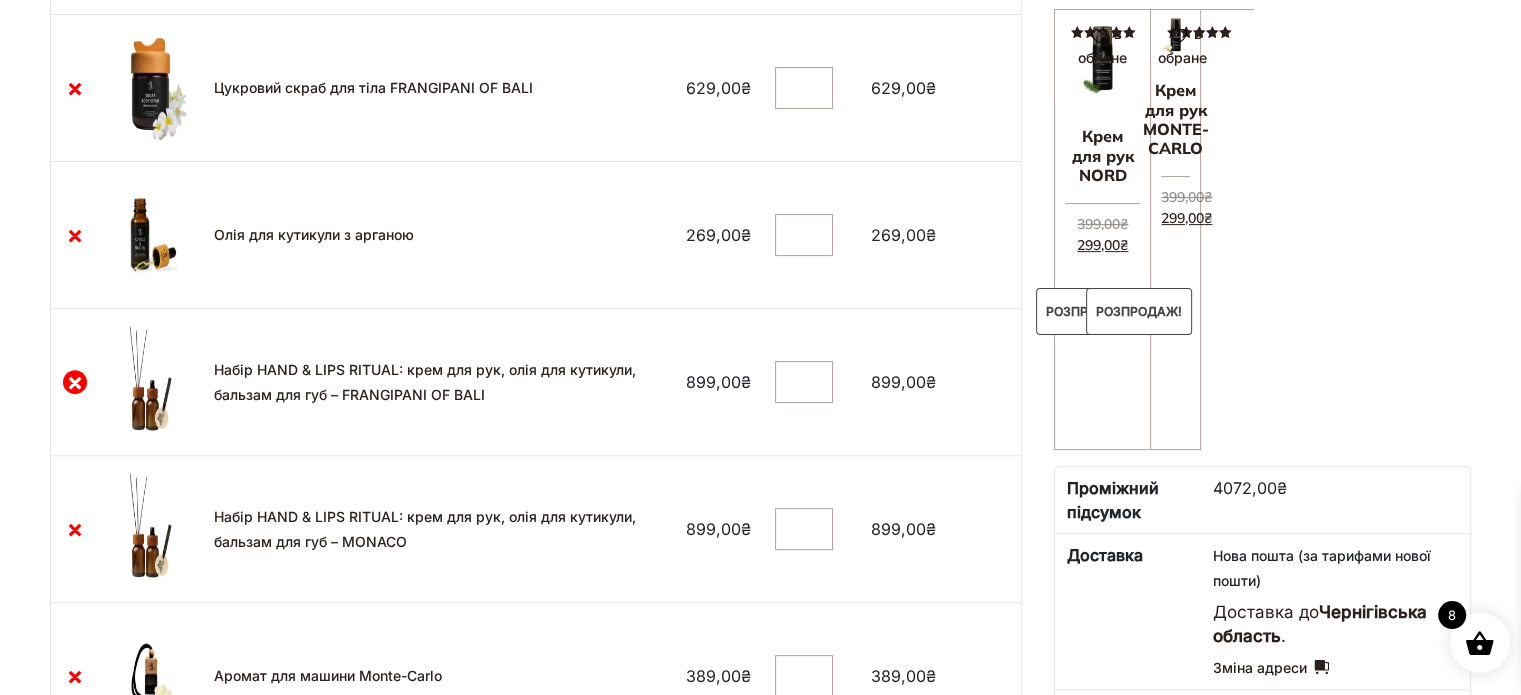click on "×" at bounding box center [75, 382] 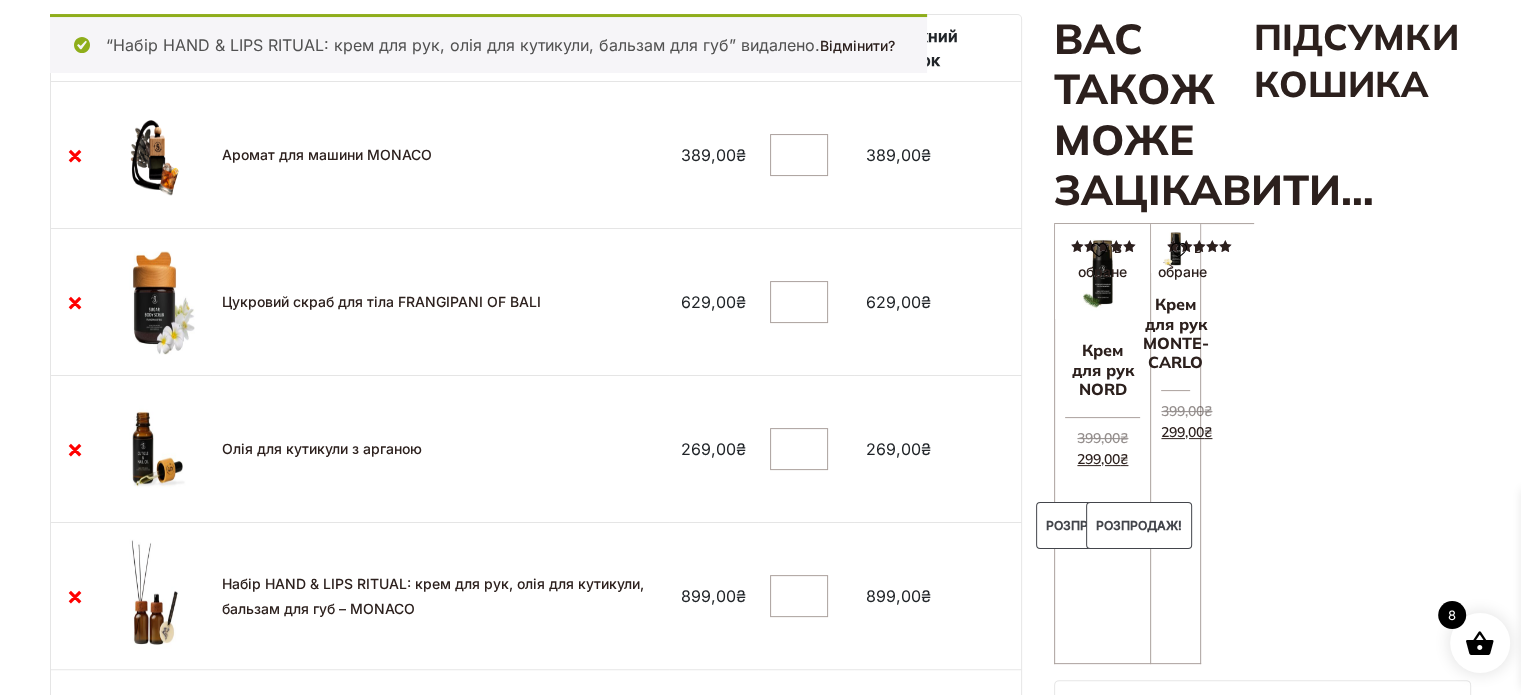 scroll, scrollTop: 499, scrollLeft: 0, axis: vertical 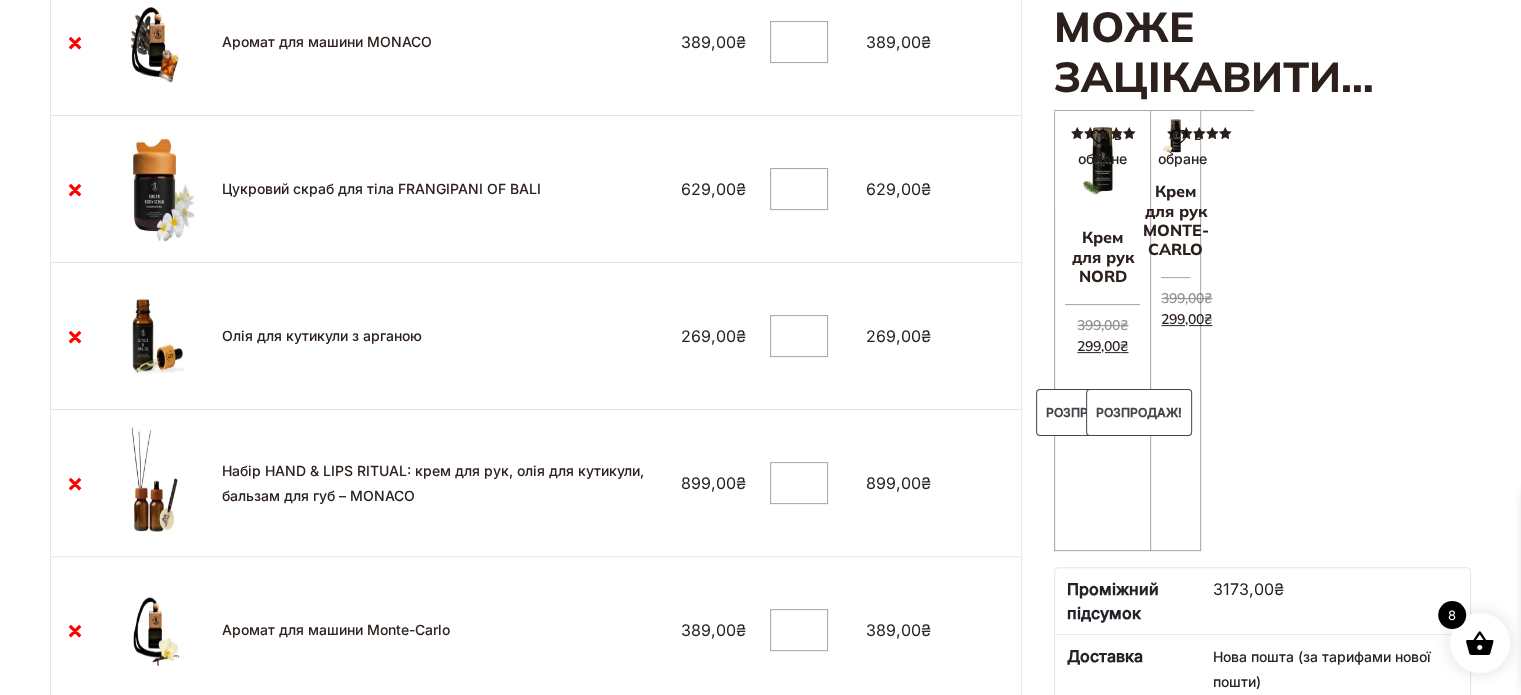 click on "*" at bounding box center [799, 336] 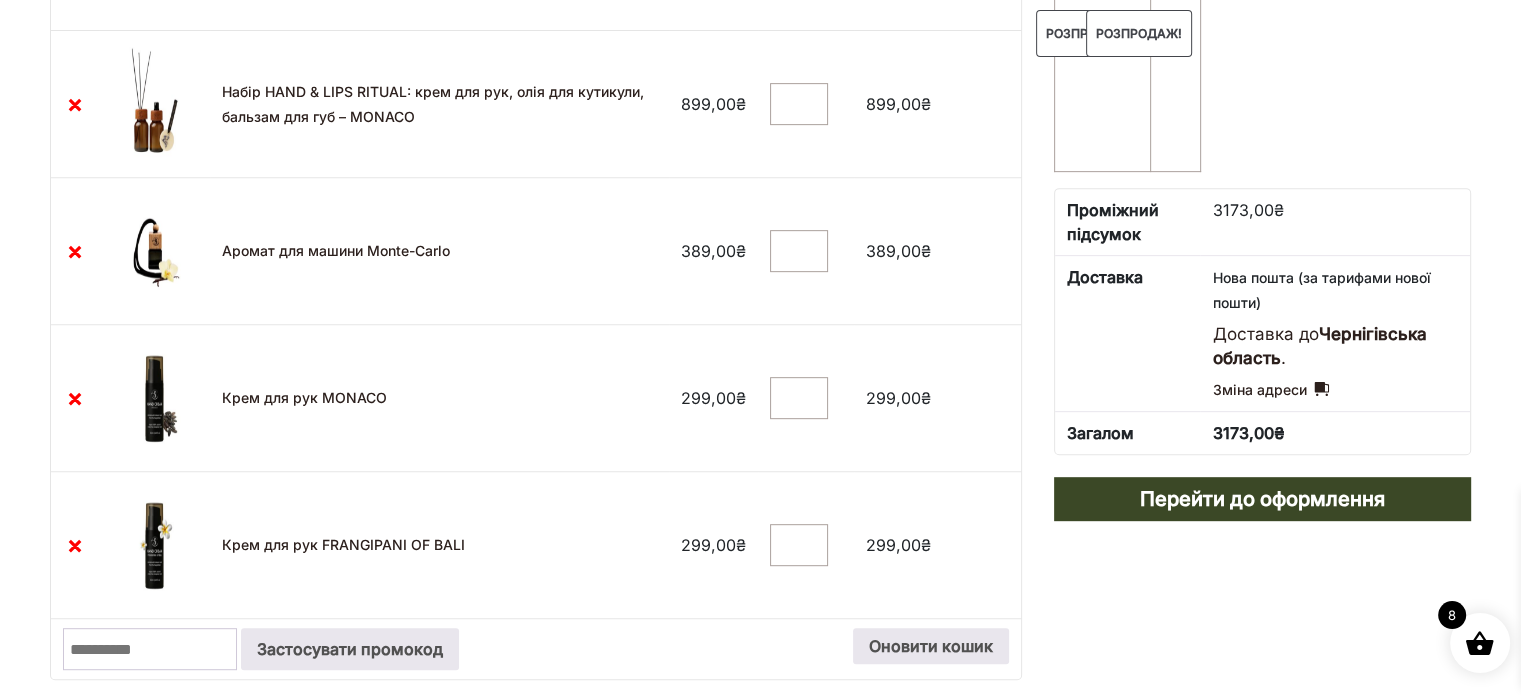 scroll, scrollTop: 999, scrollLeft: 0, axis: vertical 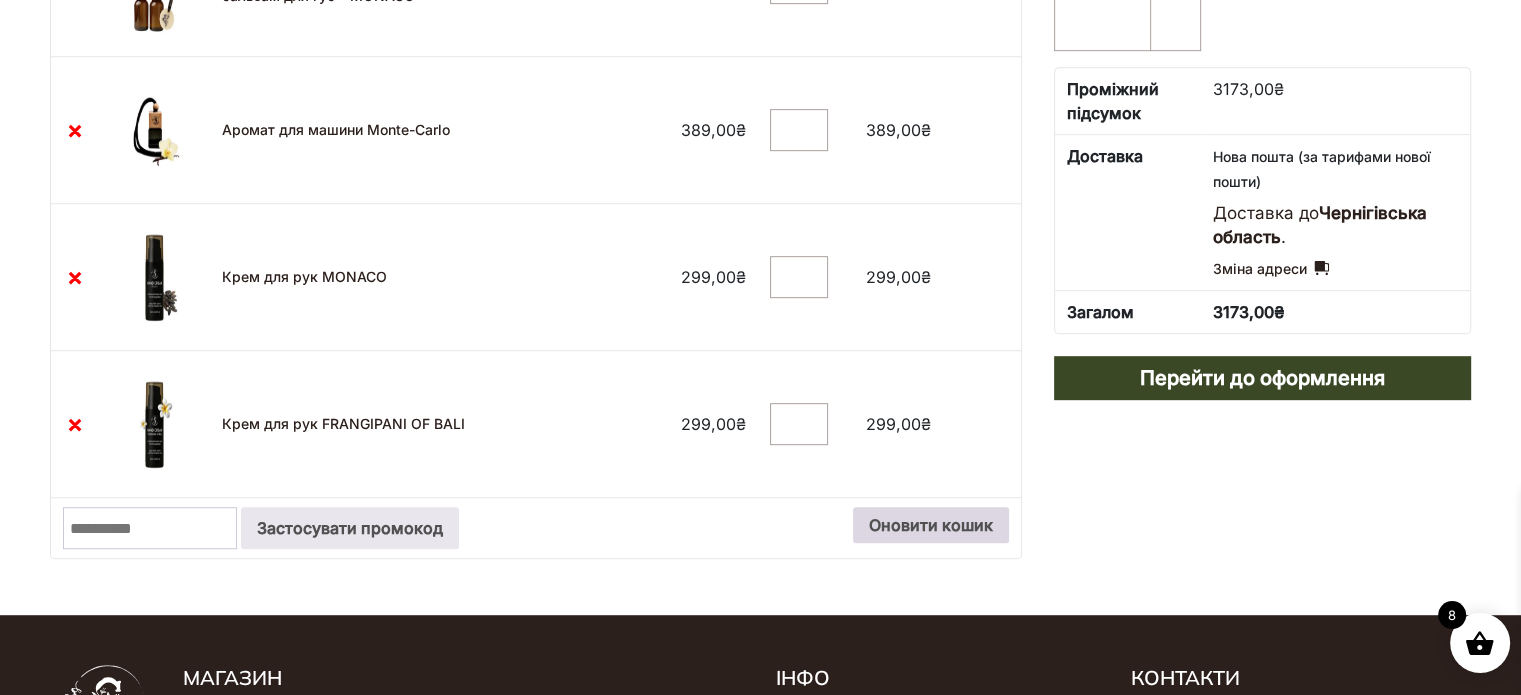 click on "Оновити кошик" at bounding box center [931, 525] 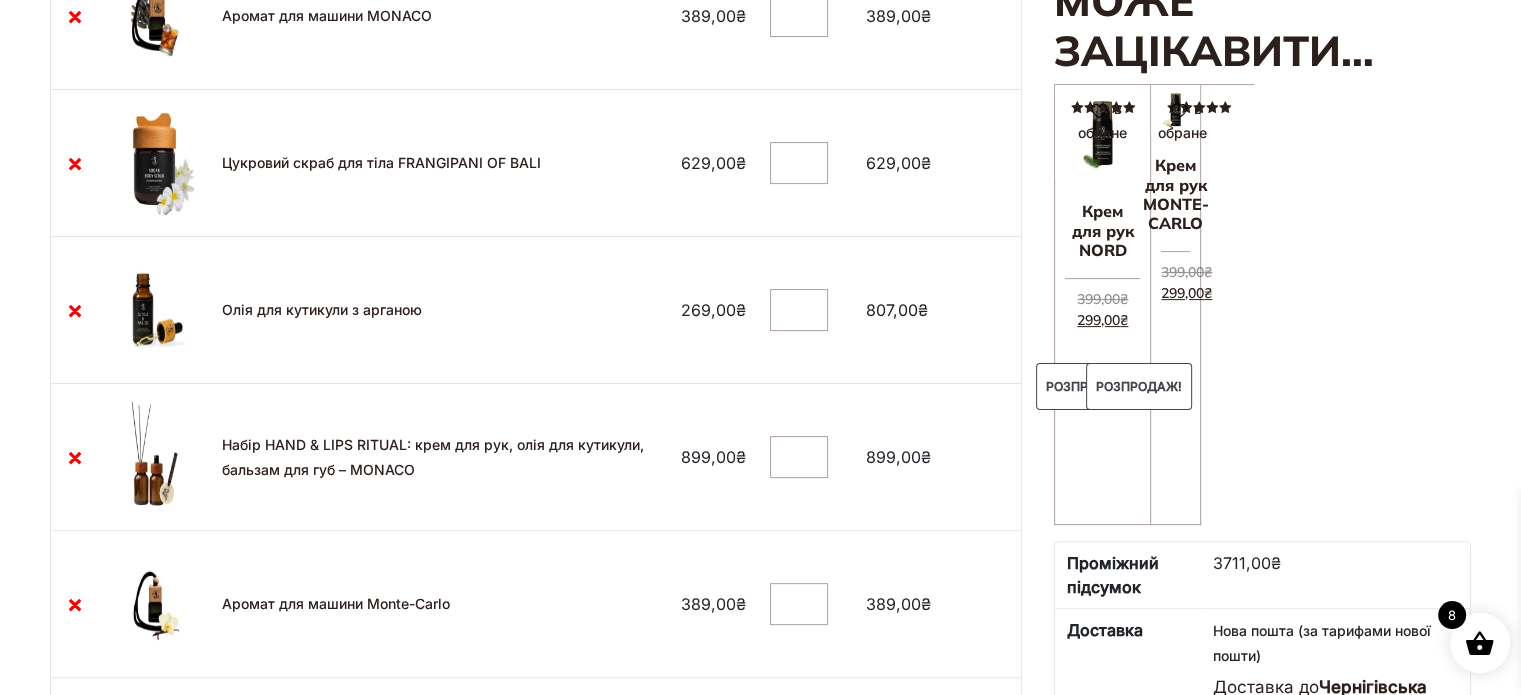 scroll, scrollTop: 599, scrollLeft: 0, axis: vertical 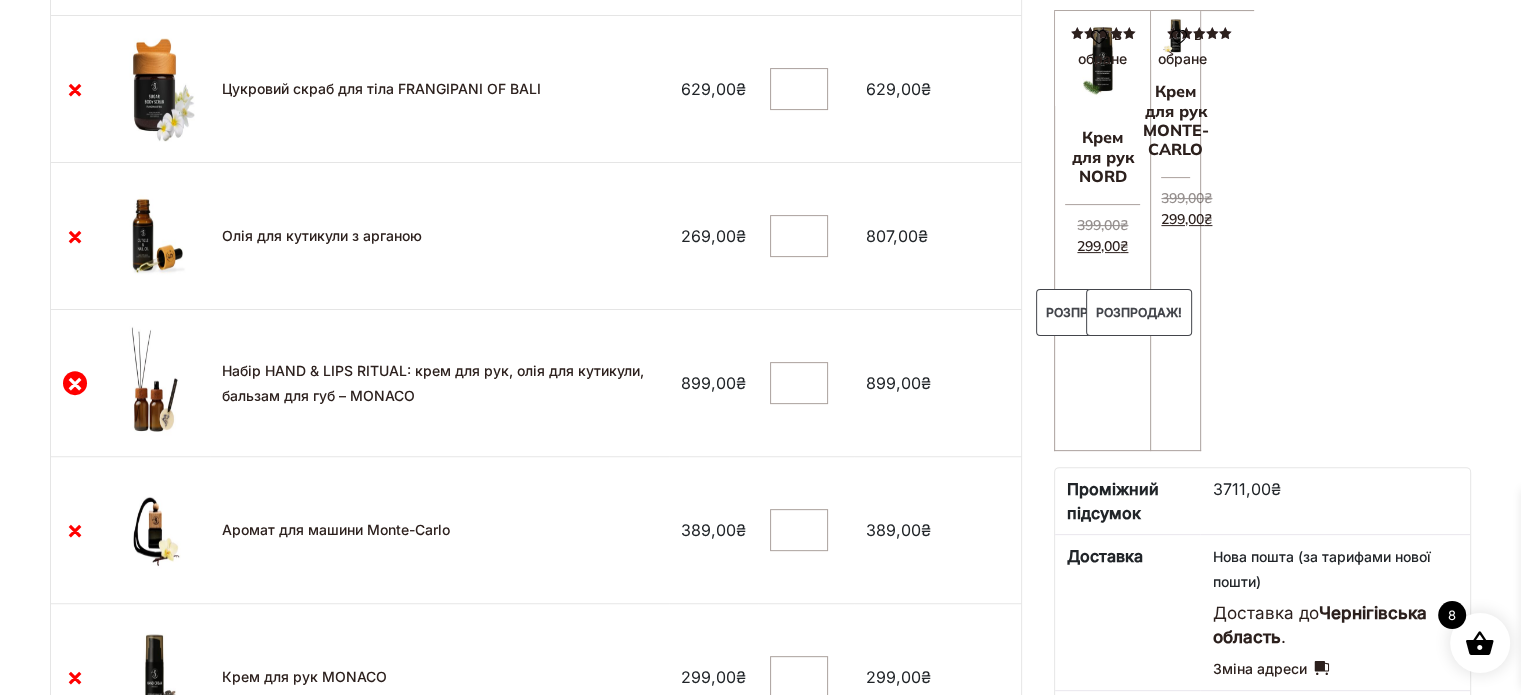 click on "×" at bounding box center (75, 383) 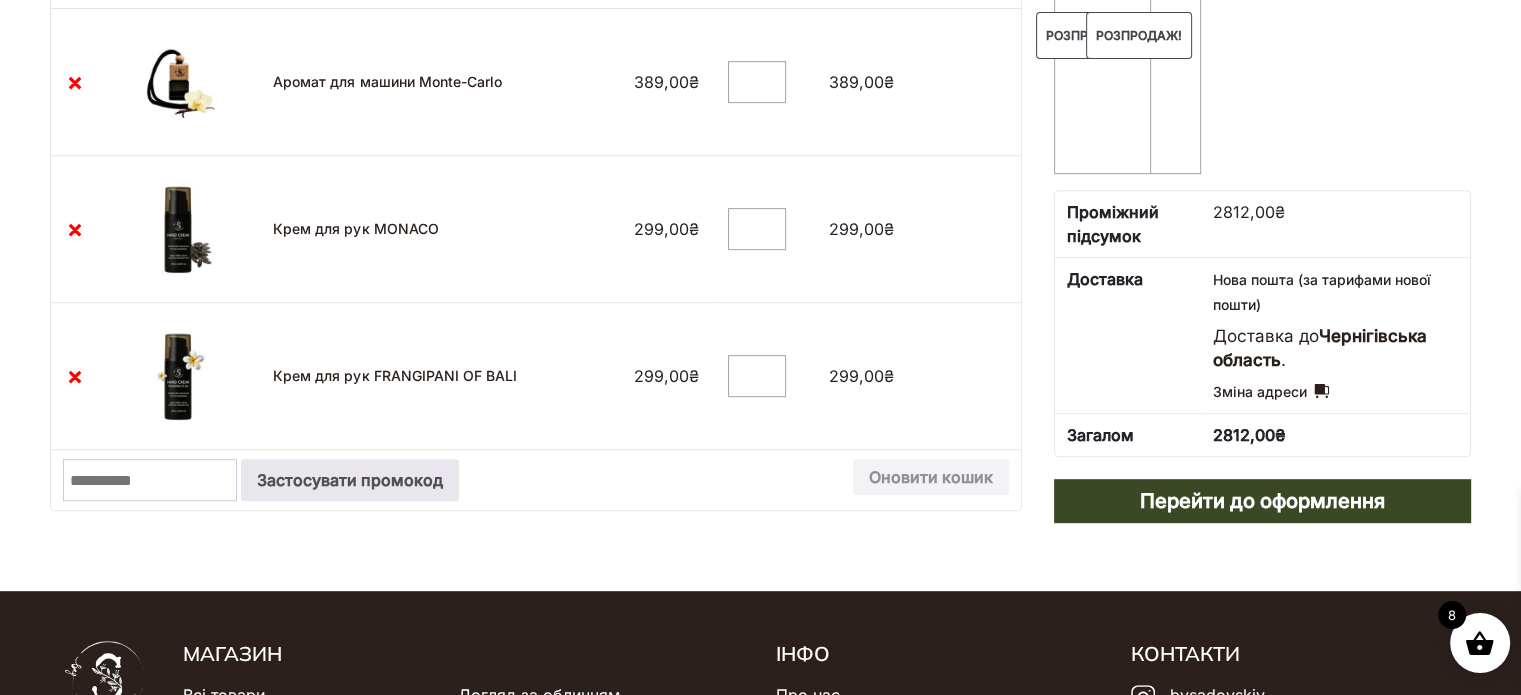 scroll, scrollTop: 1100, scrollLeft: 0, axis: vertical 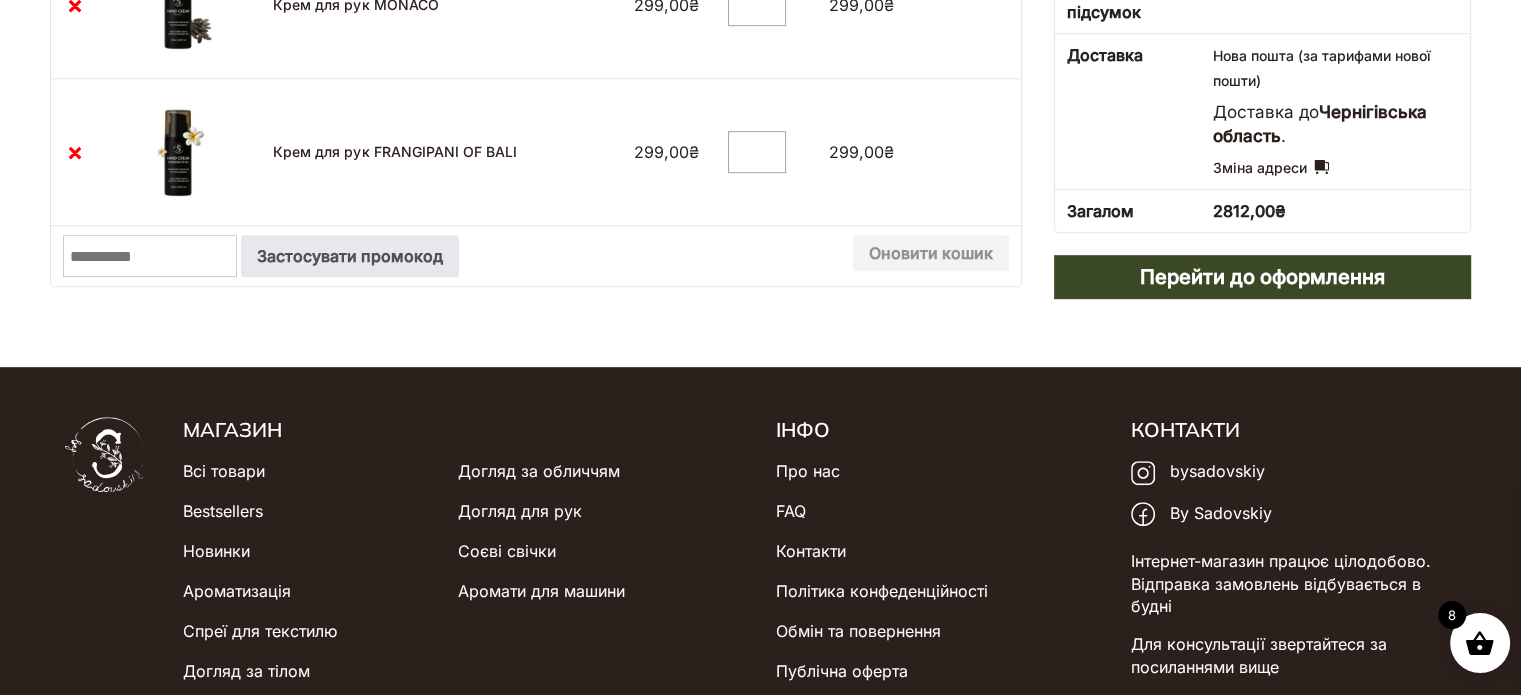 click on "Промокод:" at bounding box center (150, 256) 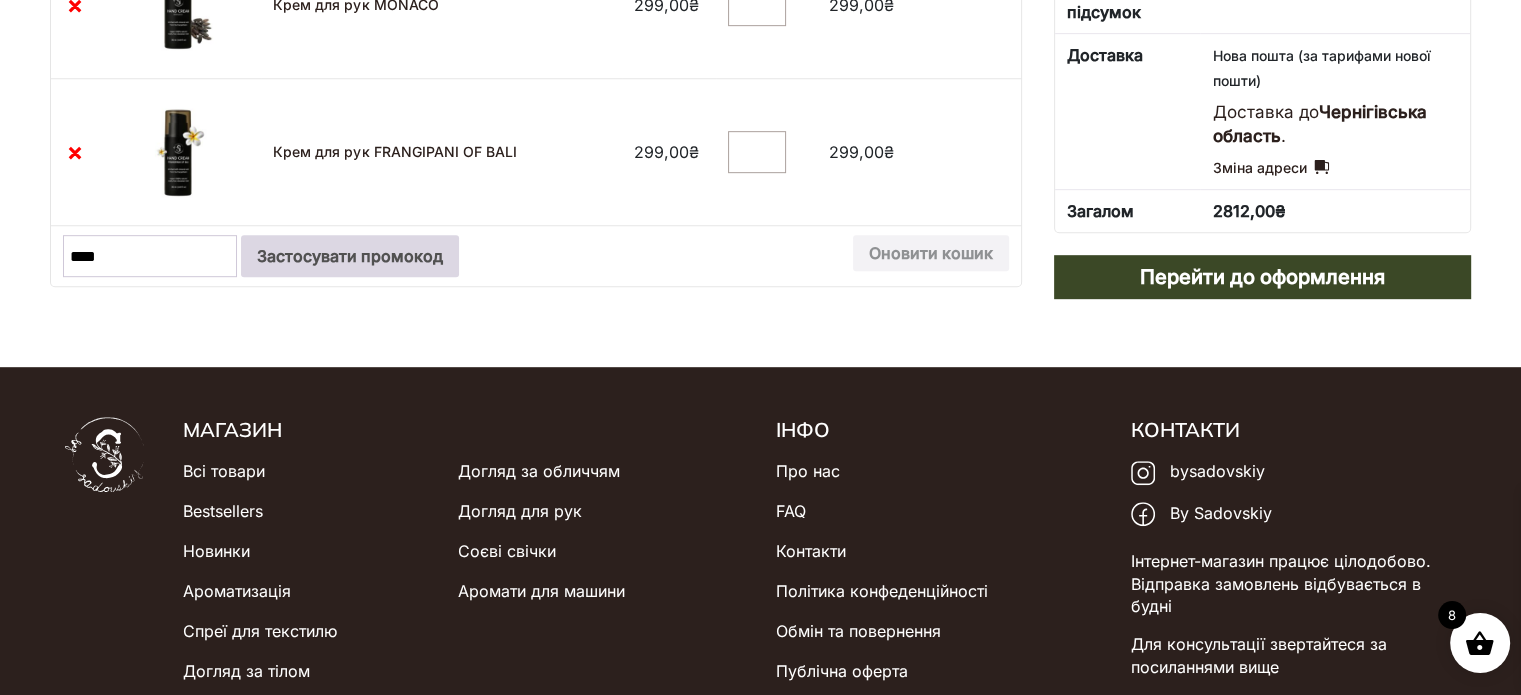 type on "****" 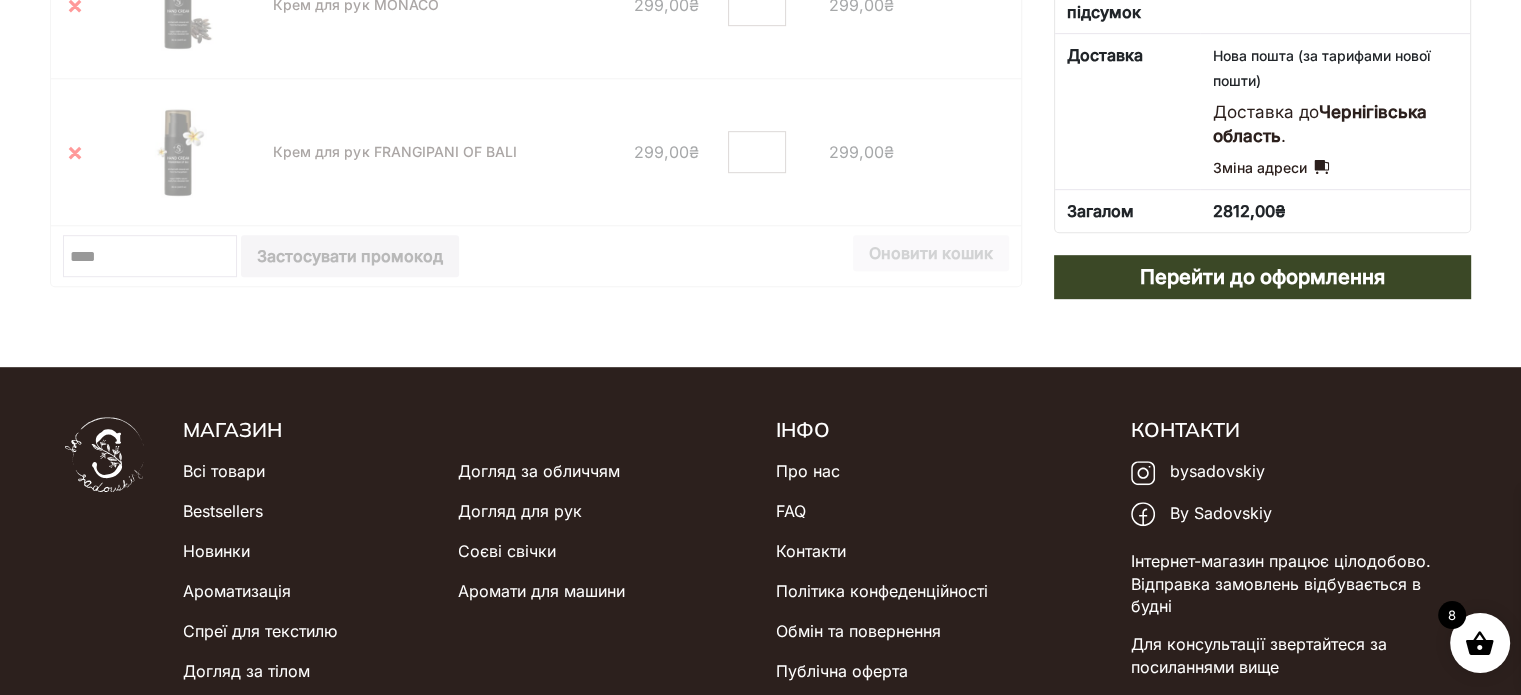 type 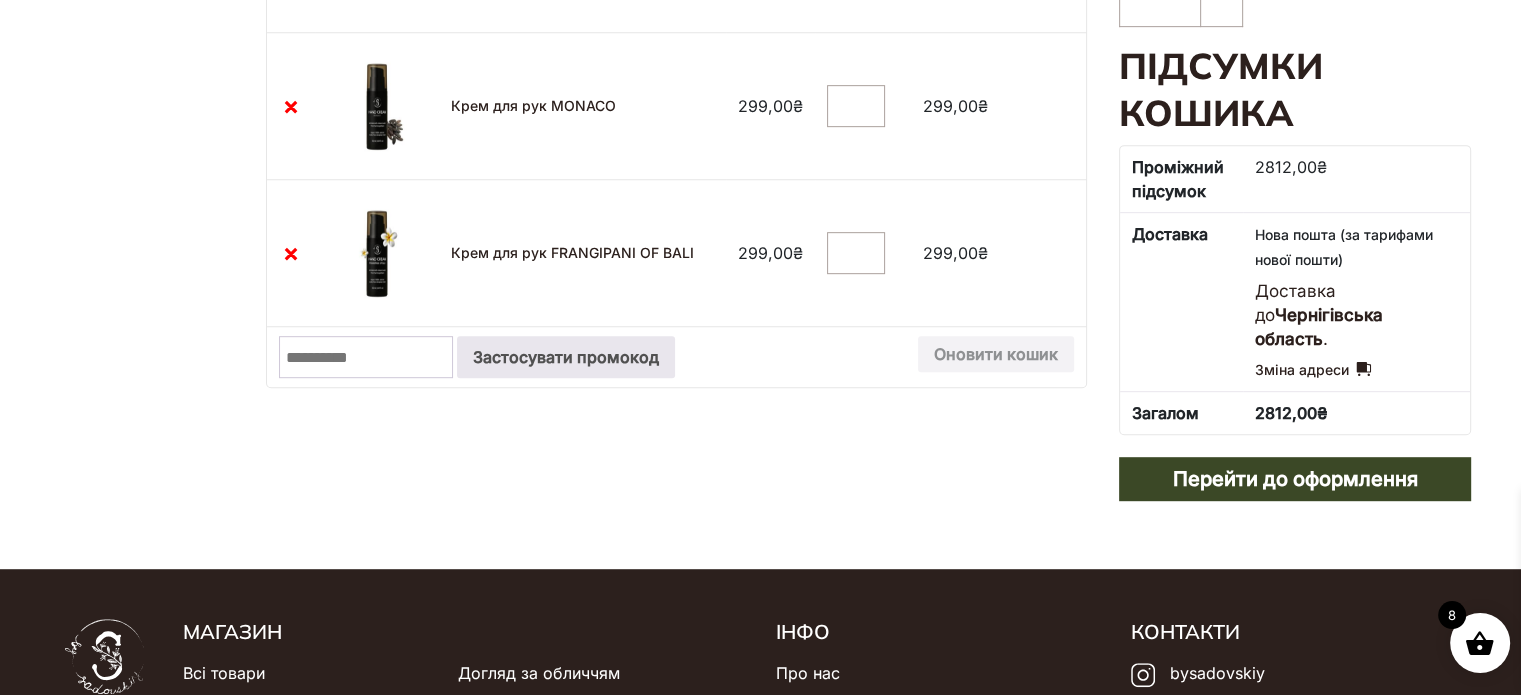 scroll, scrollTop: 1100, scrollLeft: 0, axis: vertical 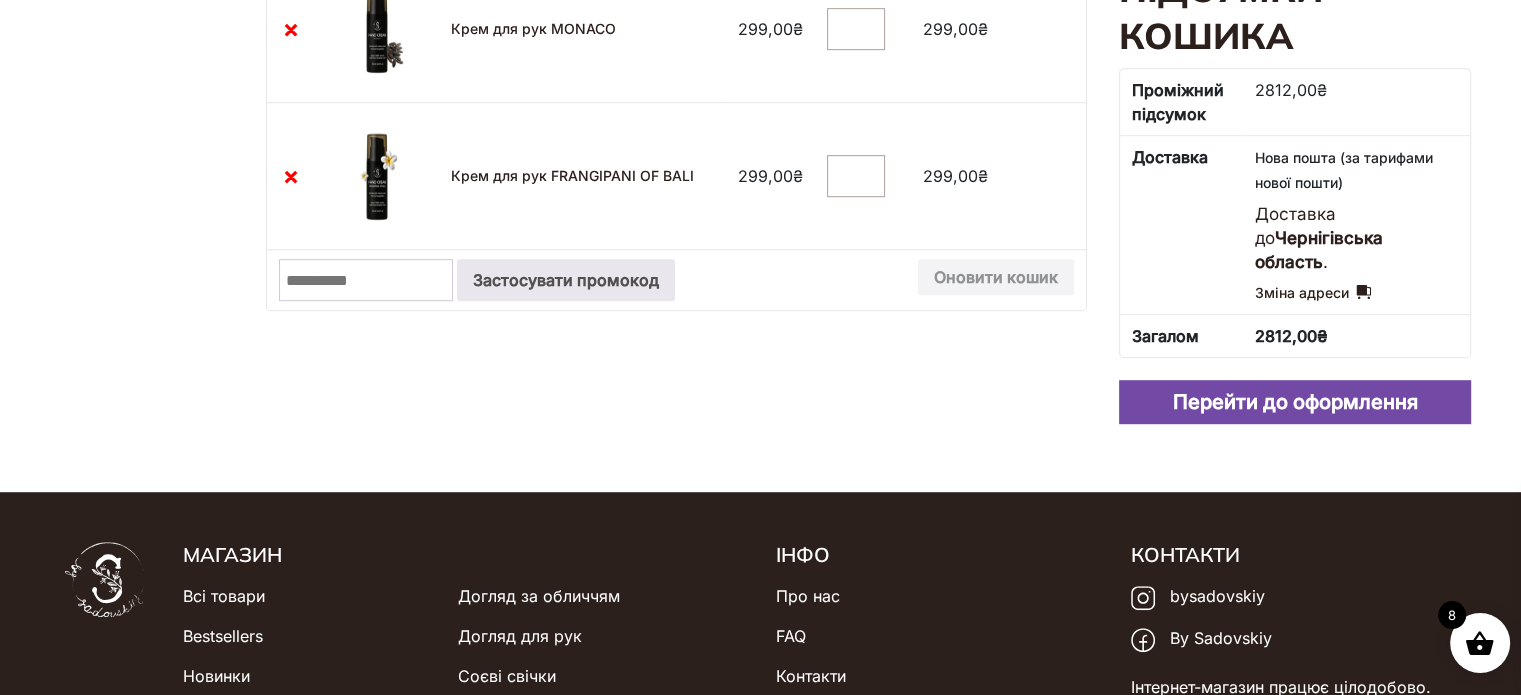 click on "Перейти до оформлення" at bounding box center (1295, 402) 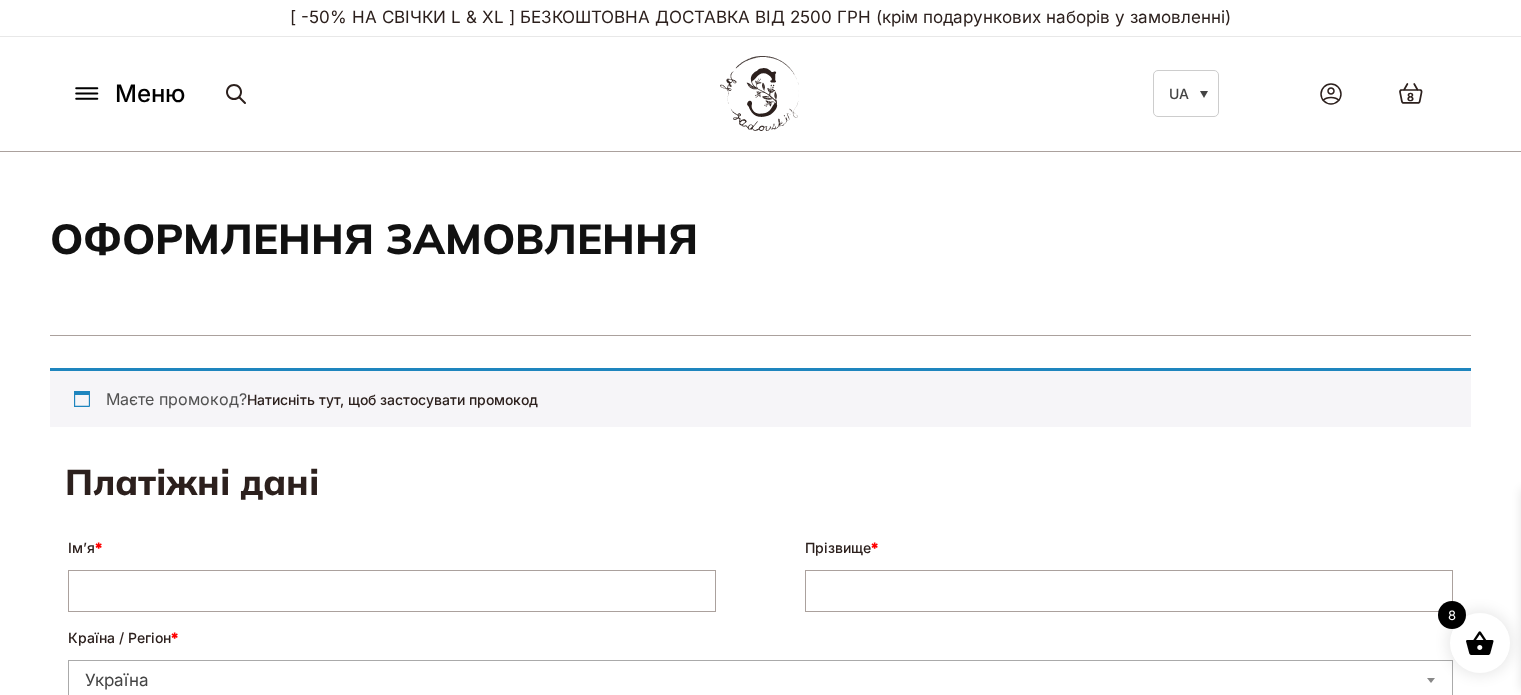 scroll, scrollTop: 0, scrollLeft: 0, axis: both 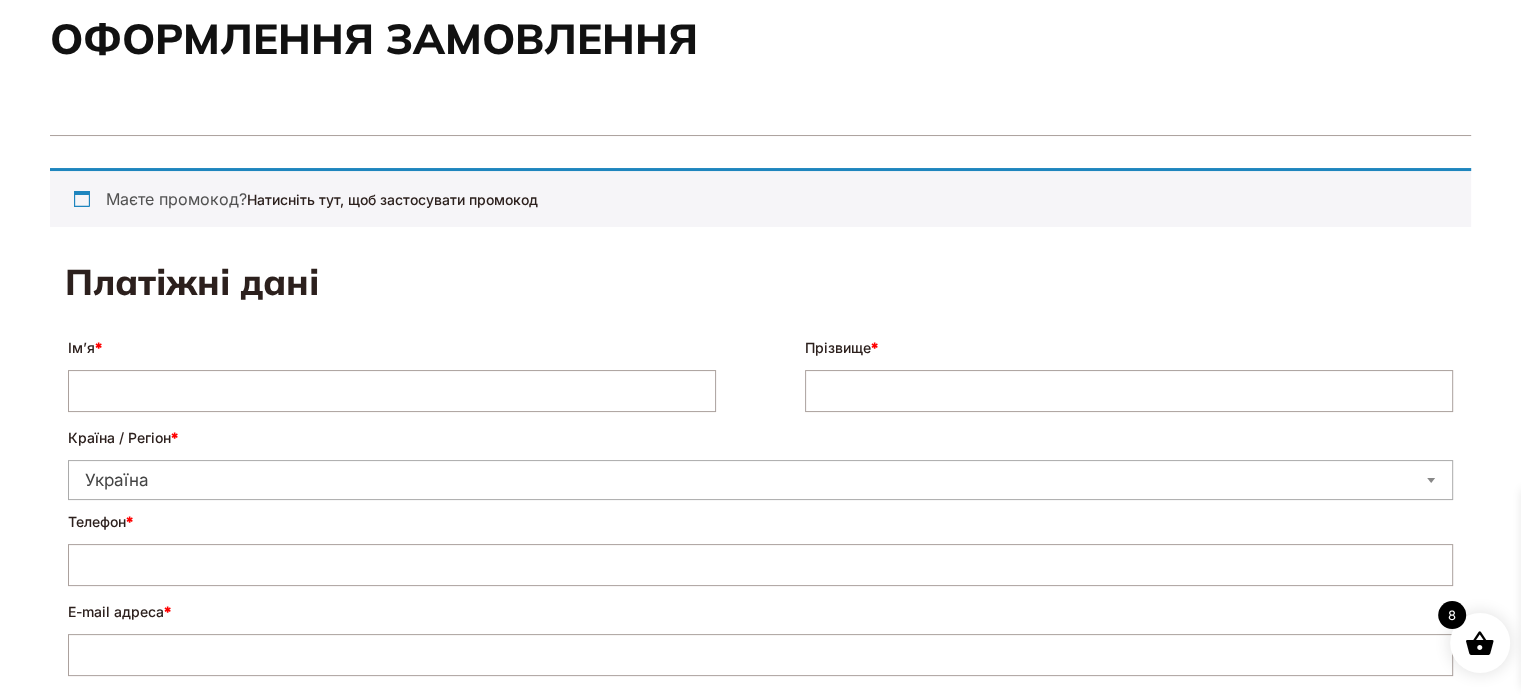 click on "[NAME] *" at bounding box center (392, 391) 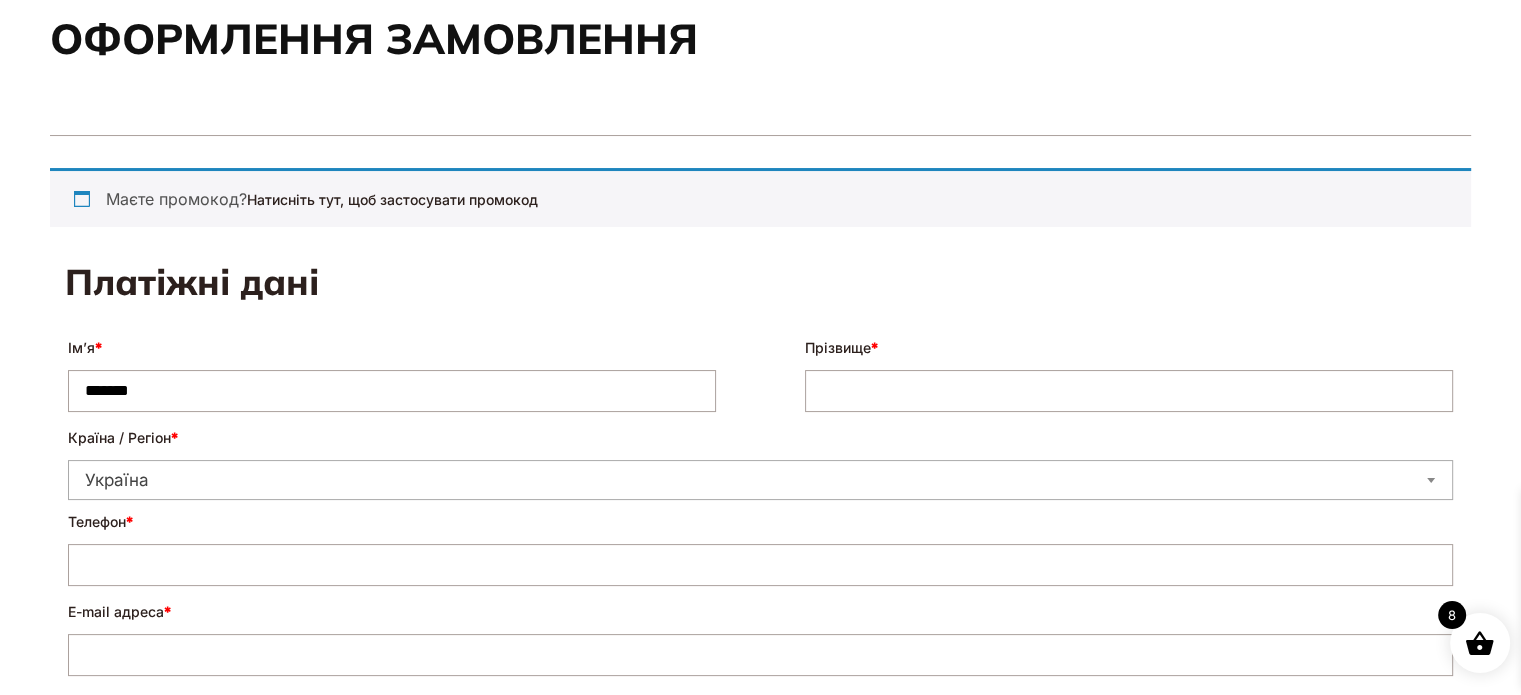 type on "******" 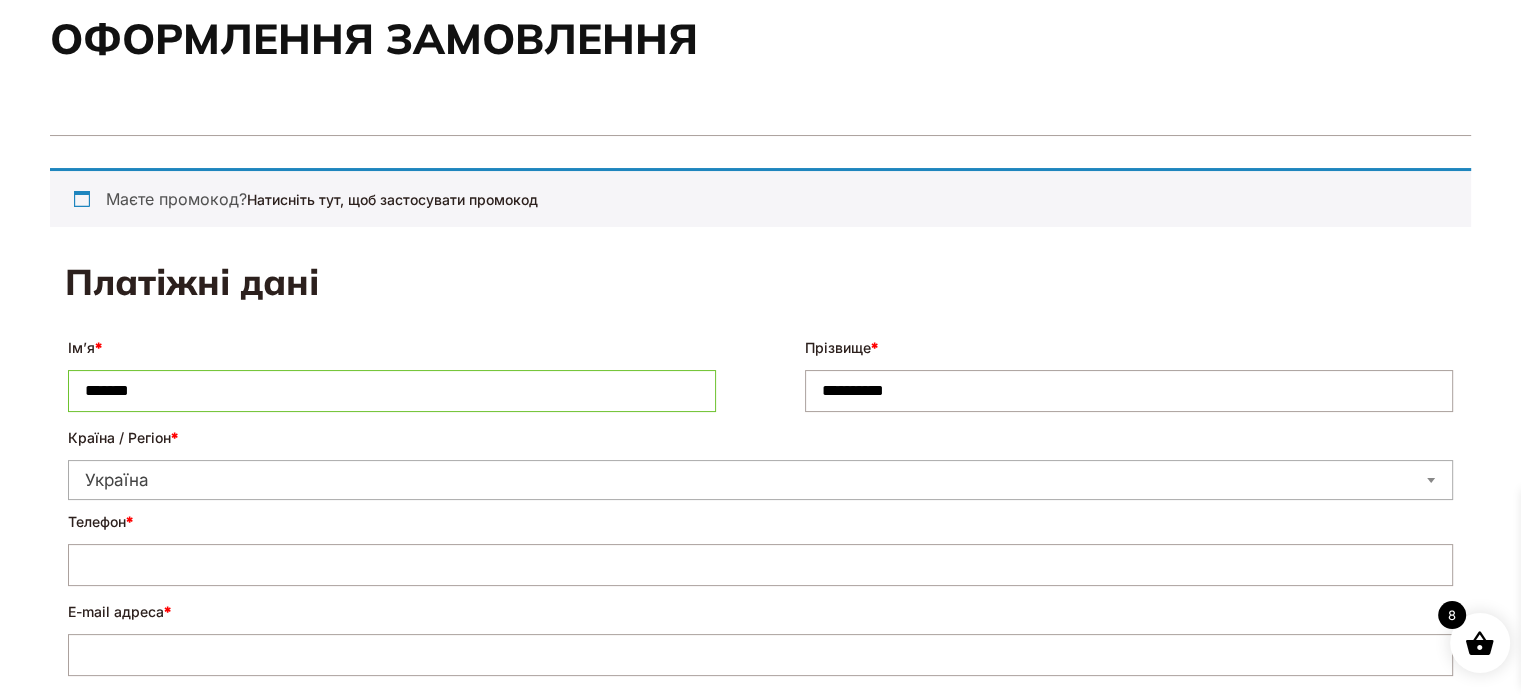 type on "**********" 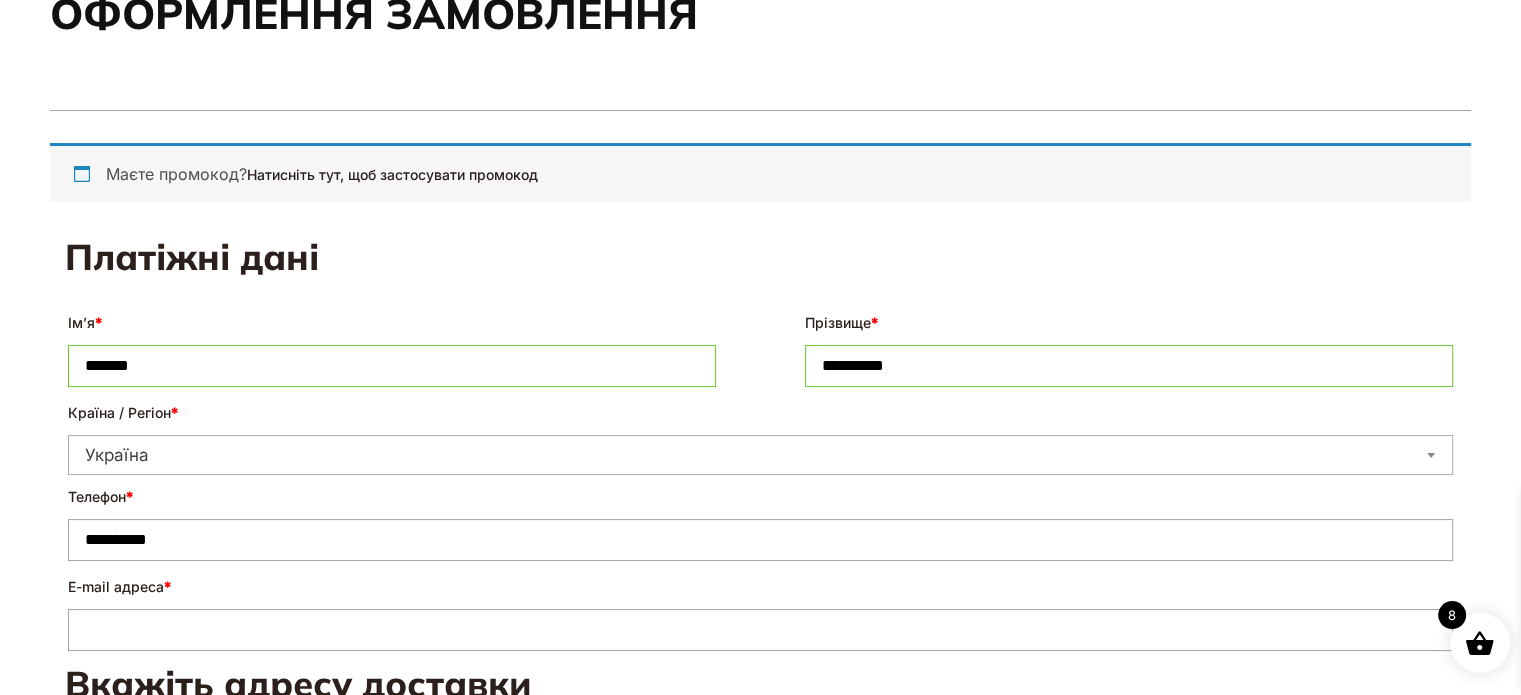 scroll, scrollTop: 300, scrollLeft: 0, axis: vertical 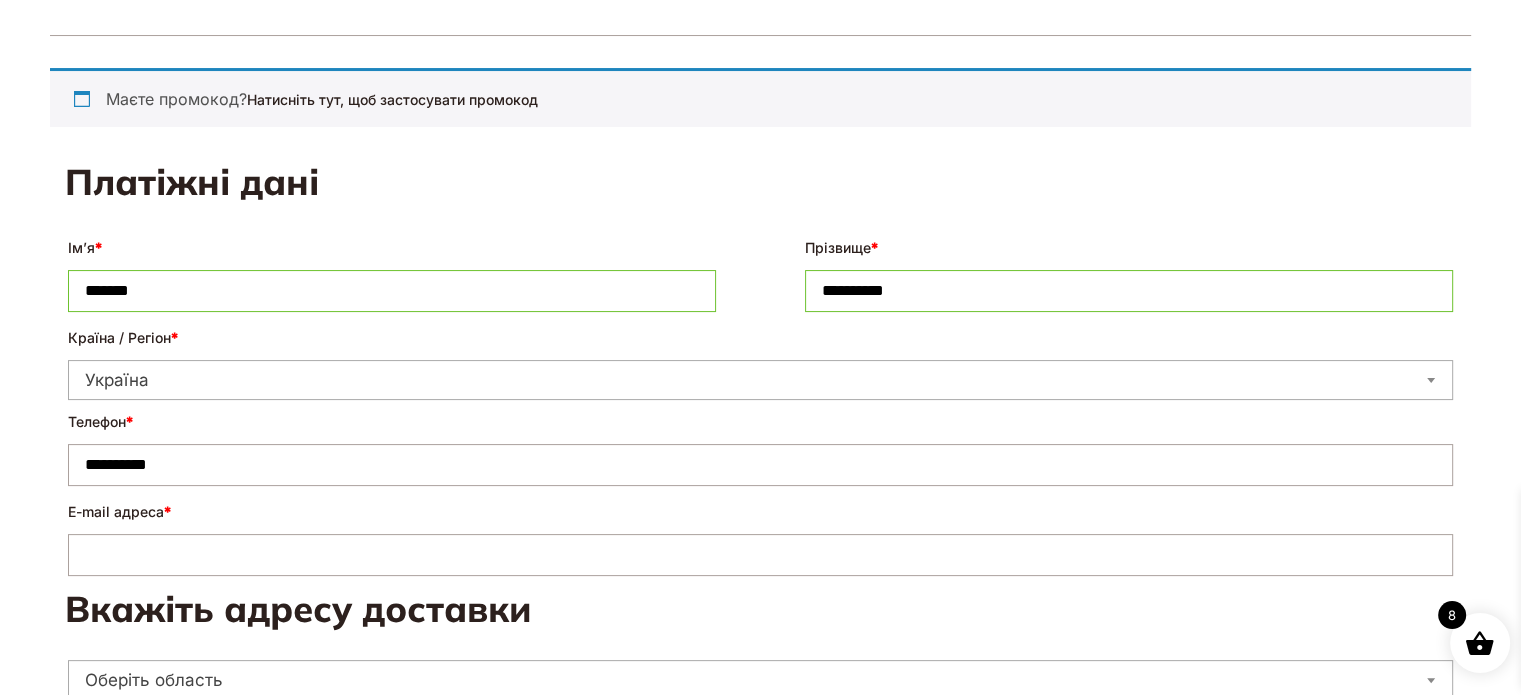 type on "**********" 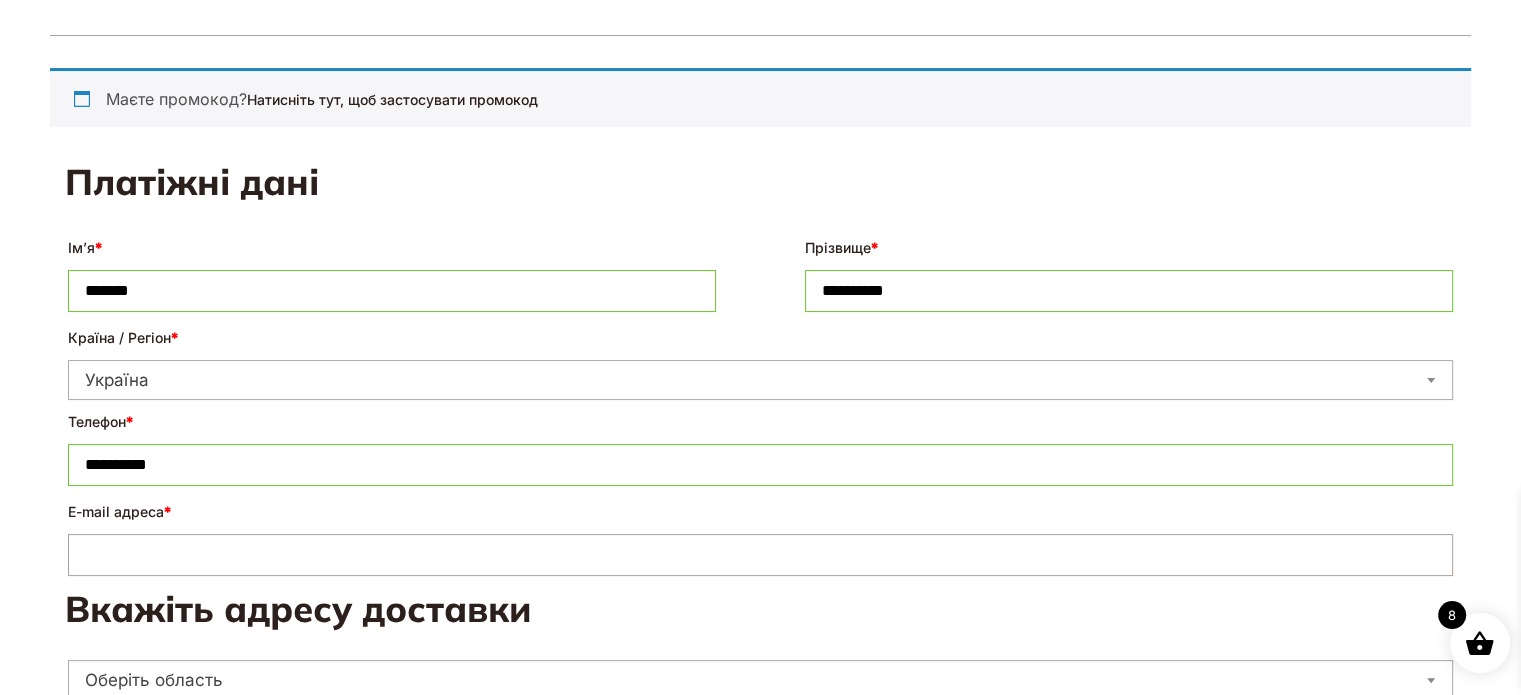 click on "E-mail адреса  *" at bounding box center [760, 555] 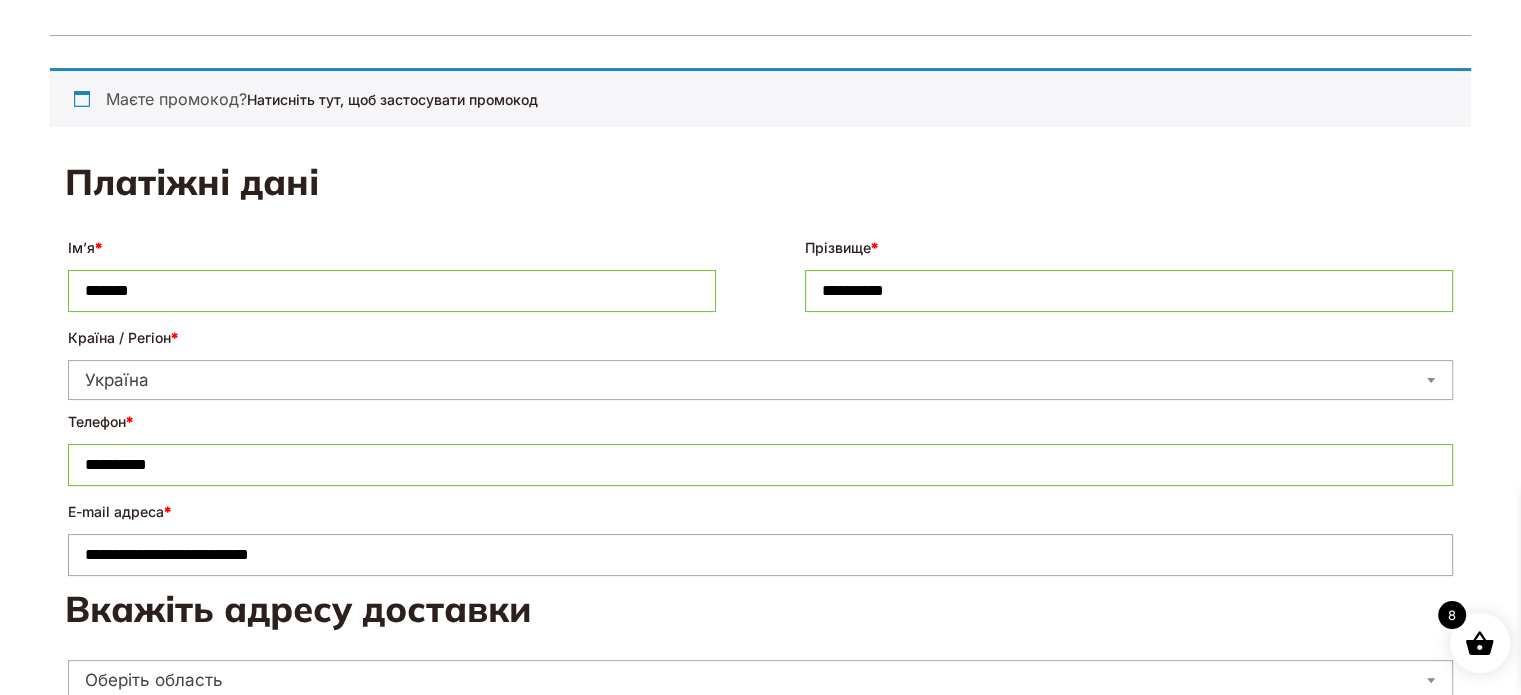 type on "**********" 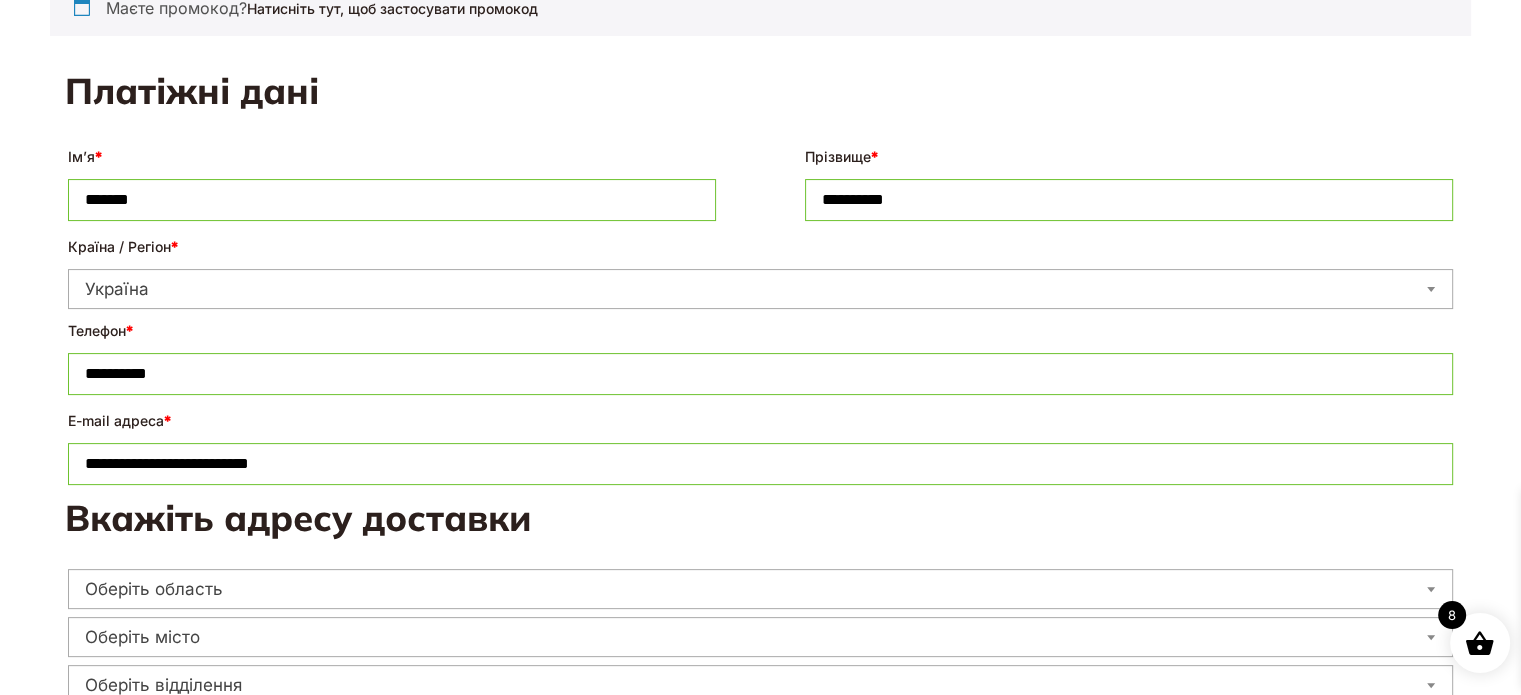 scroll, scrollTop: 504, scrollLeft: 0, axis: vertical 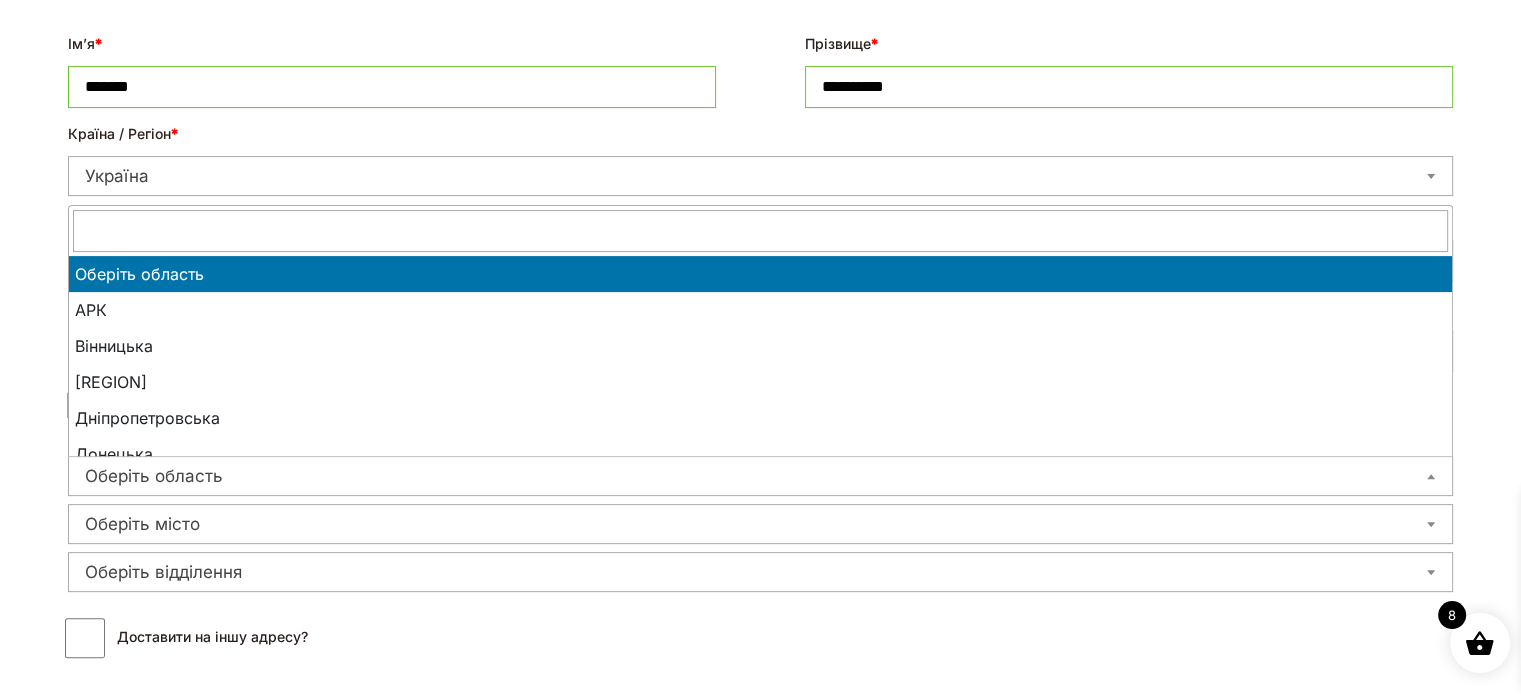 click on "Оберіть область" at bounding box center [760, 476] 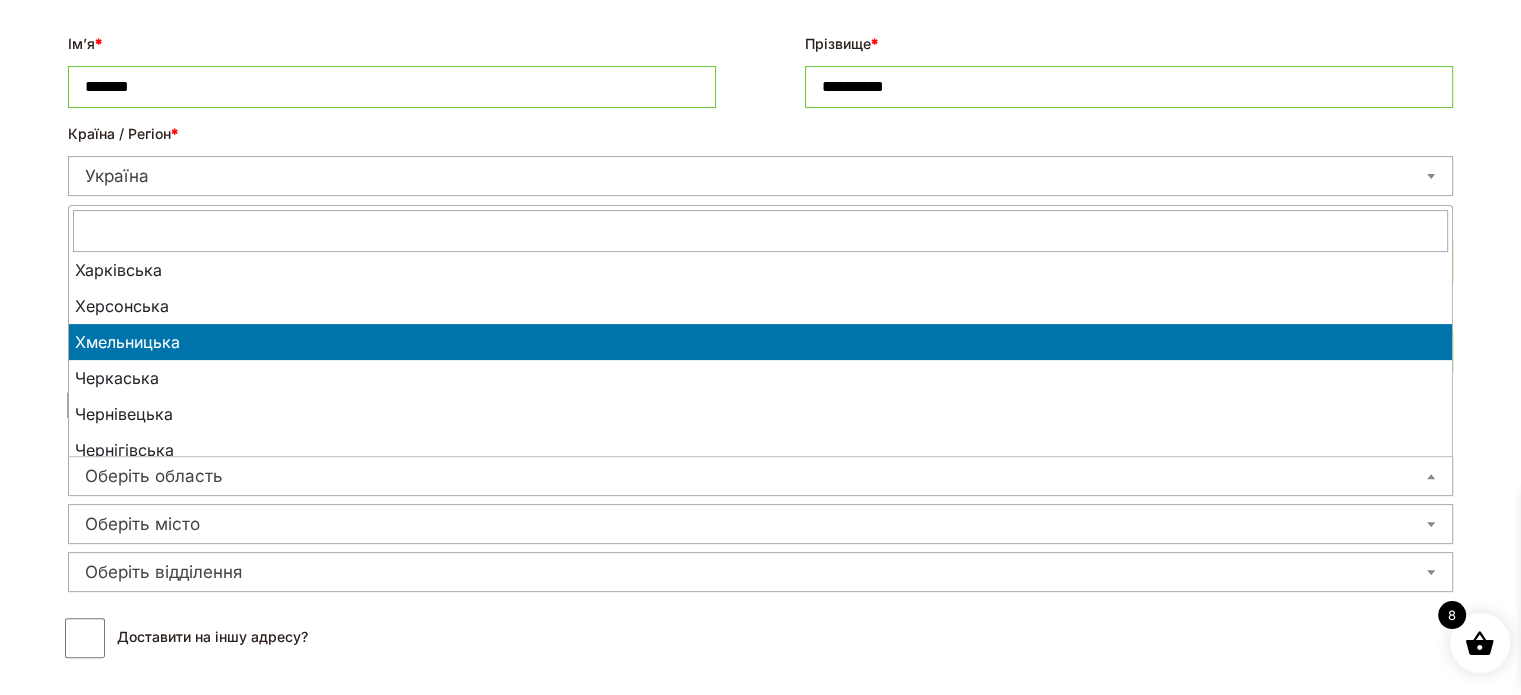 scroll, scrollTop: 736, scrollLeft: 0, axis: vertical 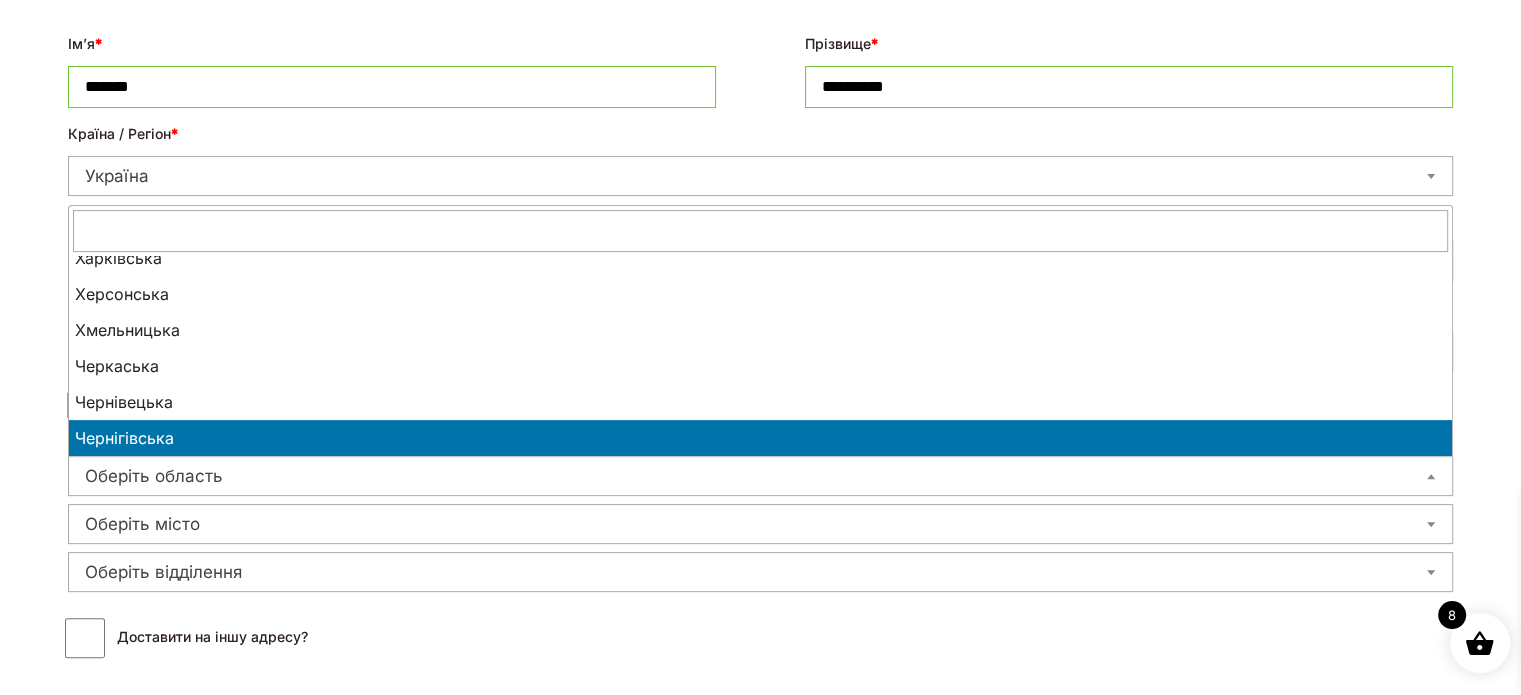 select on "**********" 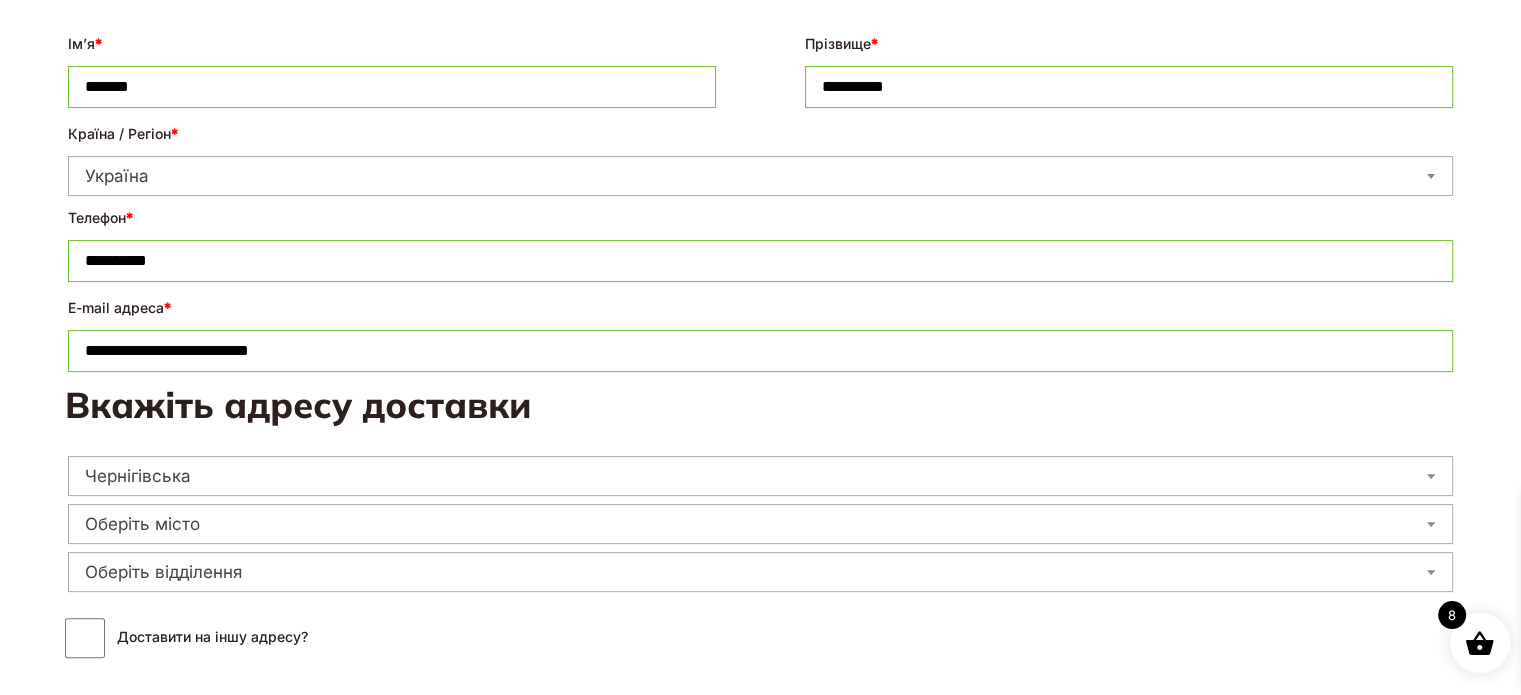 click on "Оберіть місто" at bounding box center [760, 524] 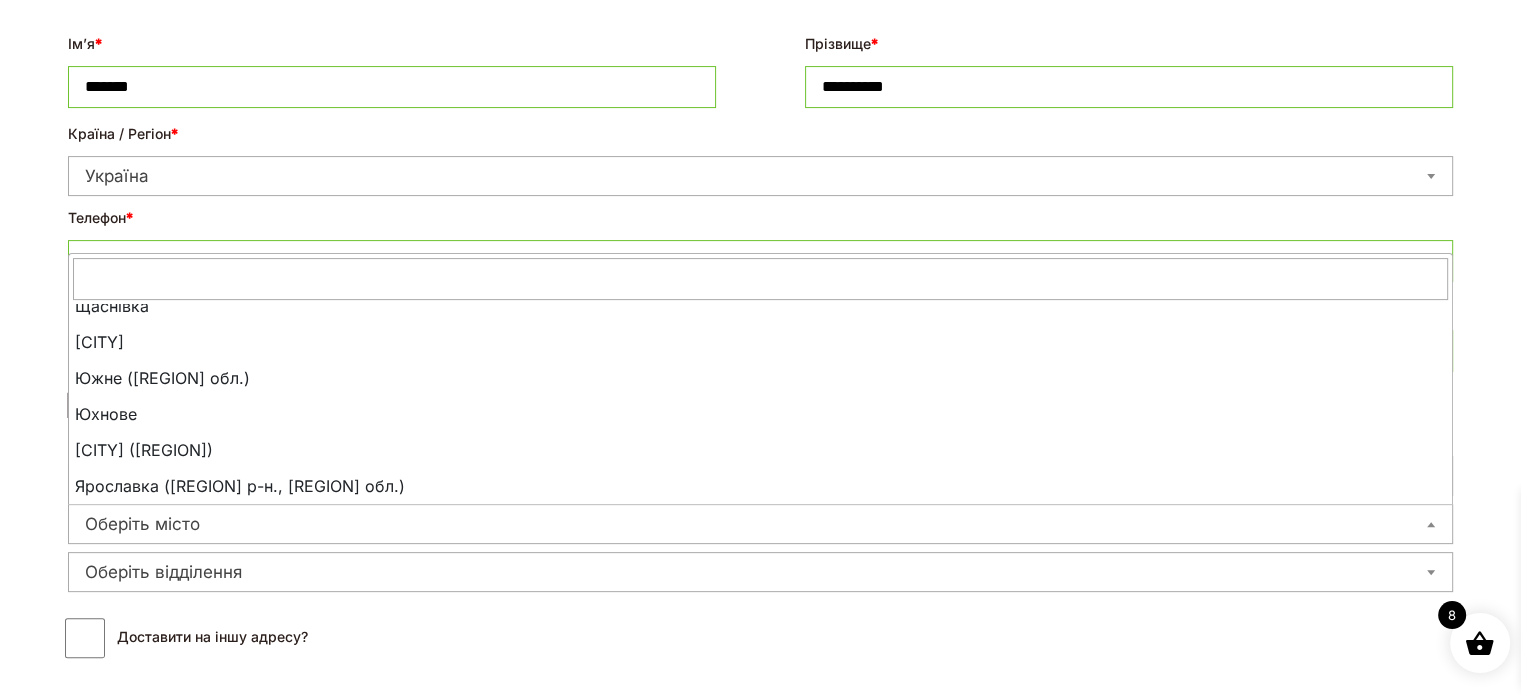 scroll, scrollTop: 11416, scrollLeft: 0, axis: vertical 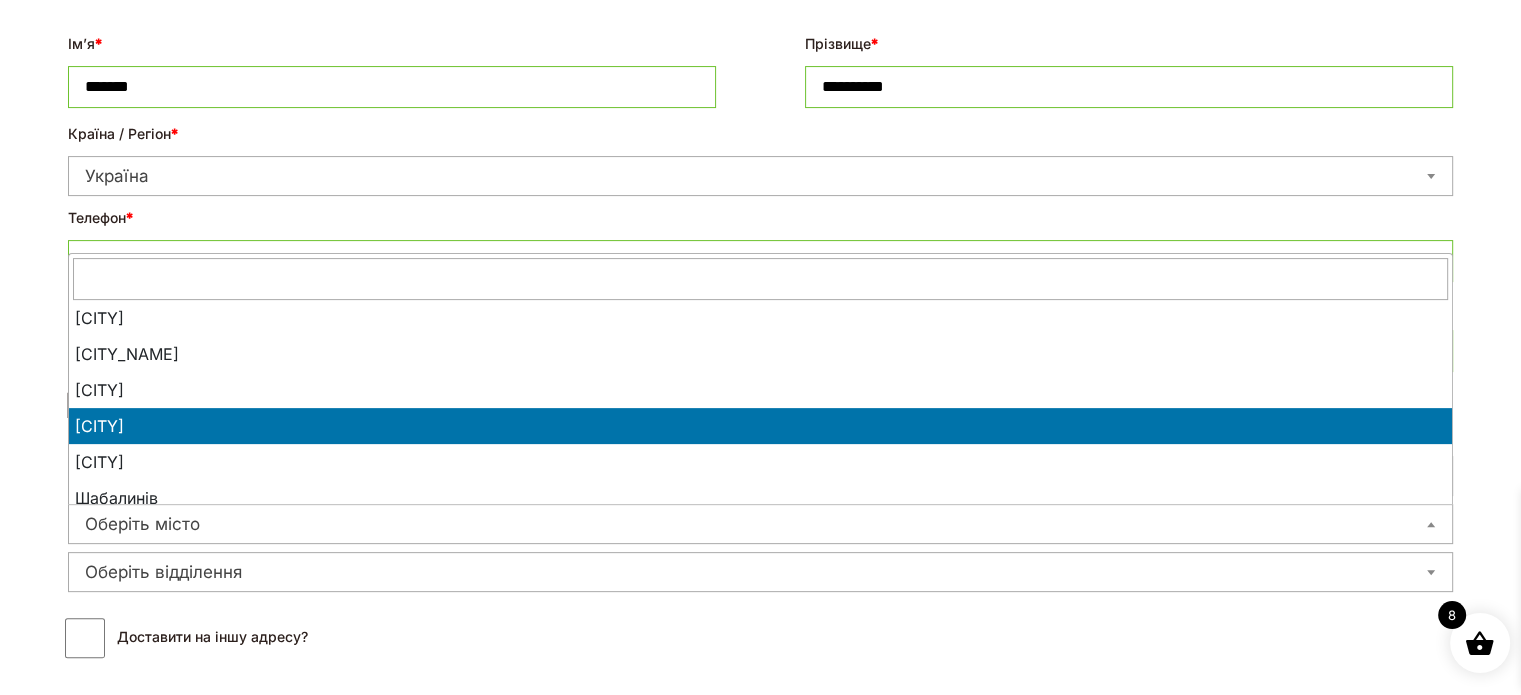 select on "**********" 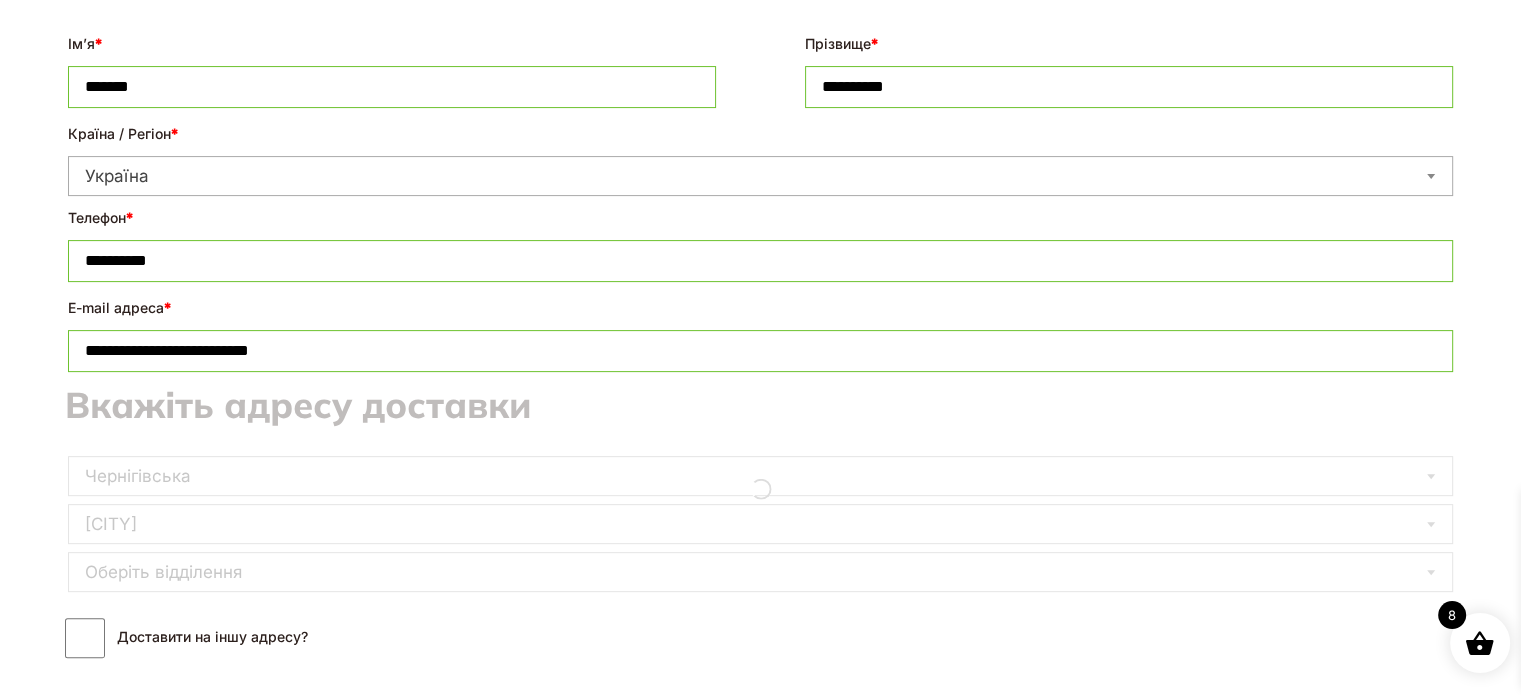 click on "**********" at bounding box center (760, 490) 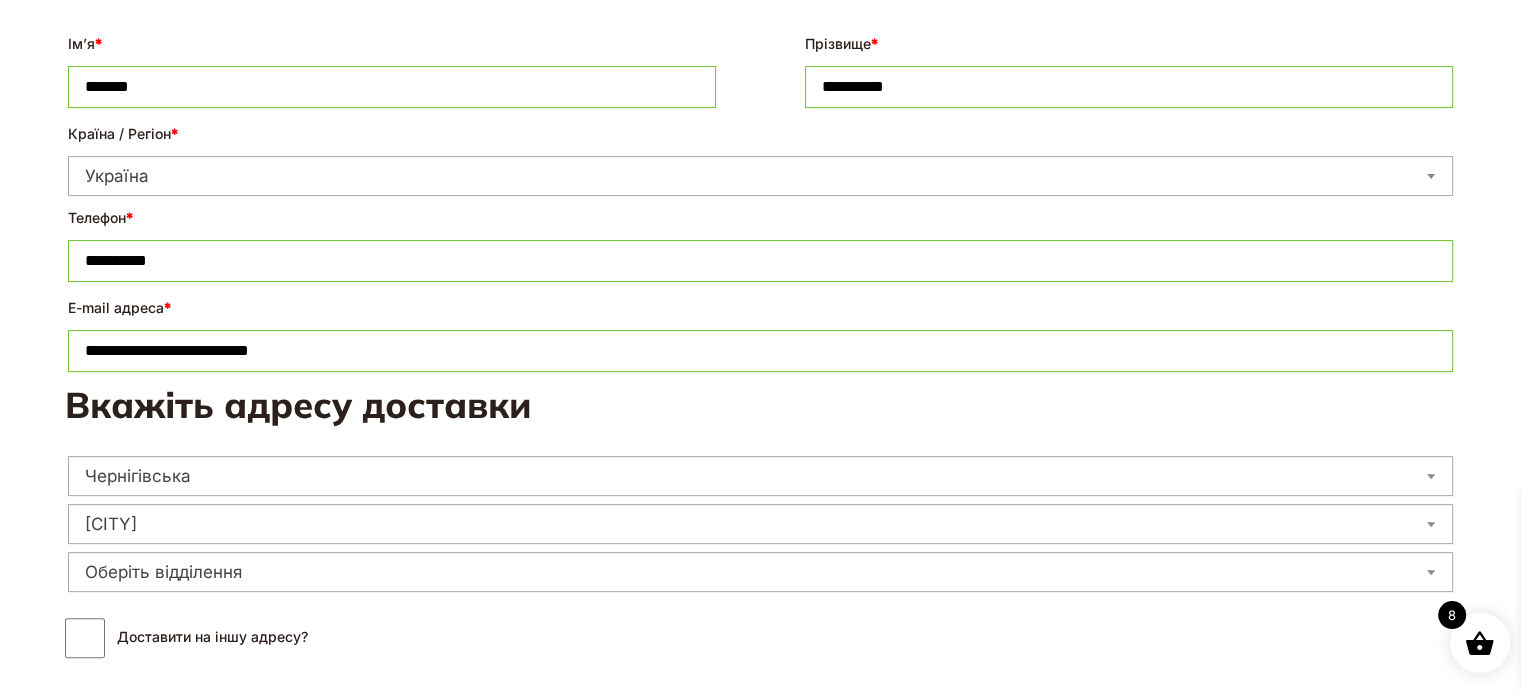 click on "Оберіть відділення" at bounding box center (760, 572) 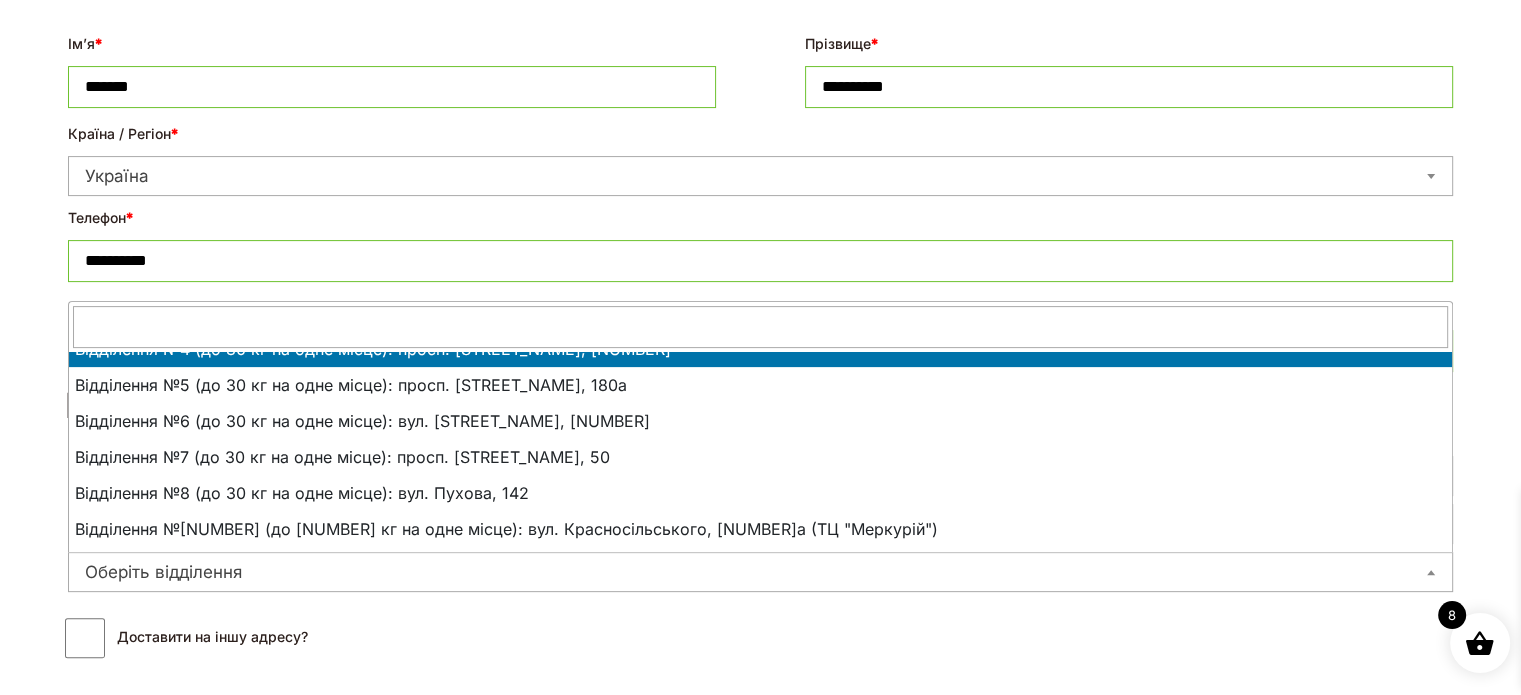 scroll, scrollTop: 200, scrollLeft: 0, axis: vertical 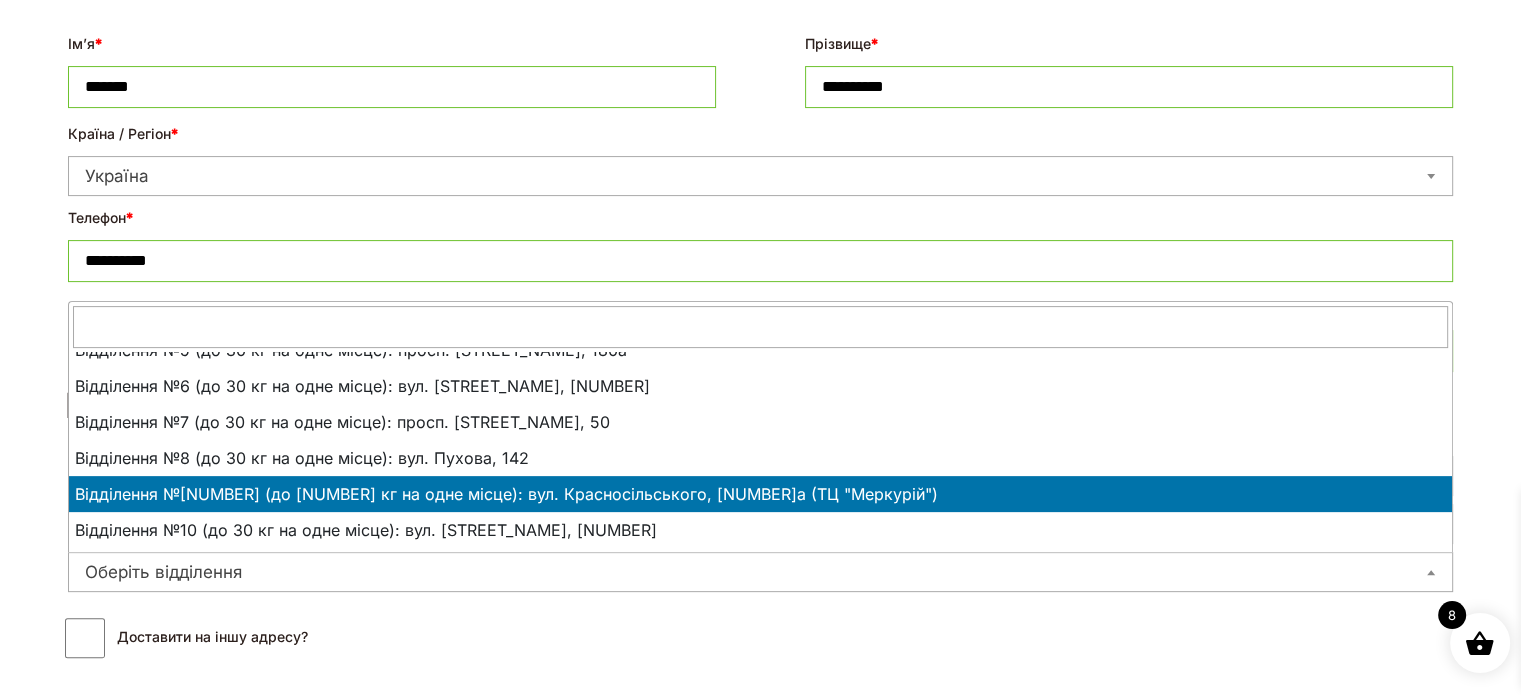 select on "**********" 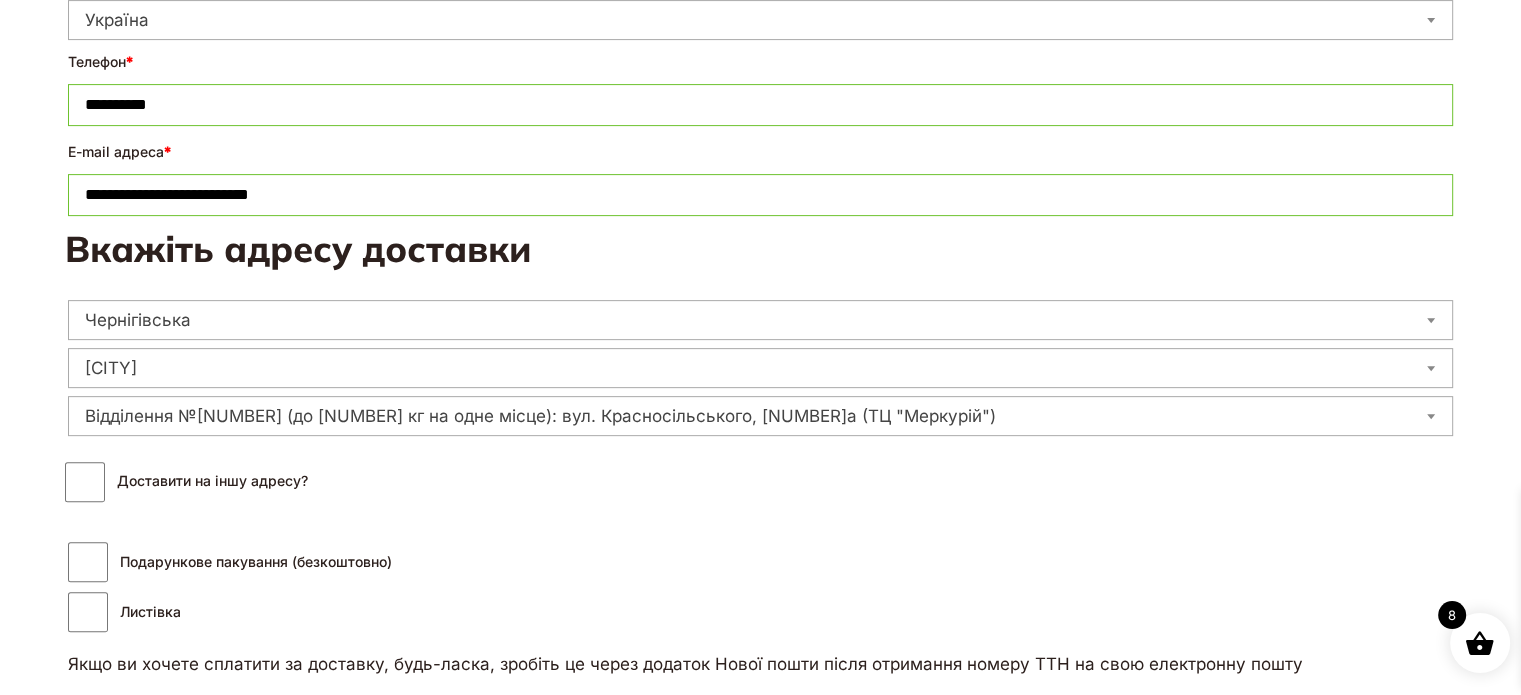 scroll, scrollTop: 704, scrollLeft: 0, axis: vertical 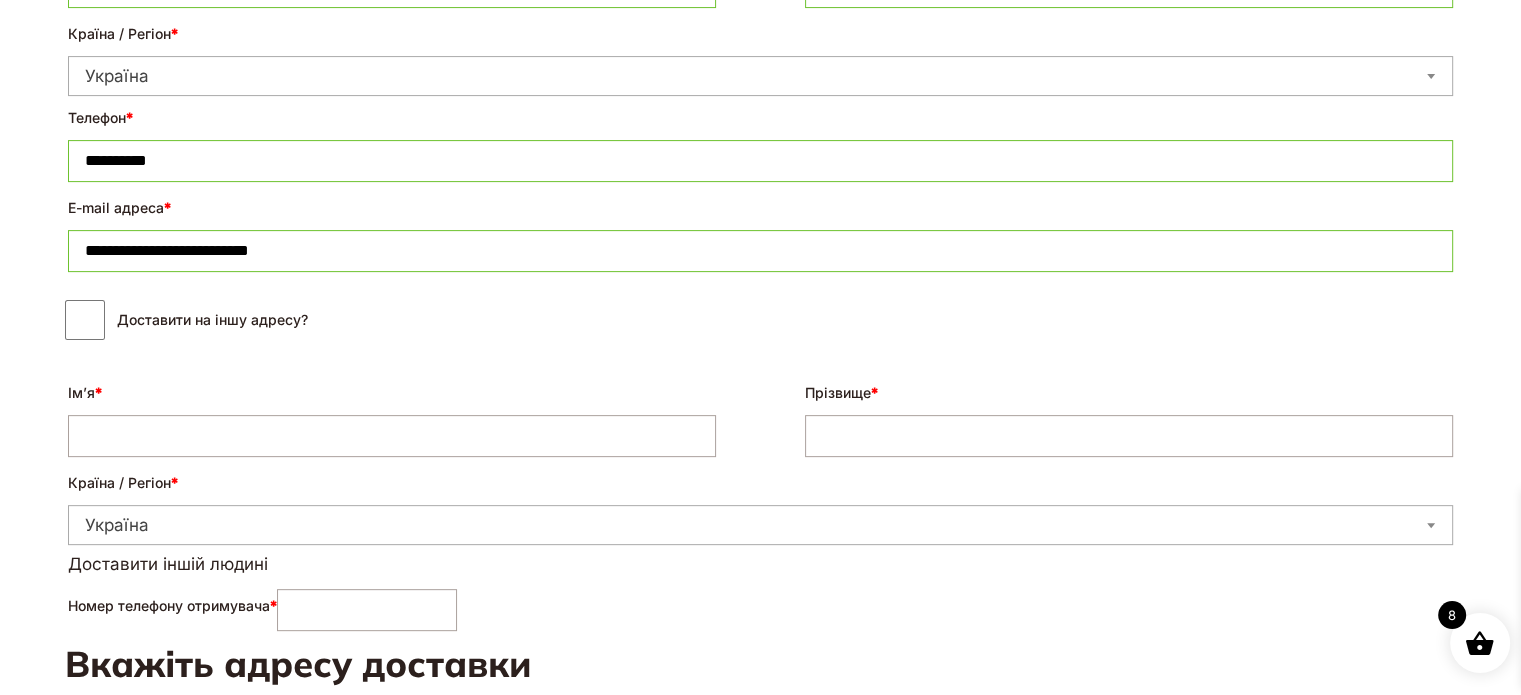 click on "[NAME] *" at bounding box center (392, 436) 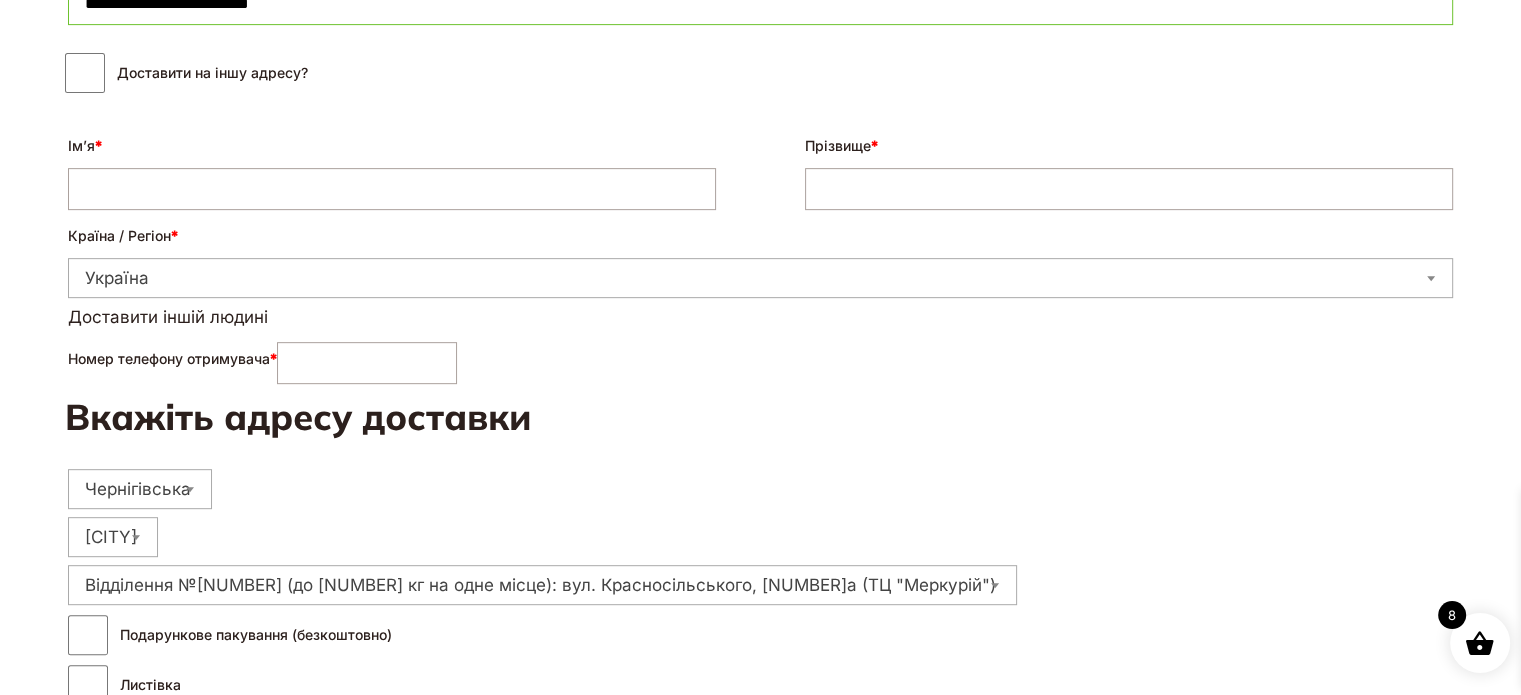 scroll, scrollTop: 804, scrollLeft: 0, axis: vertical 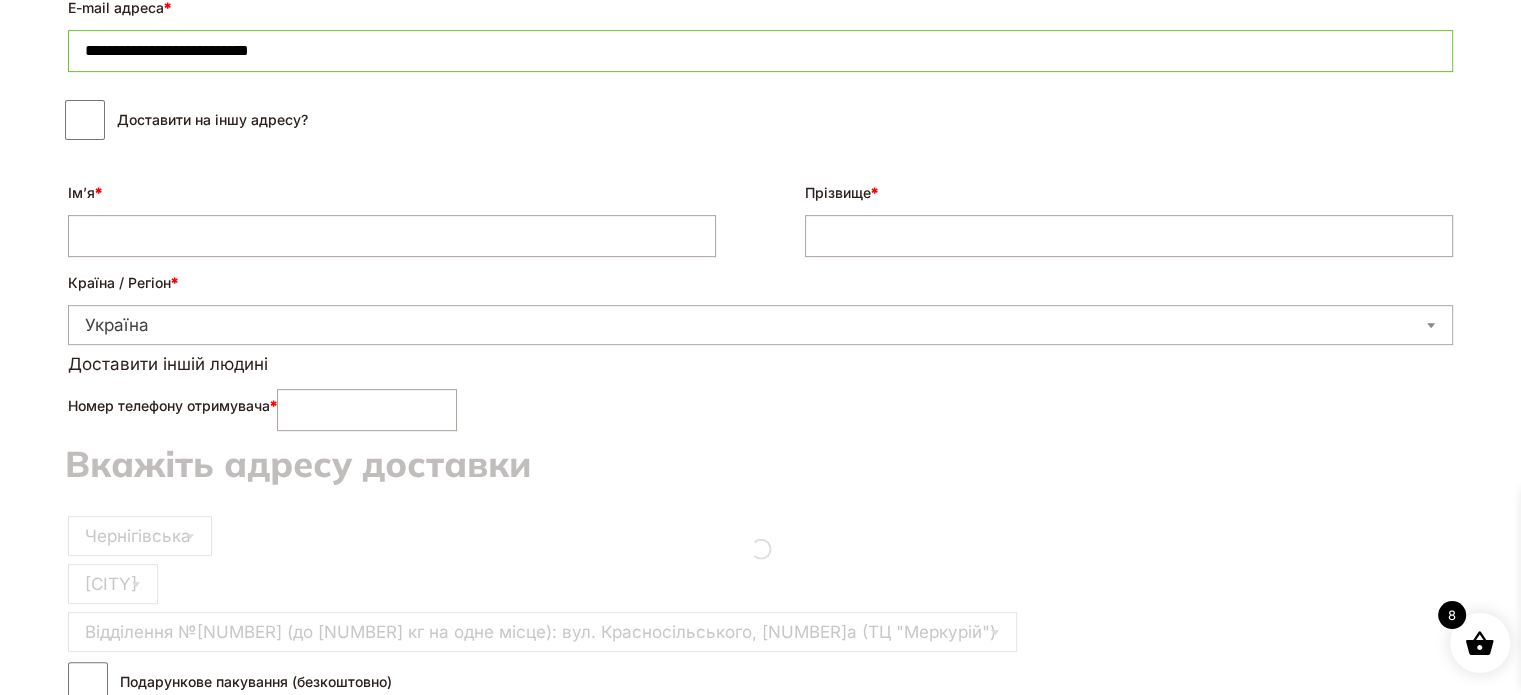 click on "[NAME] *" at bounding box center [392, 236] 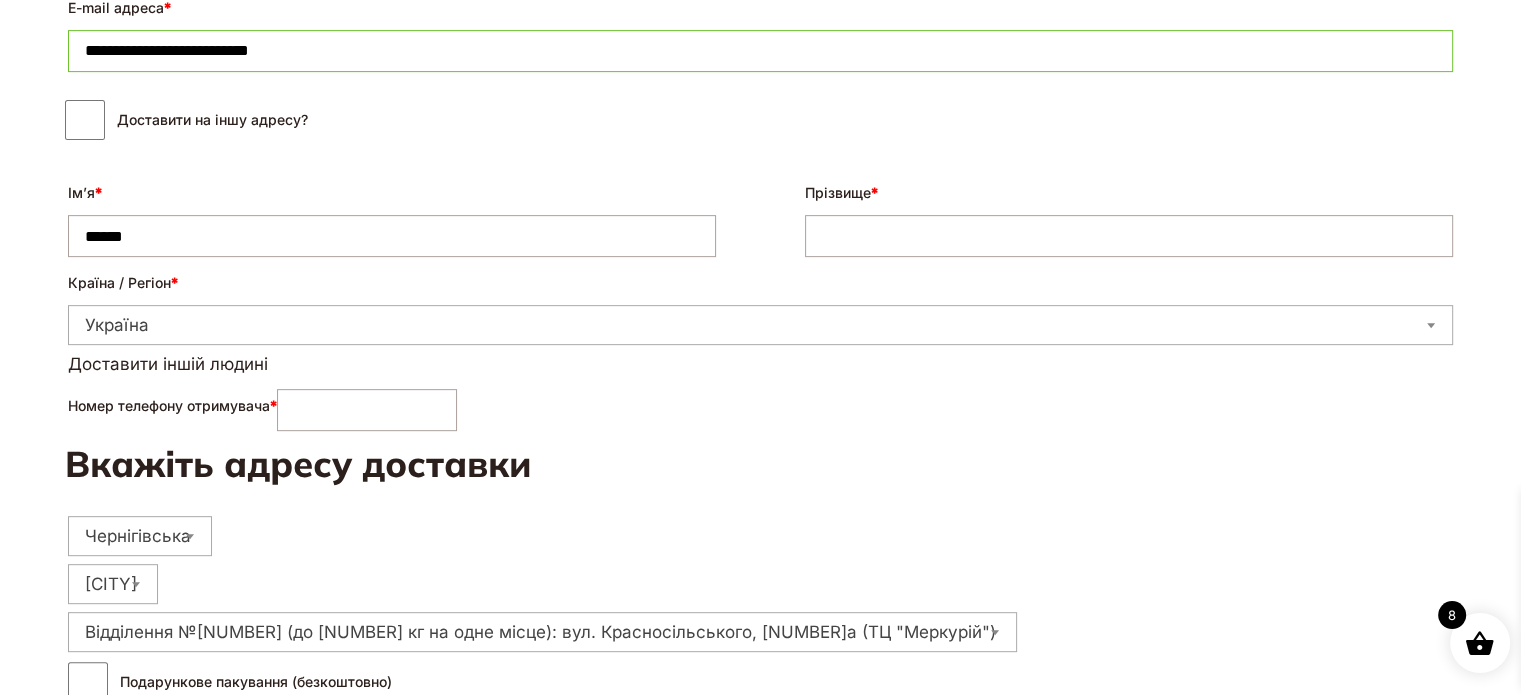 type on "******" 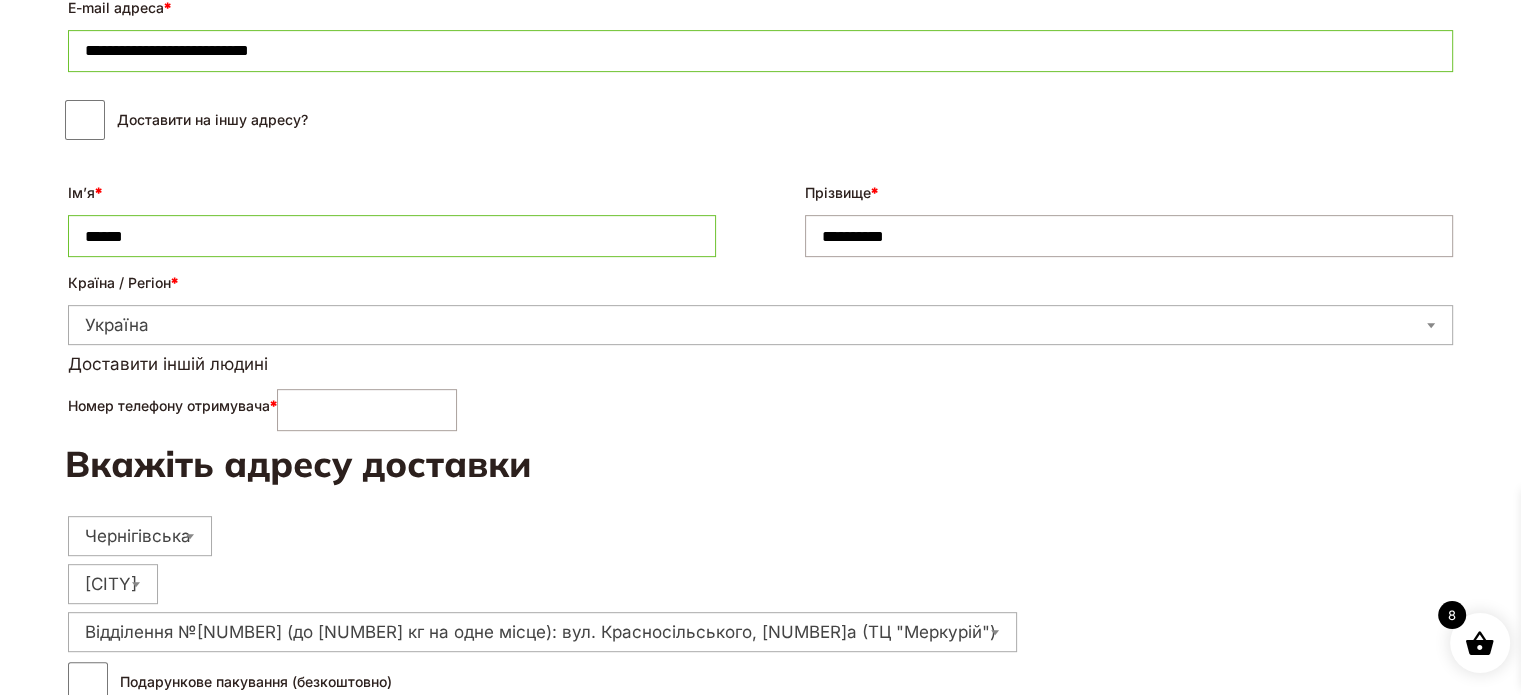type on "**********" 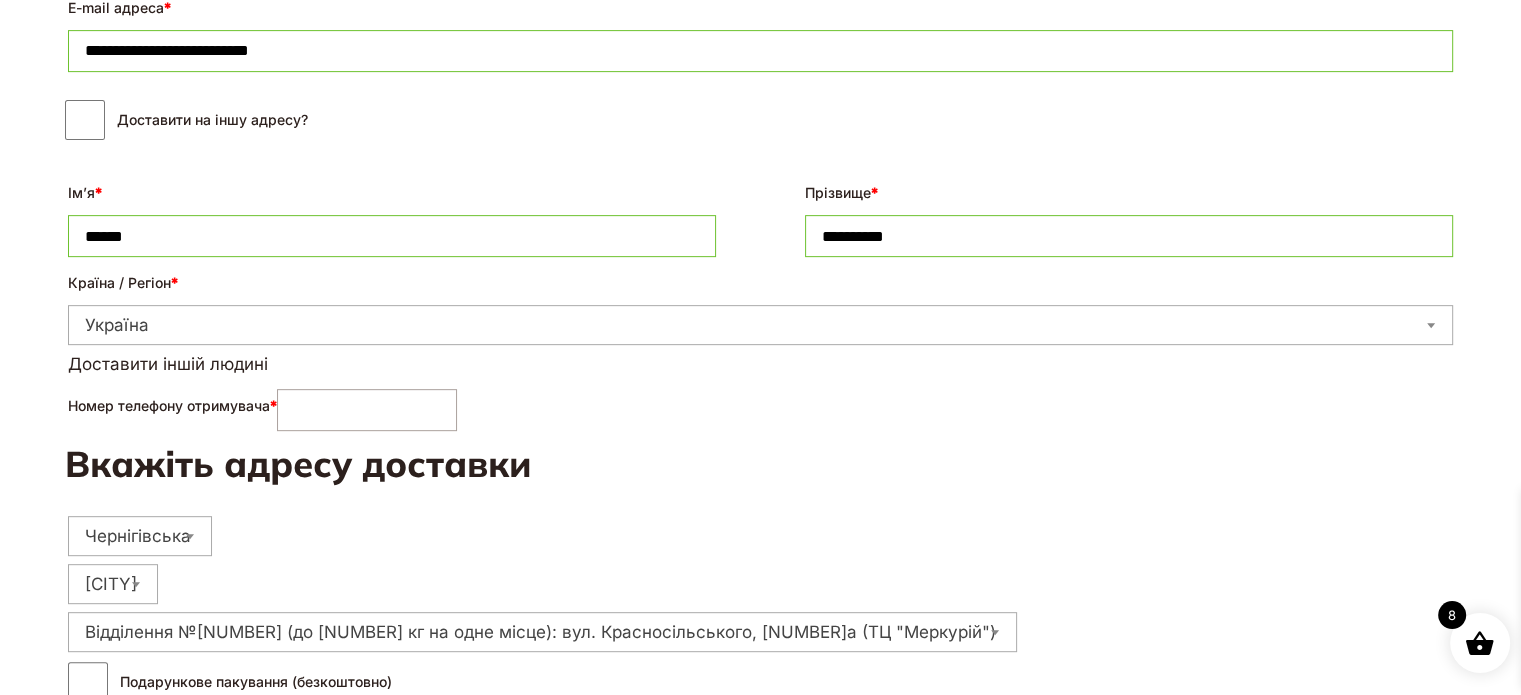 click on "Номер телефону отримувача  *" at bounding box center [367, 410] 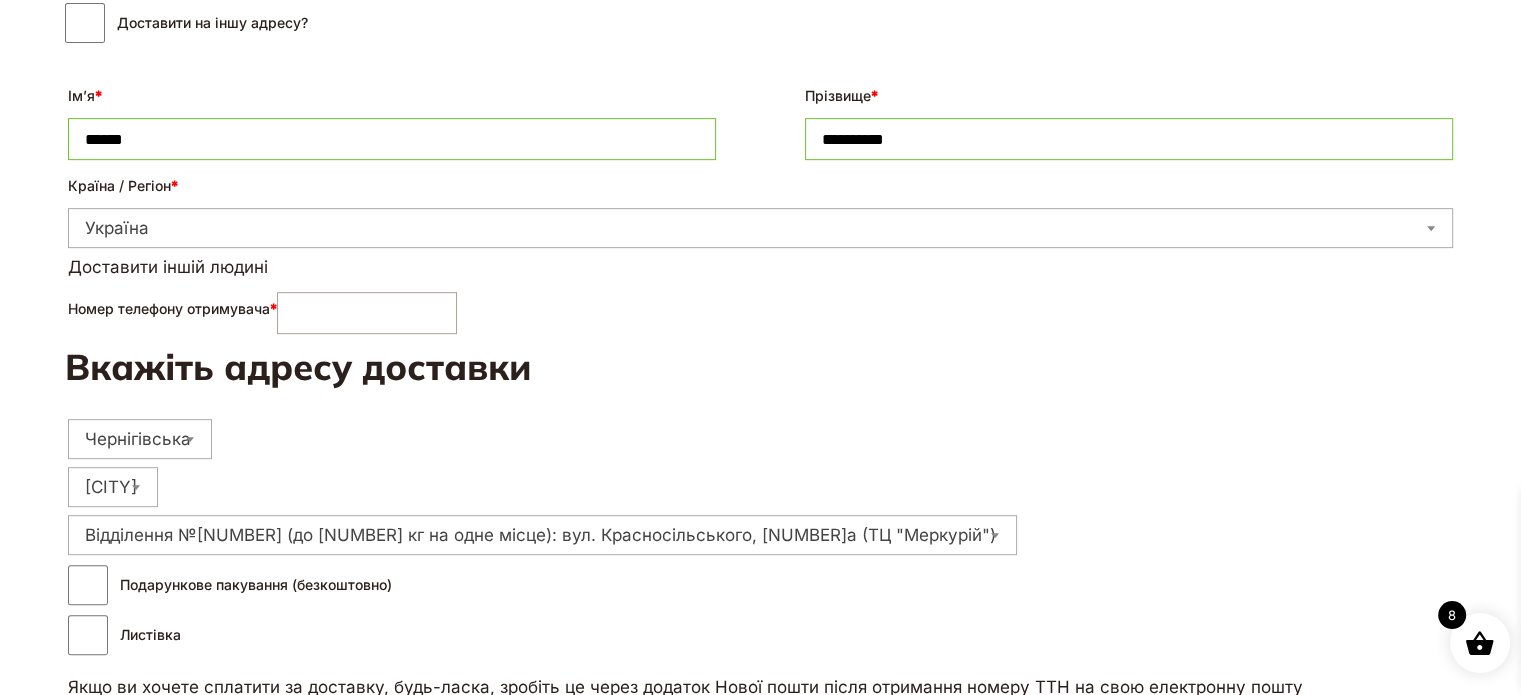 scroll, scrollTop: 904, scrollLeft: 0, axis: vertical 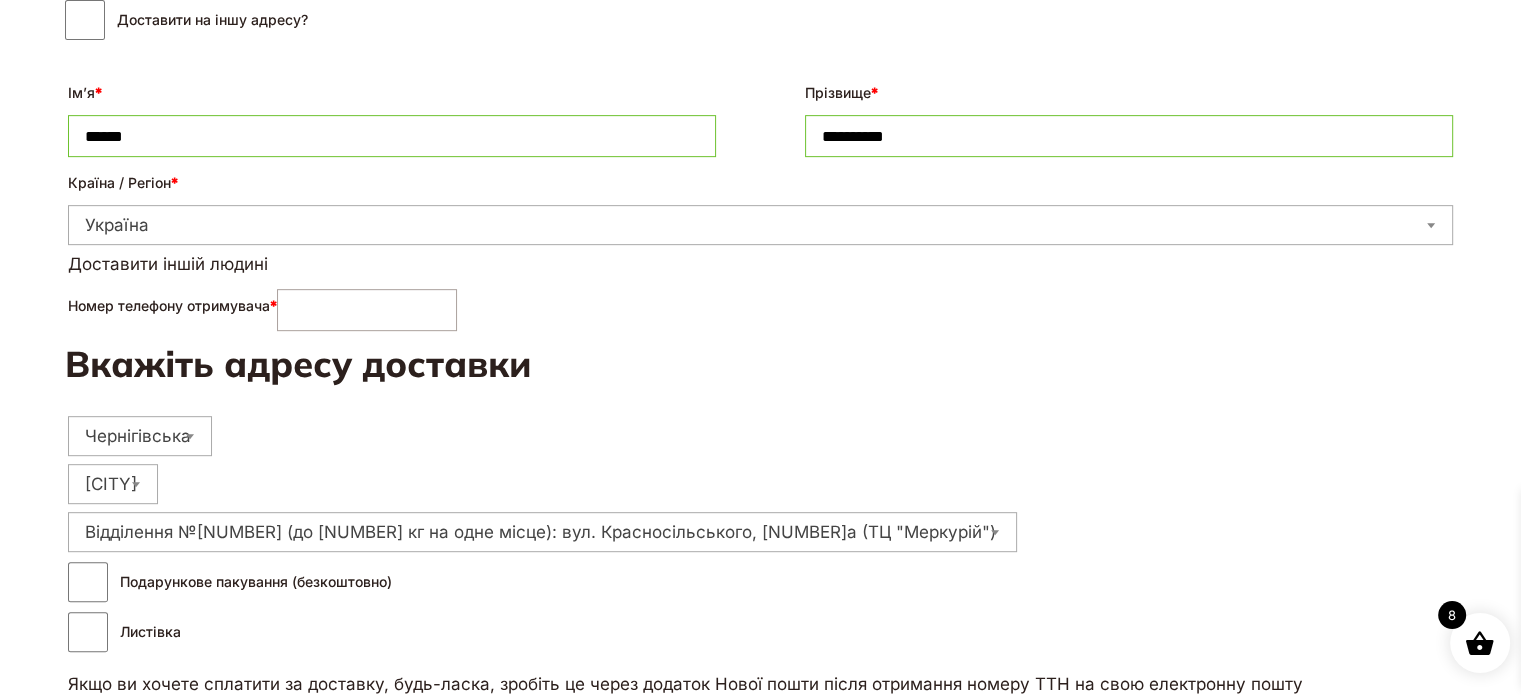 type on "**********" 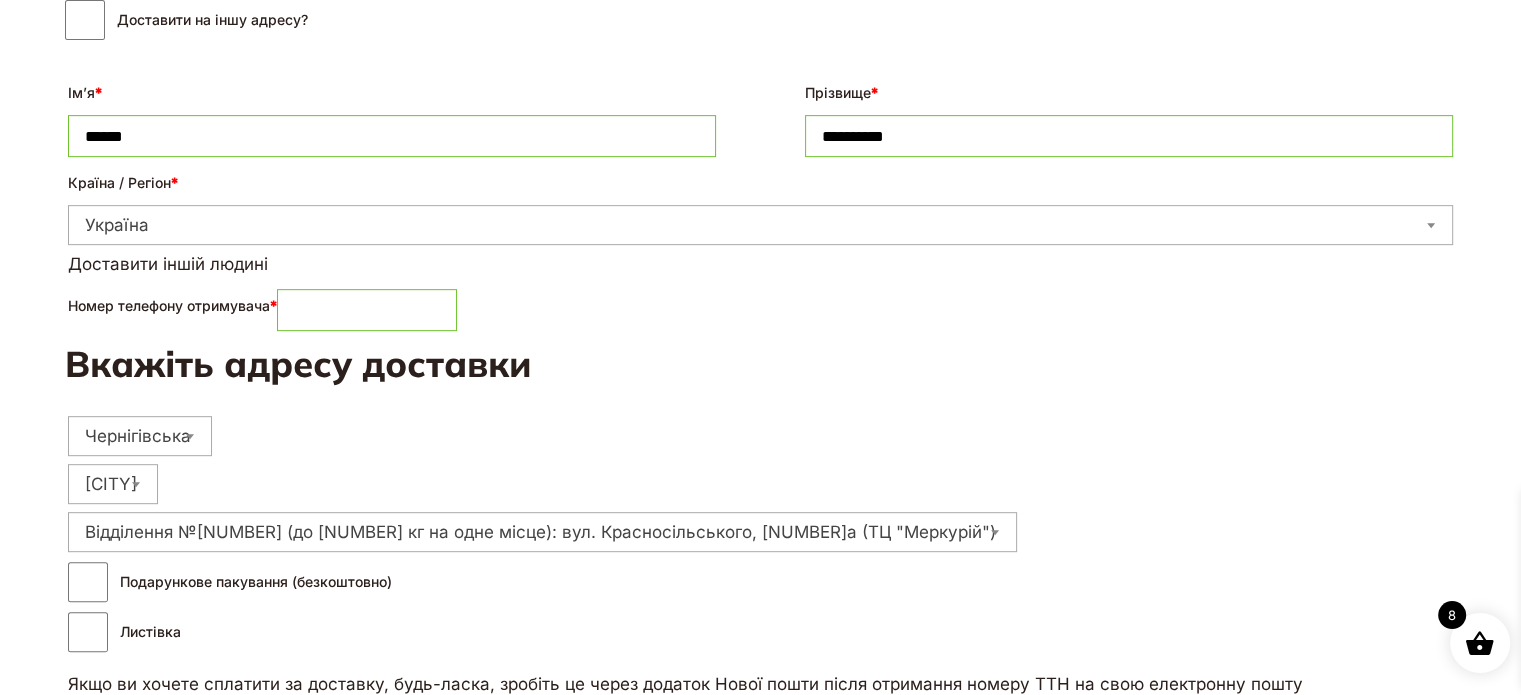 click on "**********" at bounding box center [760, 446] 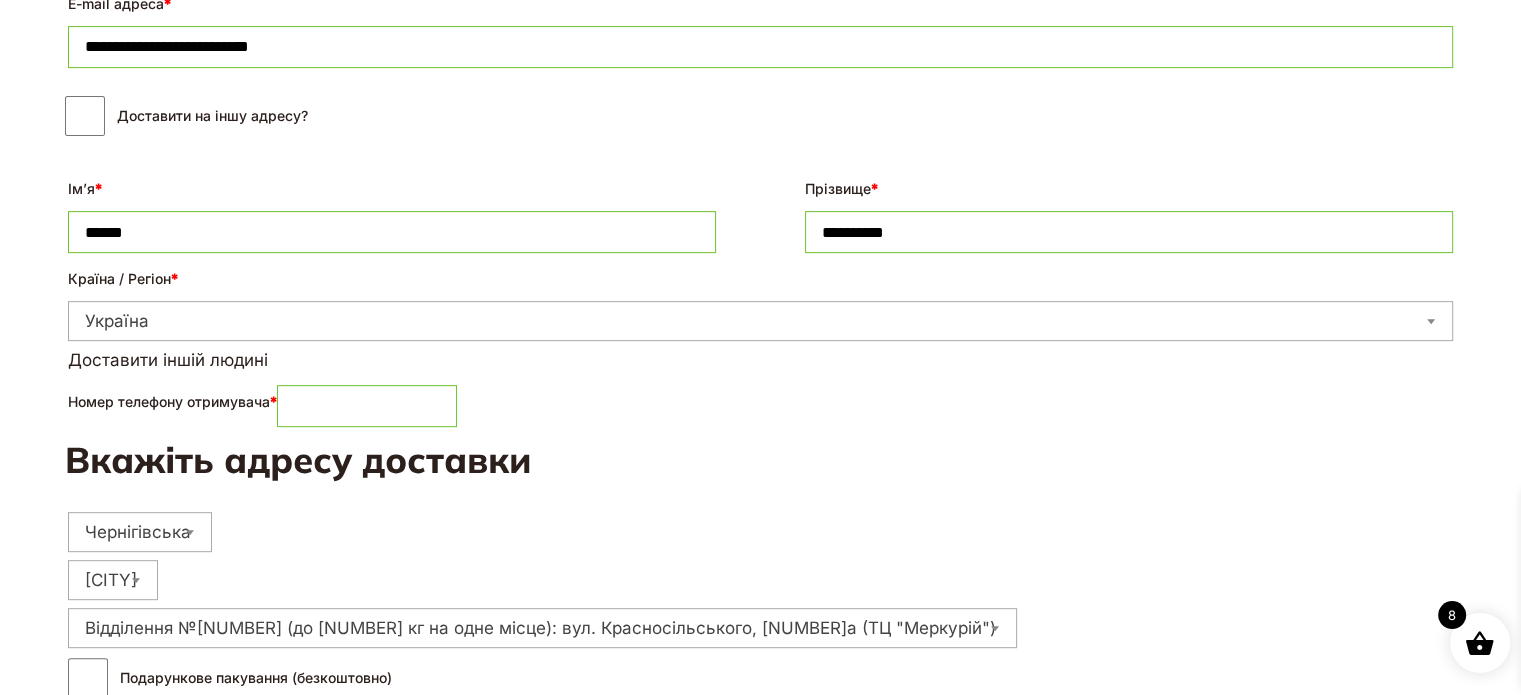 scroll, scrollTop: 804, scrollLeft: 0, axis: vertical 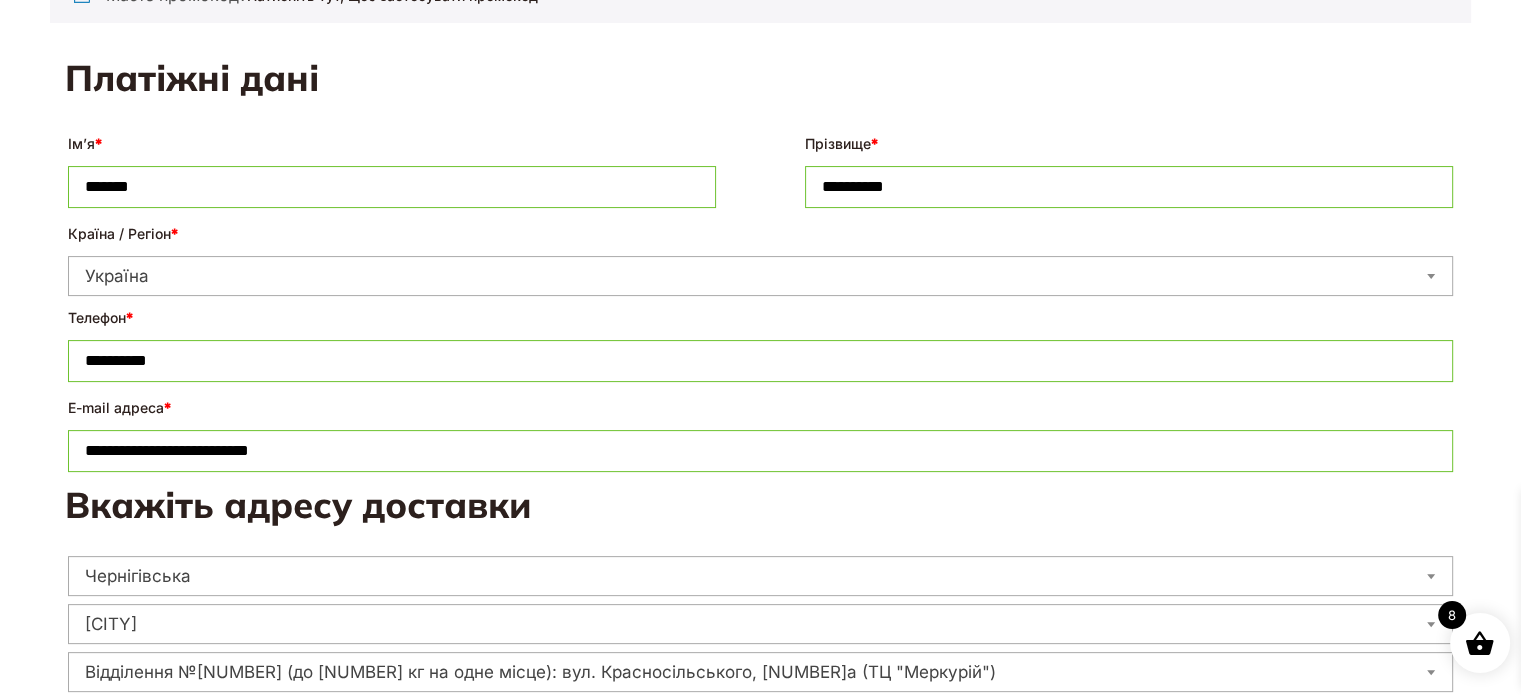 click on "Вкажіть адресу доставки" at bounding box center [760, 505] 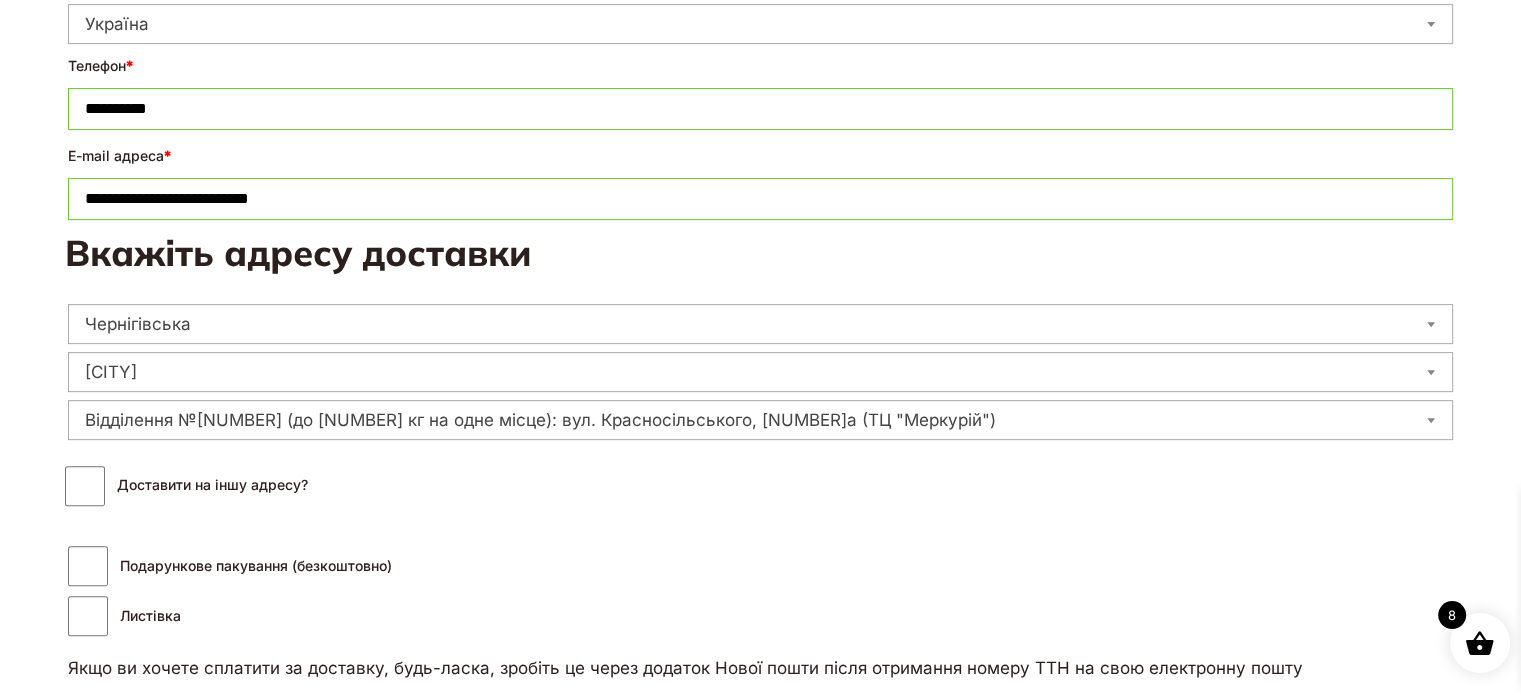 scroll, scrollTop: 804, scrollLeft: 0, axis: vertical 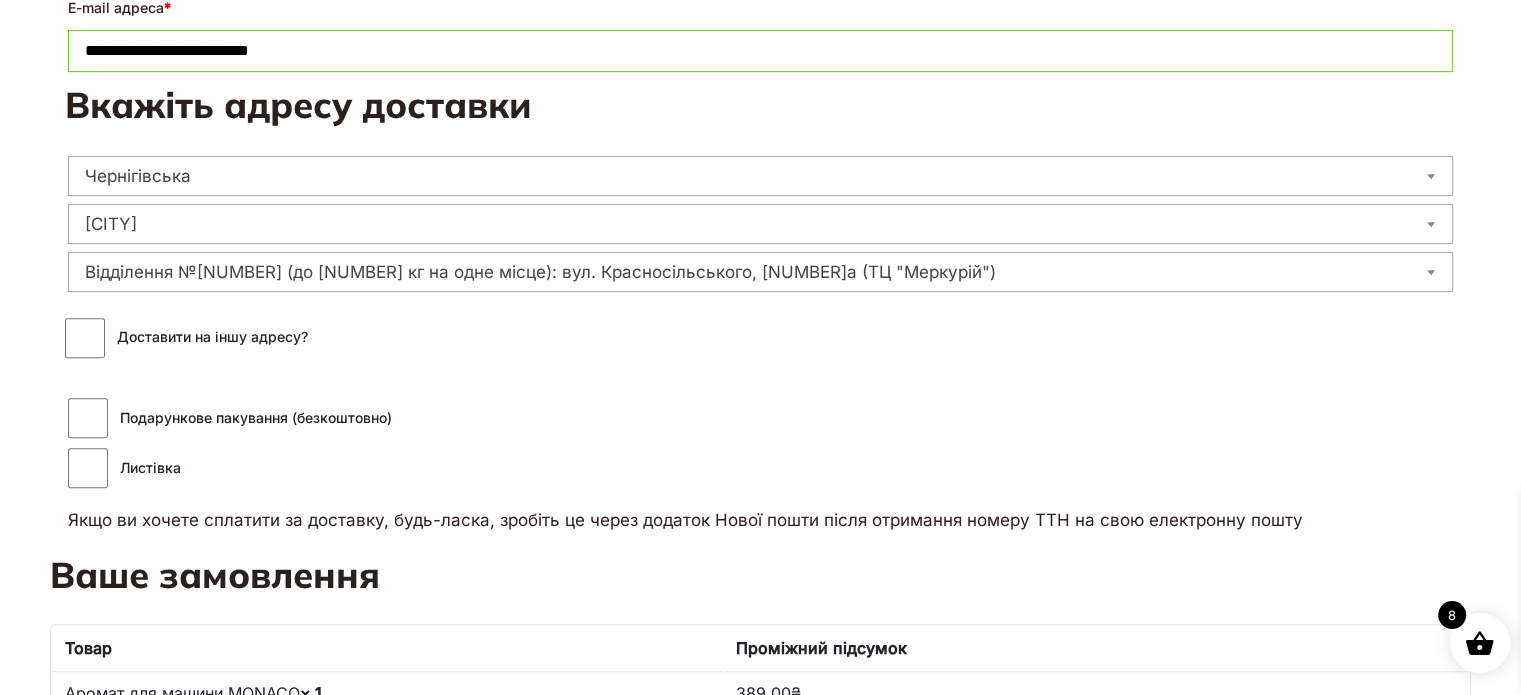 click on "Відділення №[NUMBER] (до [NUMBER] кг на одне місце): вул. Красносільського, [NUMBER]а (ТЦ "Меркурій")" at bounding box center [760, 272] 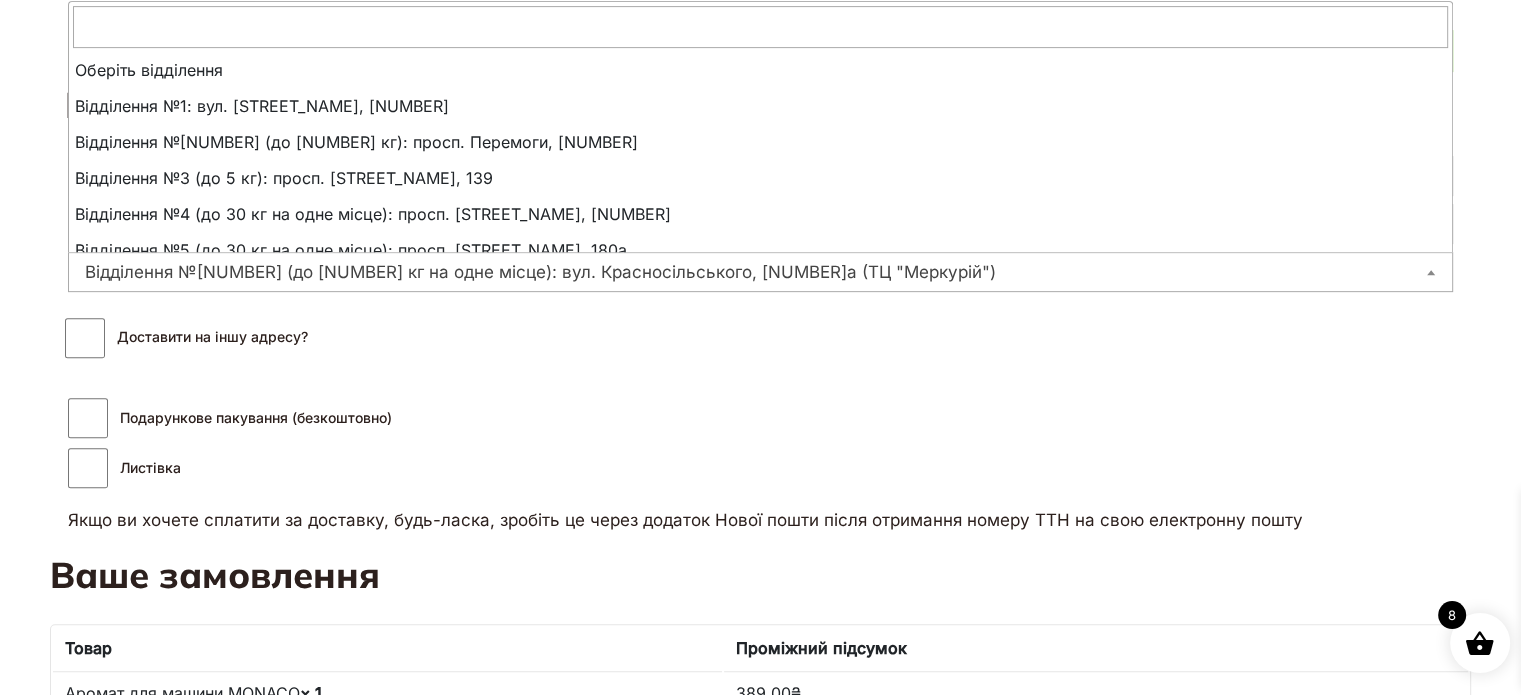 scroll, scrollTop: 288, scrollLeft: 0, axis: vertical 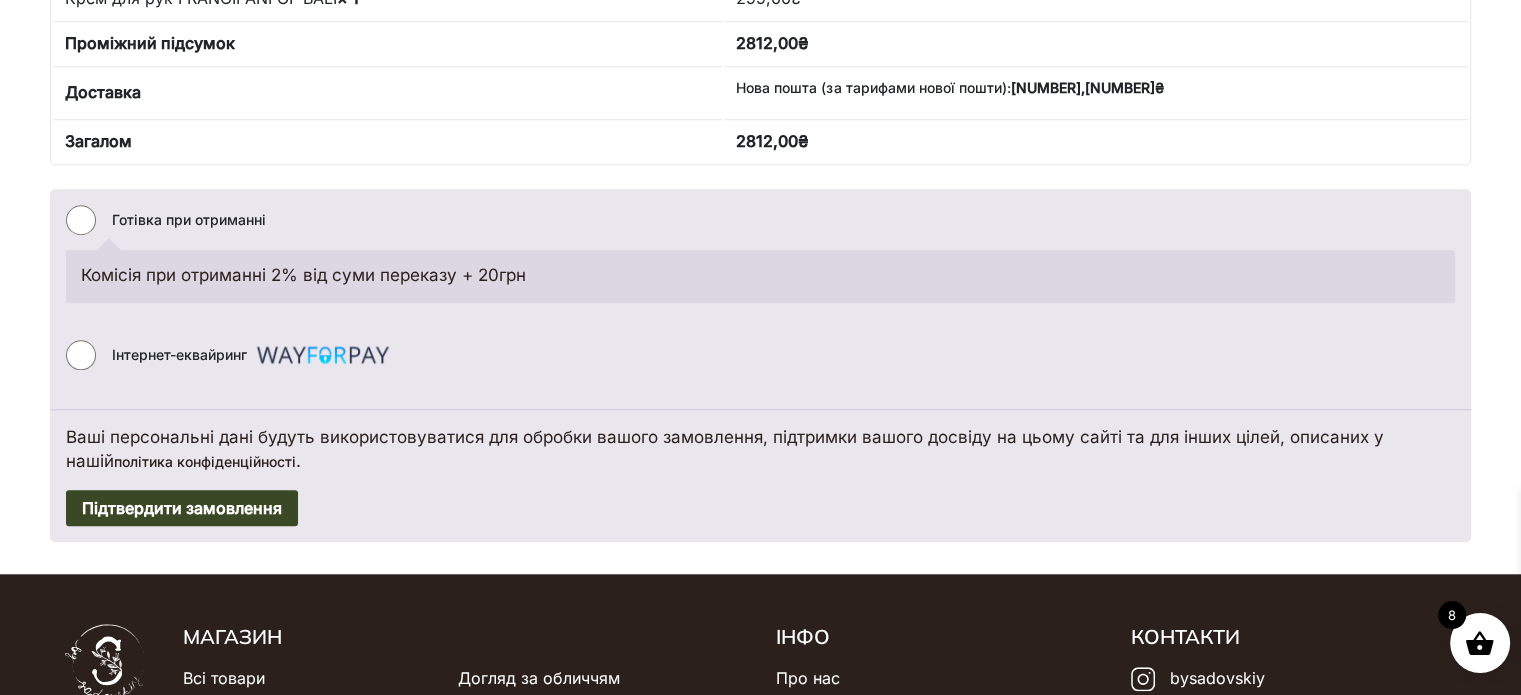 click on "Готівка при отриманні
Комісія при отриманні [NUMBER]% від суми переказу + [NUMBER]грн
Інтернет-еквайринг
Сплачуйте безпечно за допомогою кредитної або дебетової картки або Інтернет-банкінгу через службу wayforpay.com." at bounding box center [760, 300] 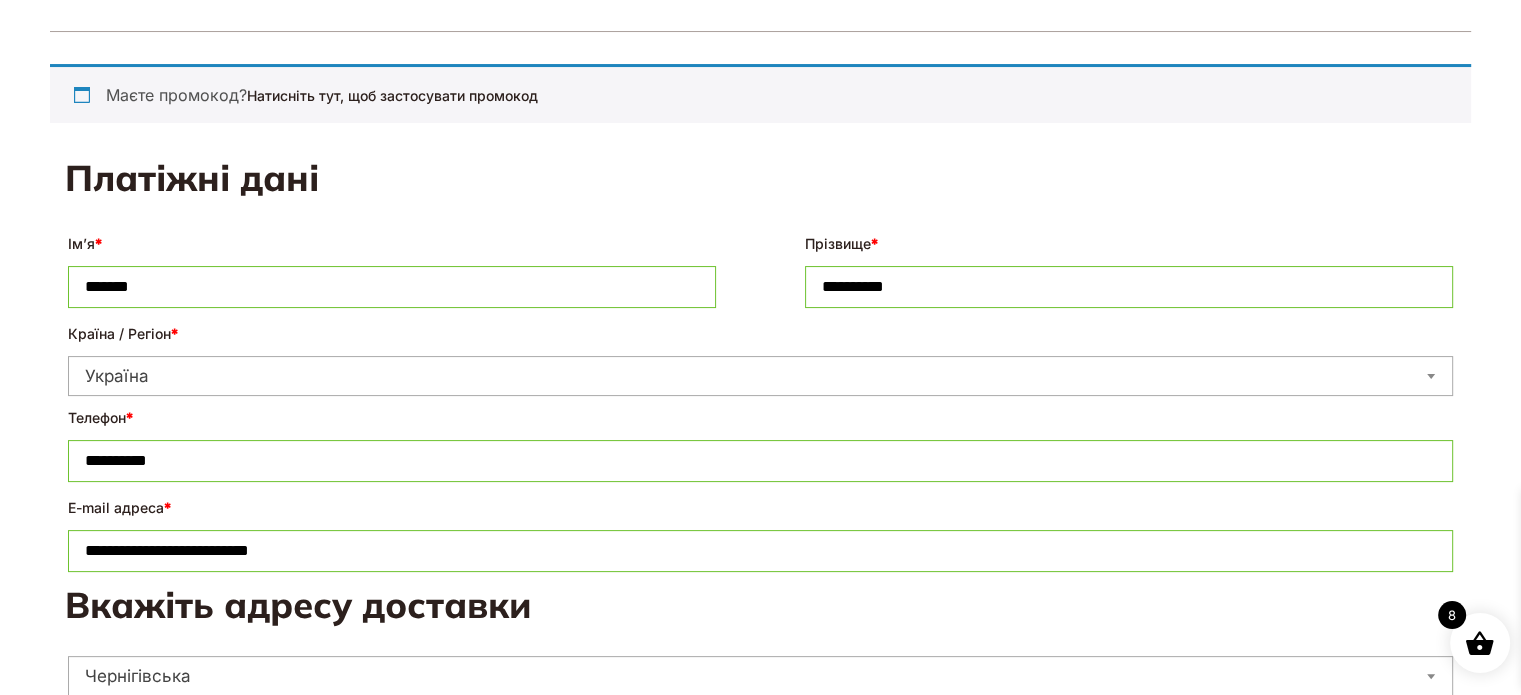 scroll, scrollTop: 24, scrollLeft: 0, axis: vertical 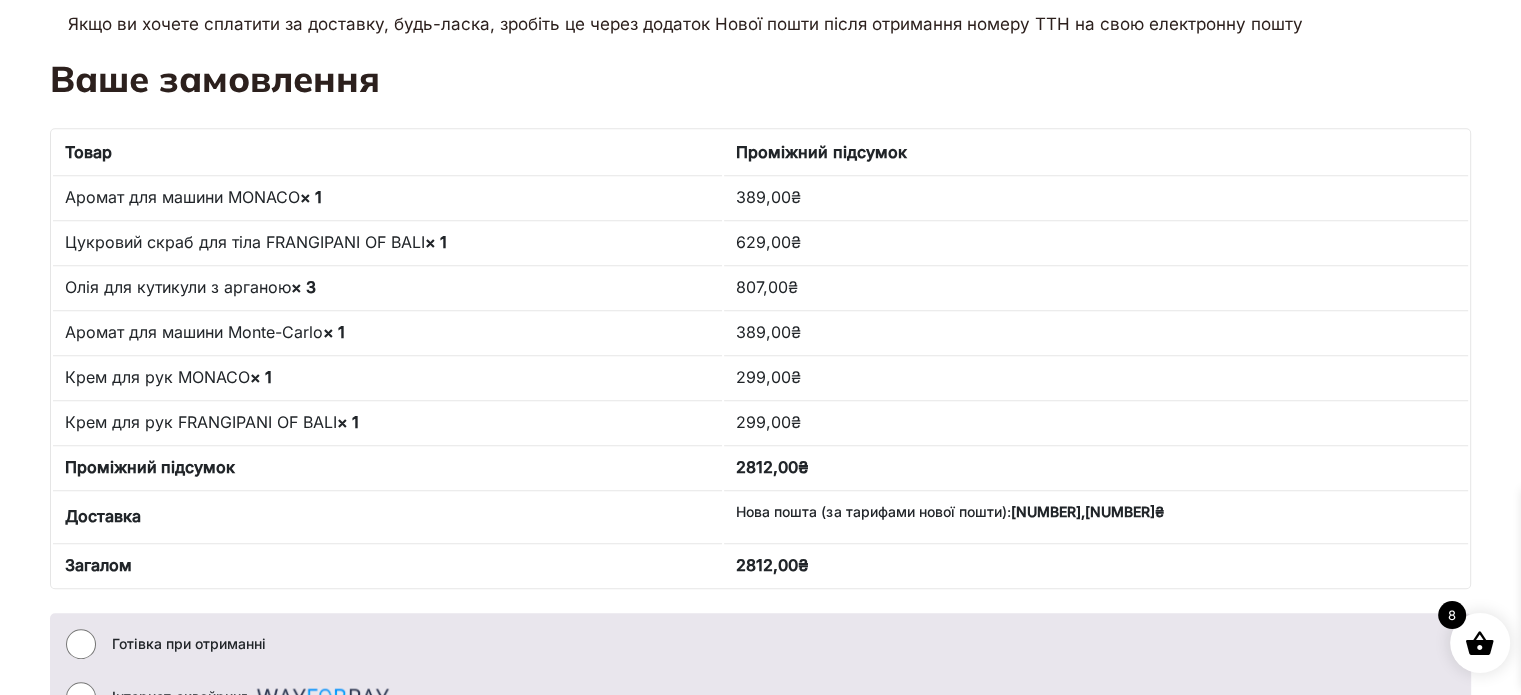 click on "389,00  ₴" at bounding box center [1096, 196] 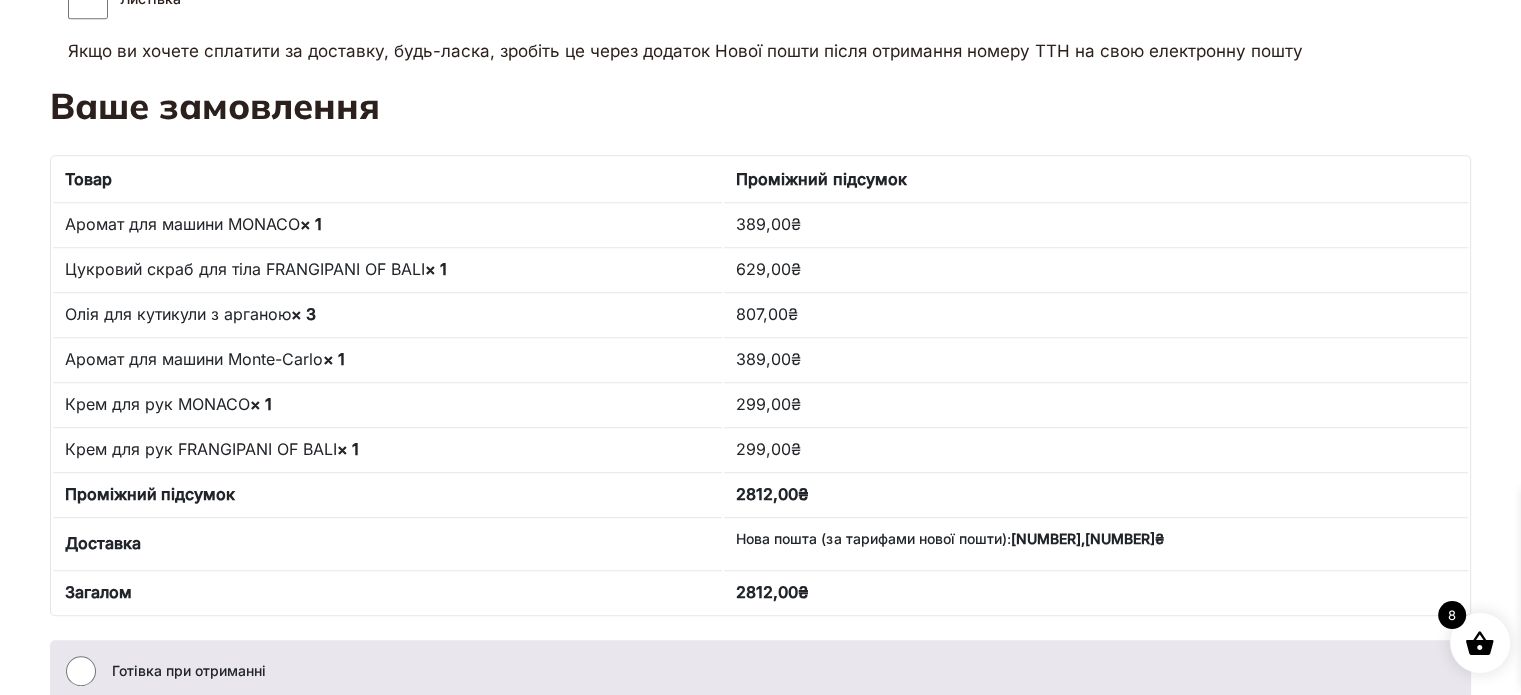 scroll, scrollTop: 1572, scrollLeft: 0, axis: vertical 